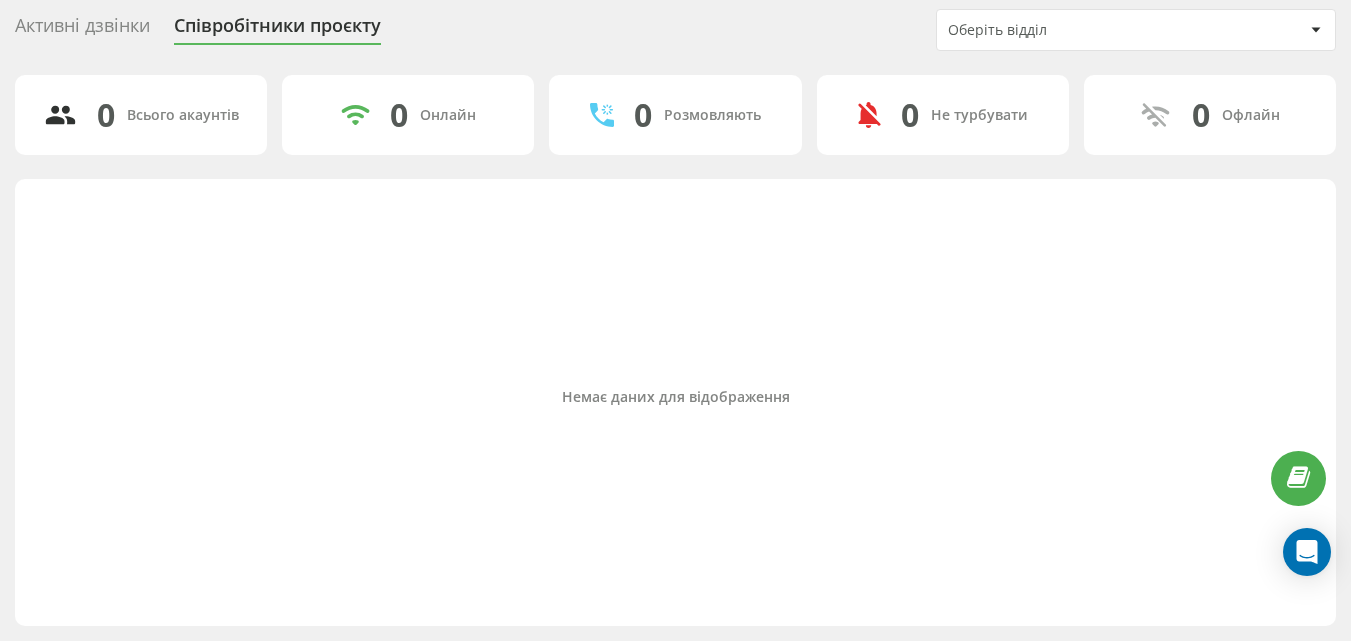 scroll, scrollTop: 56, scrollLeft: 0, axis: vertical 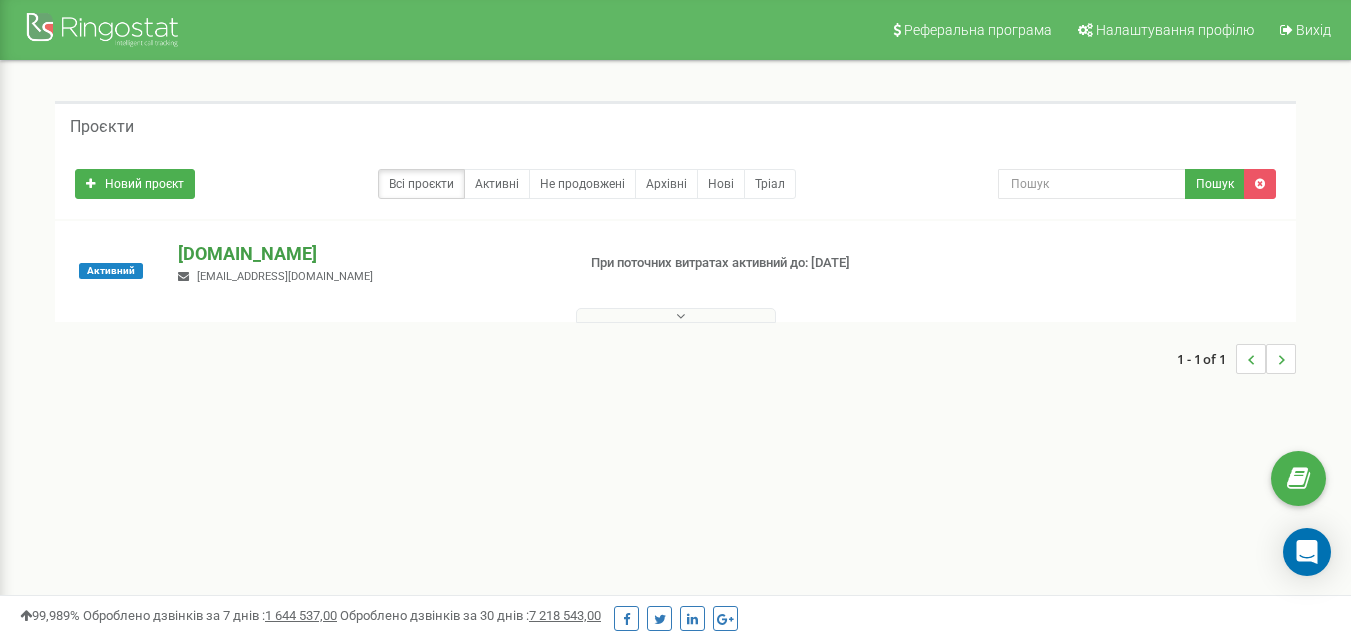 click on "[DOMAIN_NAME]" at bounding box center (368, 254) 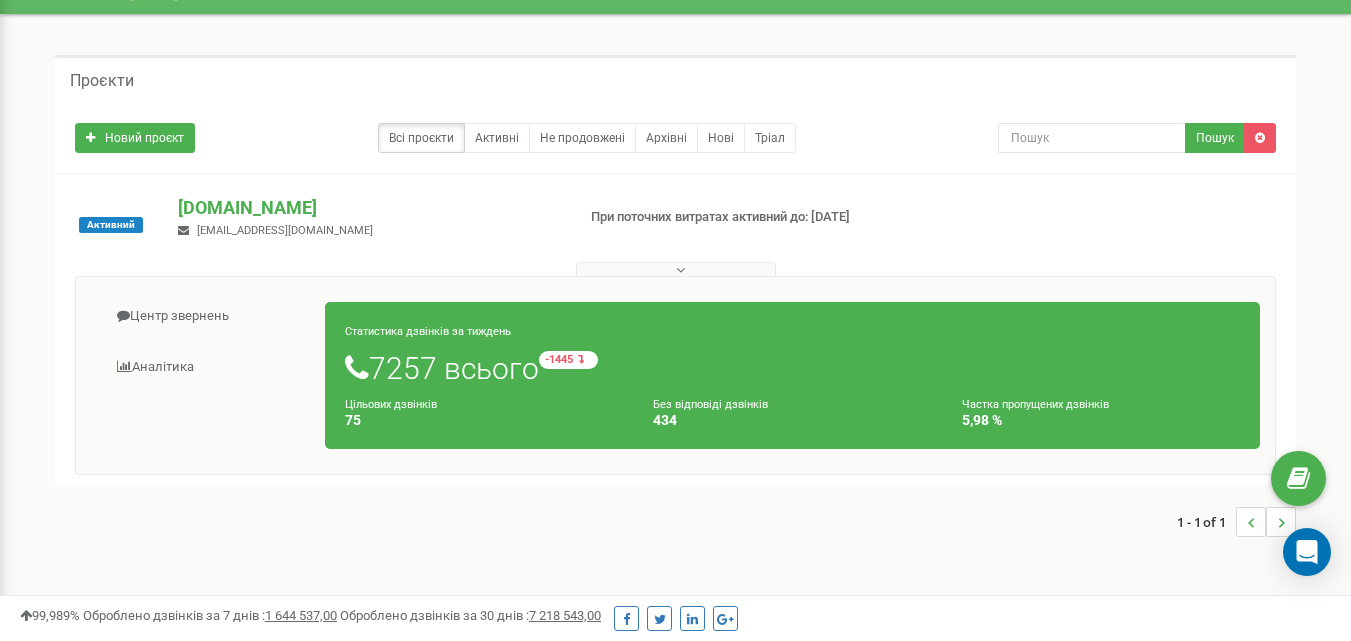 scroll, scrollTop: 0, scrollLeft: 0, axis: both 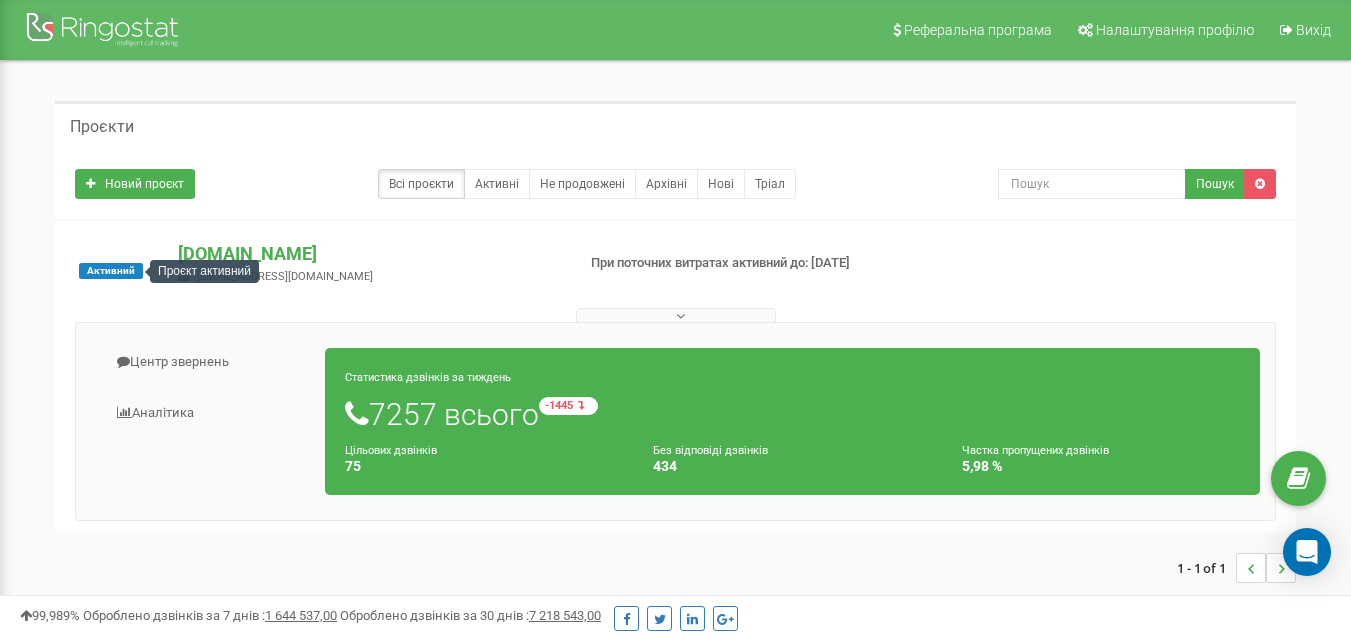click on "Активний" at bounding box center (111, 271) 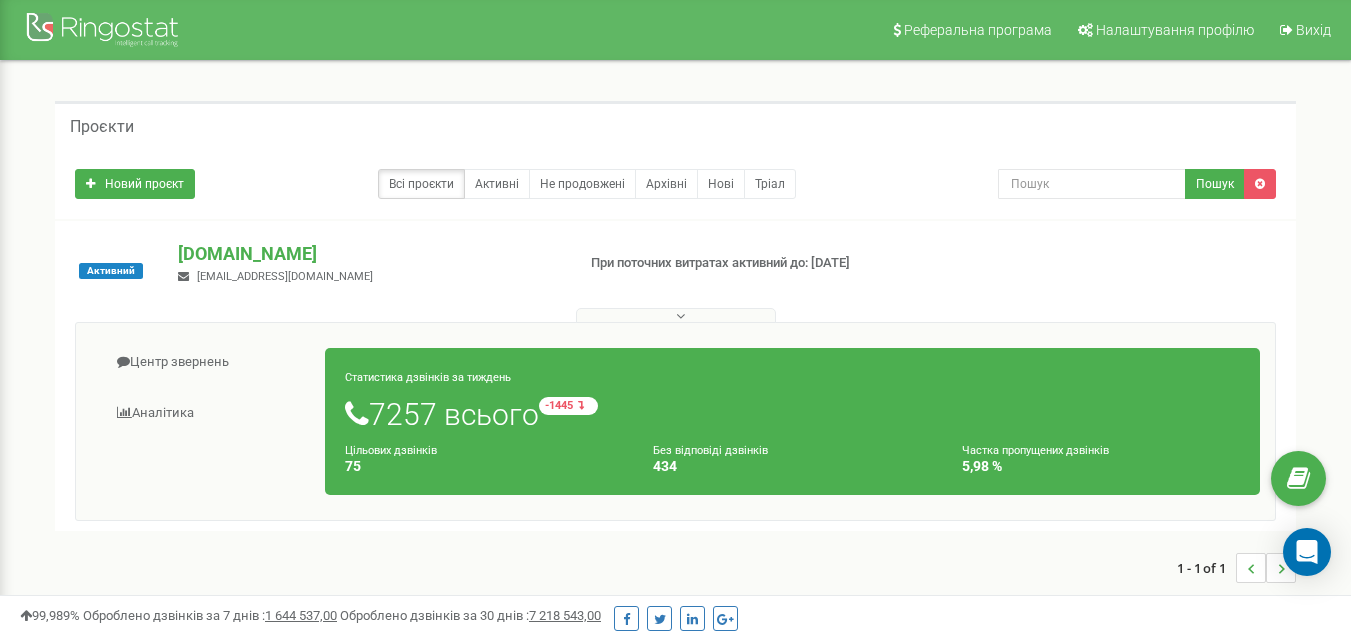 click on "При поточних витратах активний до: [DATE]" at bounding box center [730, 263] 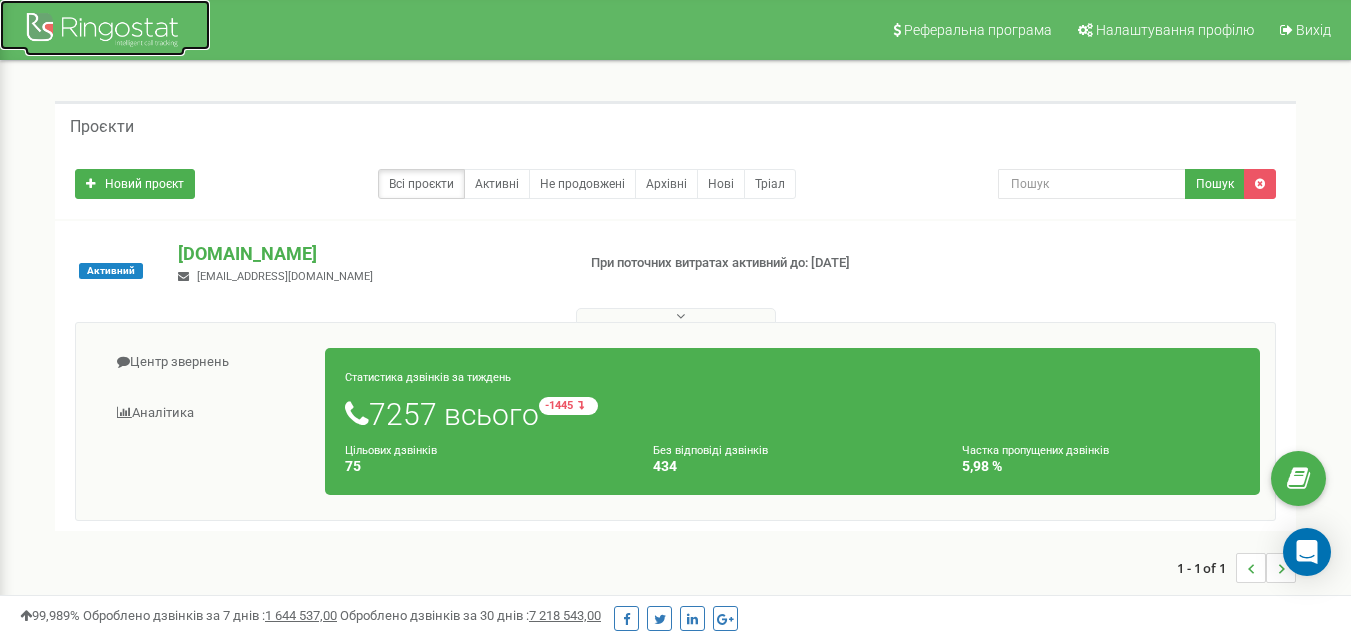 click at bounding box center (105, 32) 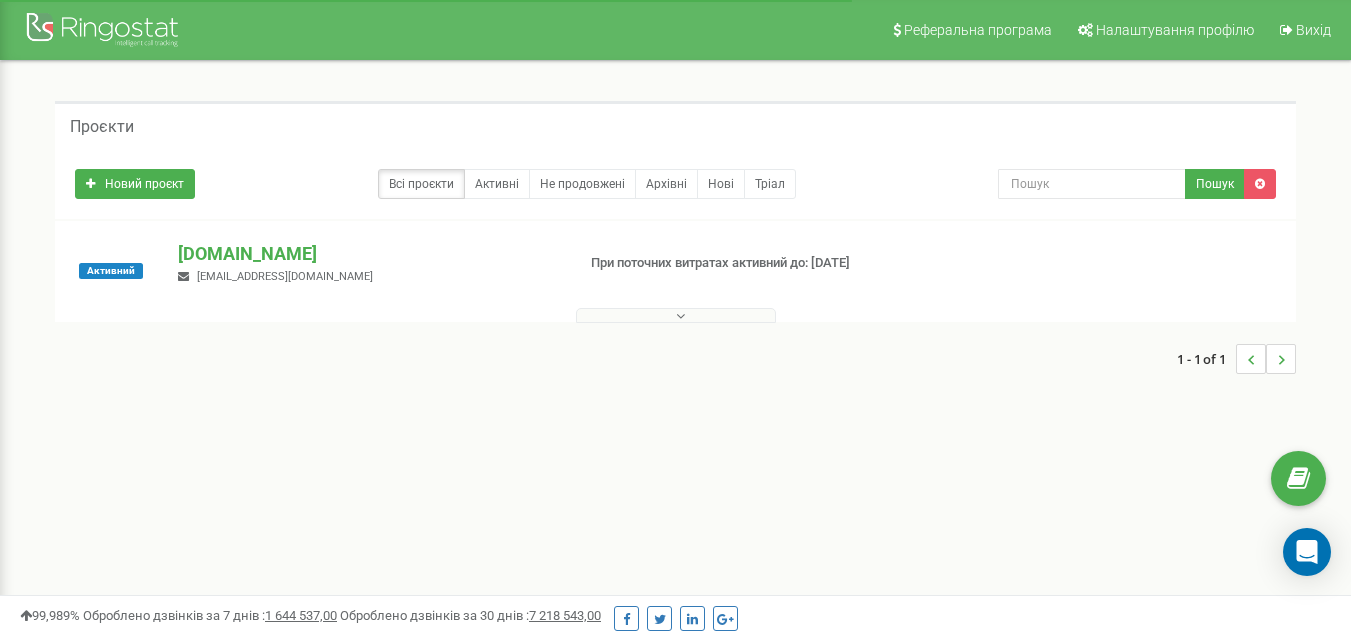 scroll, scrollTop: 0, scrollLeft: 0, axis: both 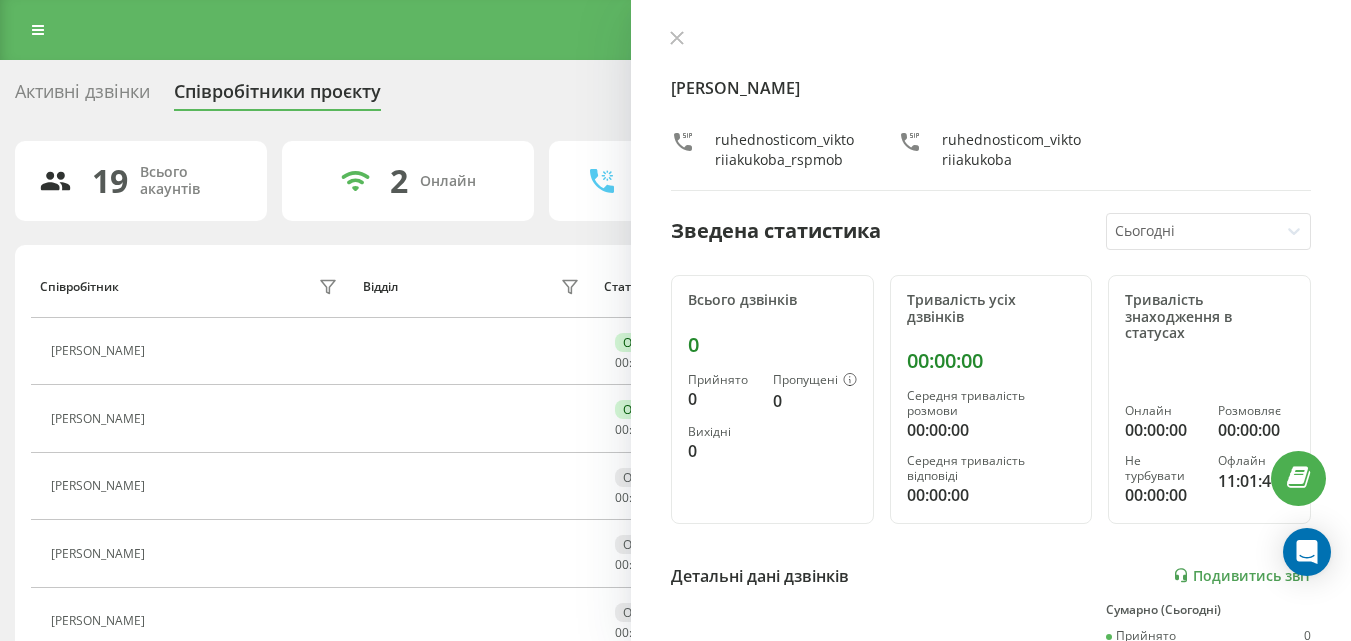drag, startPoint x: 671, startPoint y: 40, endPoint x: 473, endPoint y: 259, distance: 295.23718 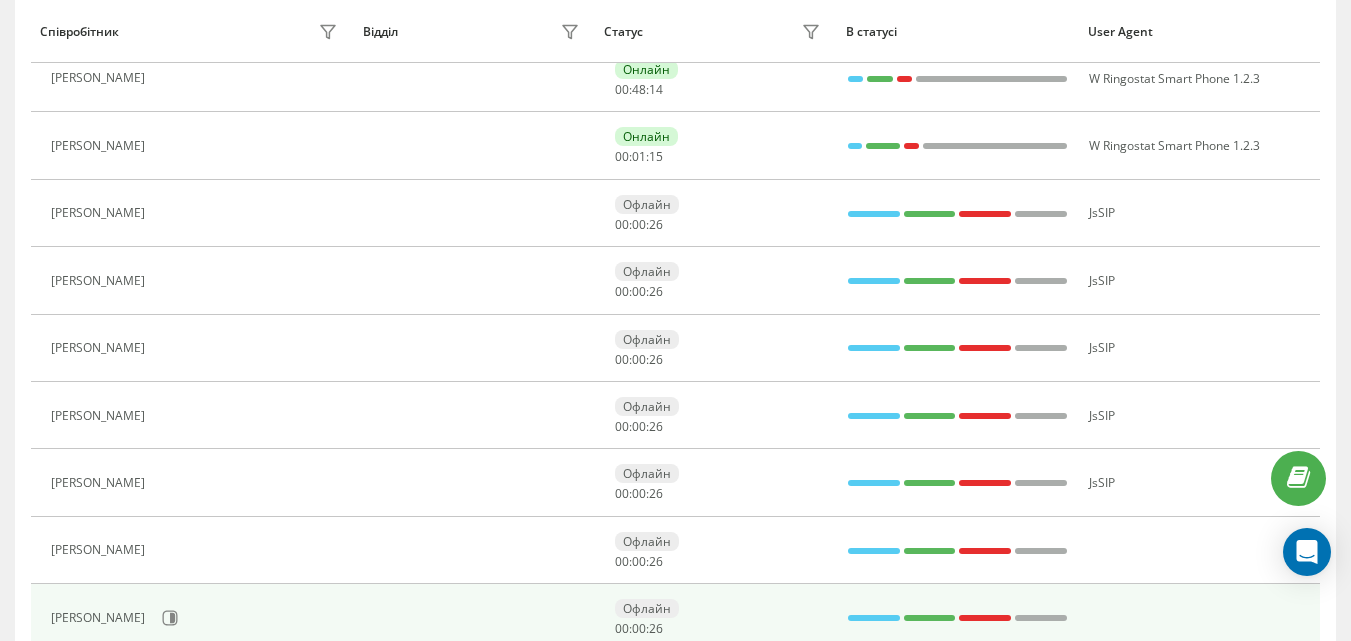 scroll, scrollTop: 300, scrollLeft: 0, axis: vertical 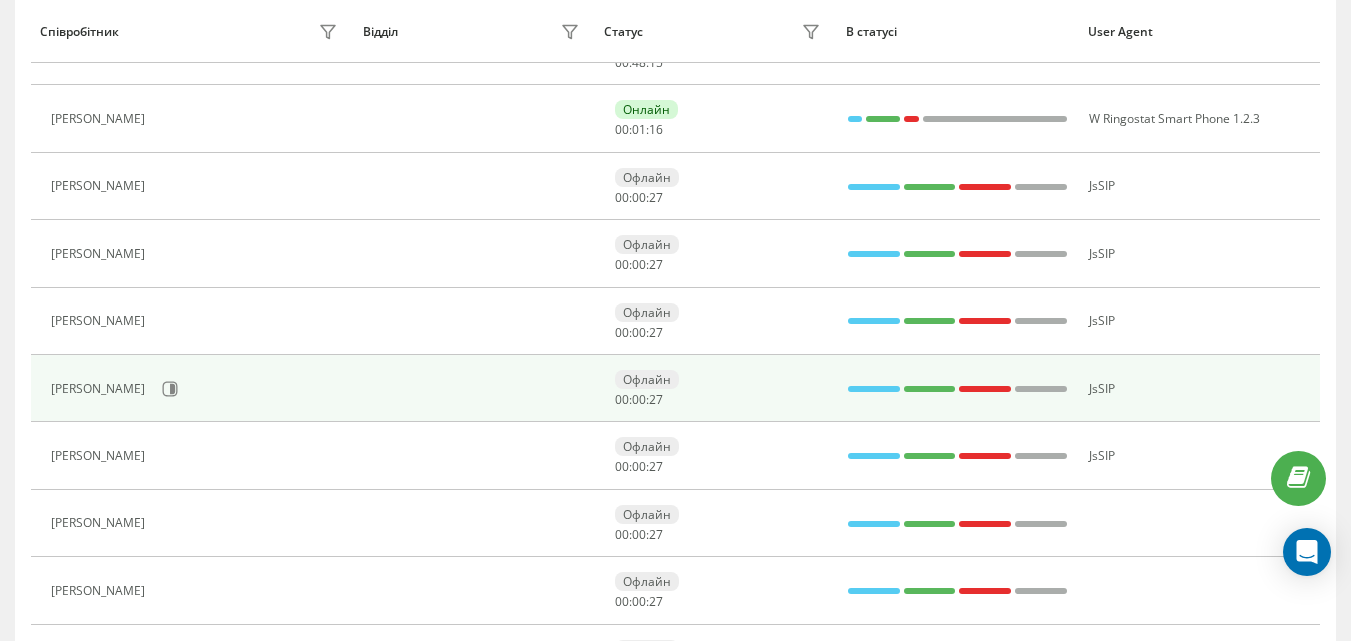 click on "[PERSON_NAME]" at bounding box center (196, 389) 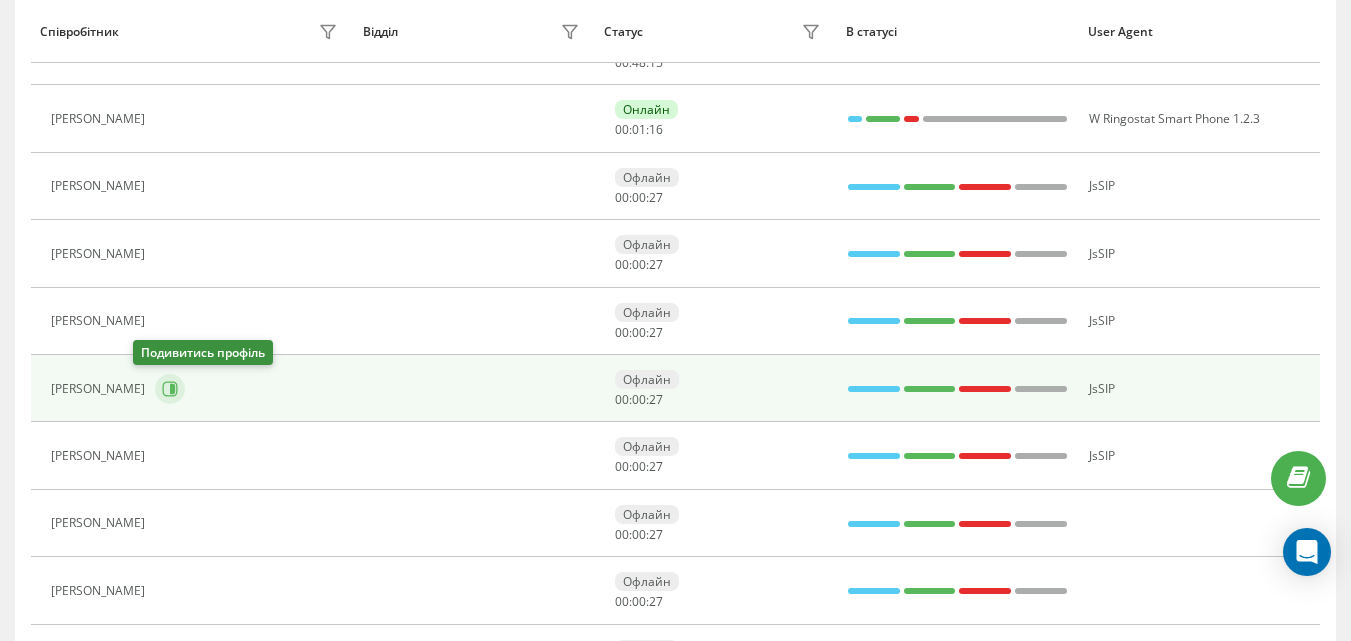 click at bounding box center (170, 389) 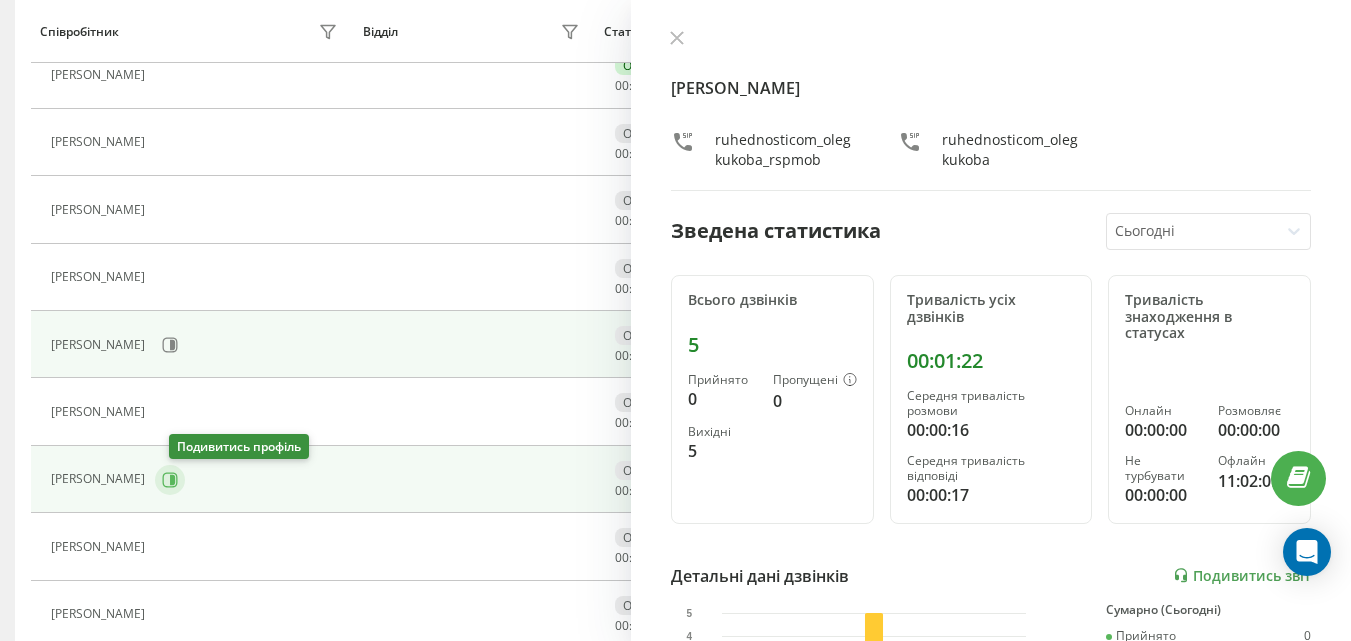 scroll, scrollTop: 300, scrollLeft: 0, axis: vertical 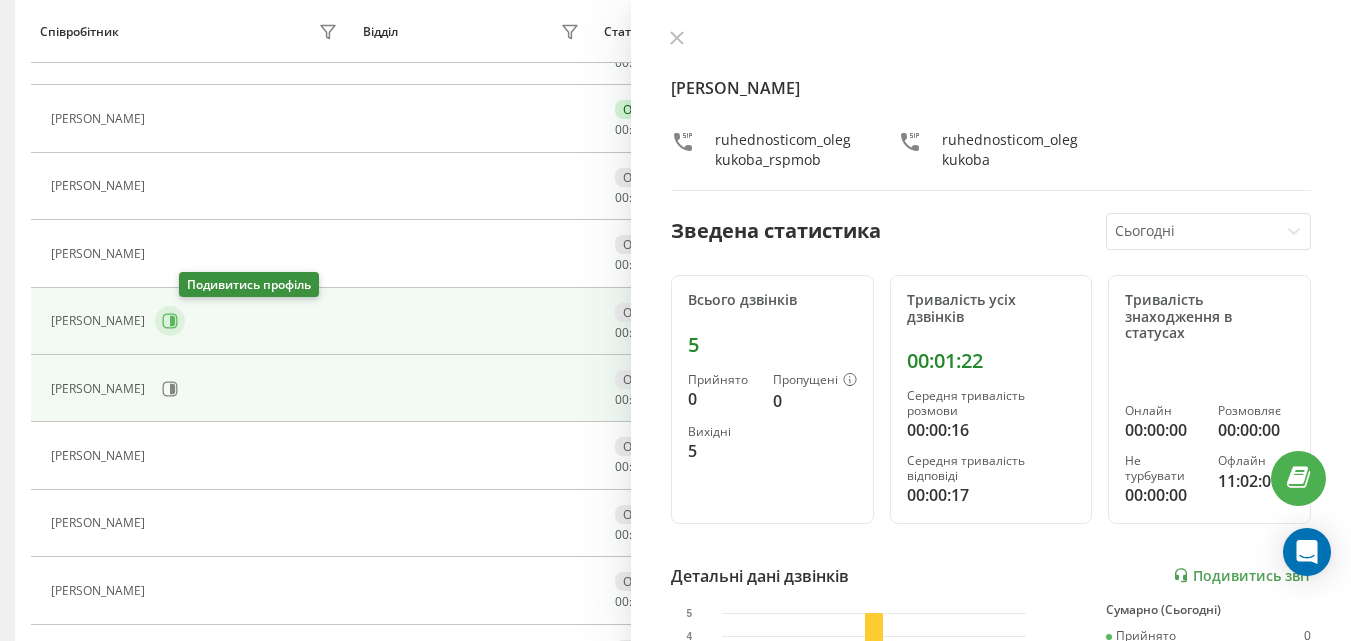 click 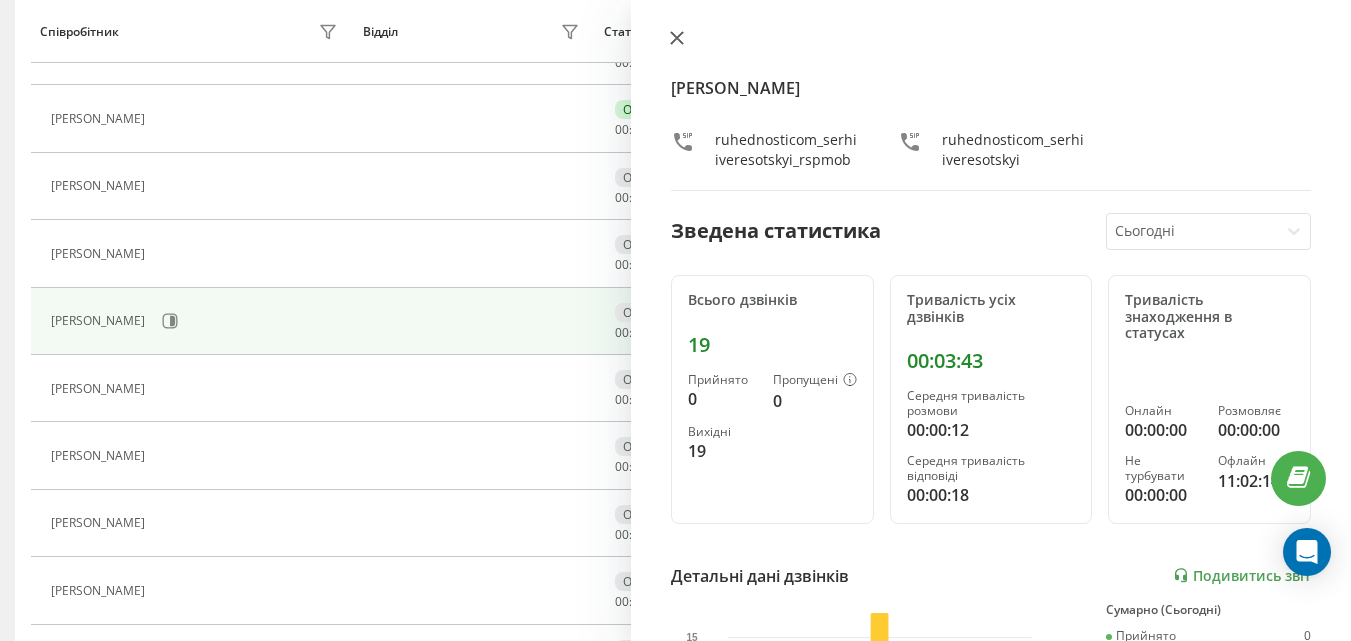 click at bounding box center [677, 39] 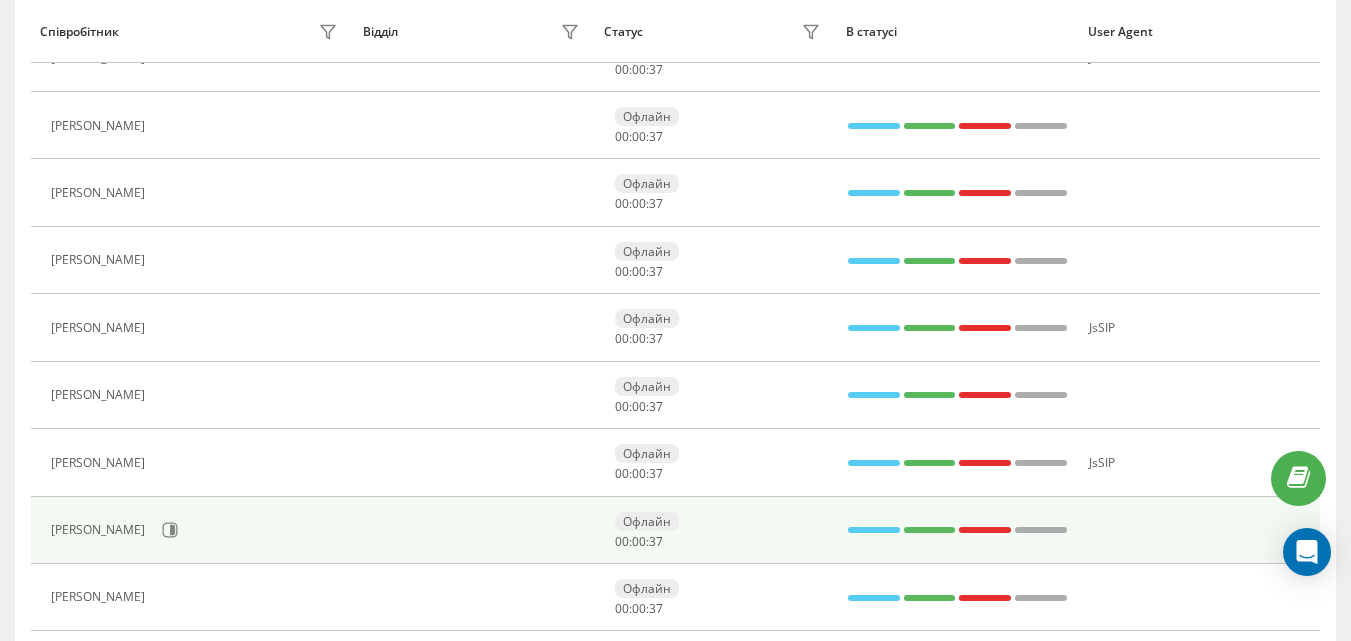 scroll, scrollTop: 1033, scrollLeft: 0, axis: vertical 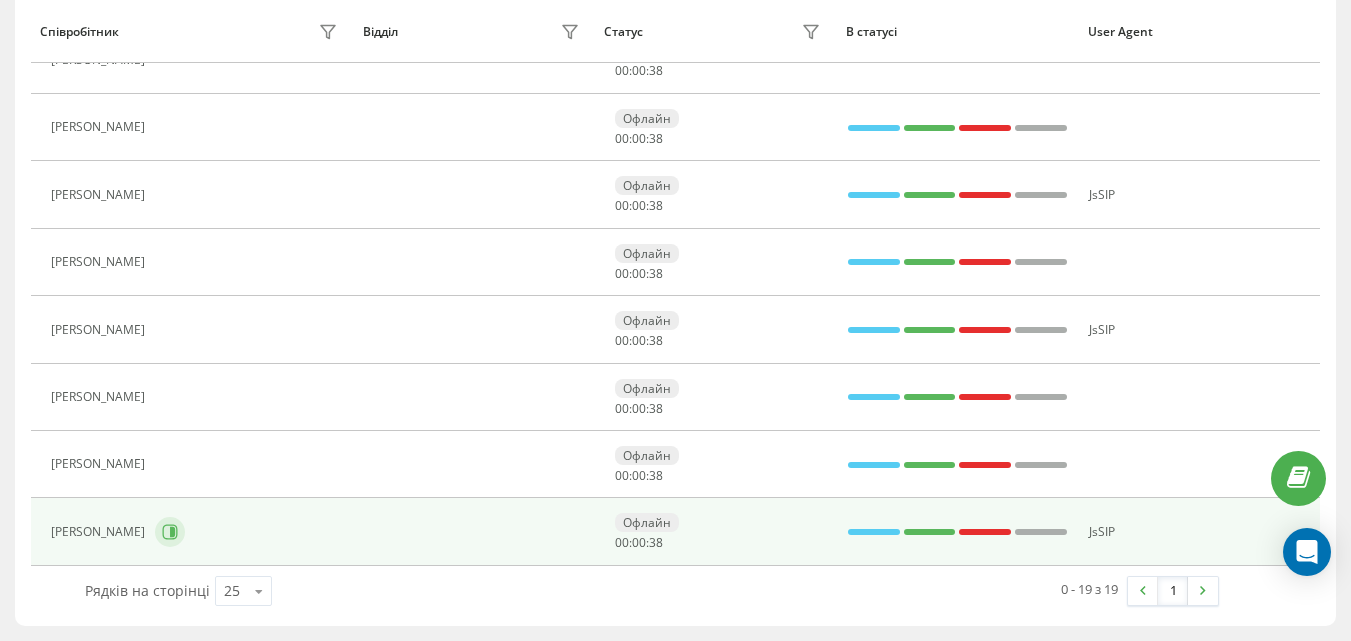 click 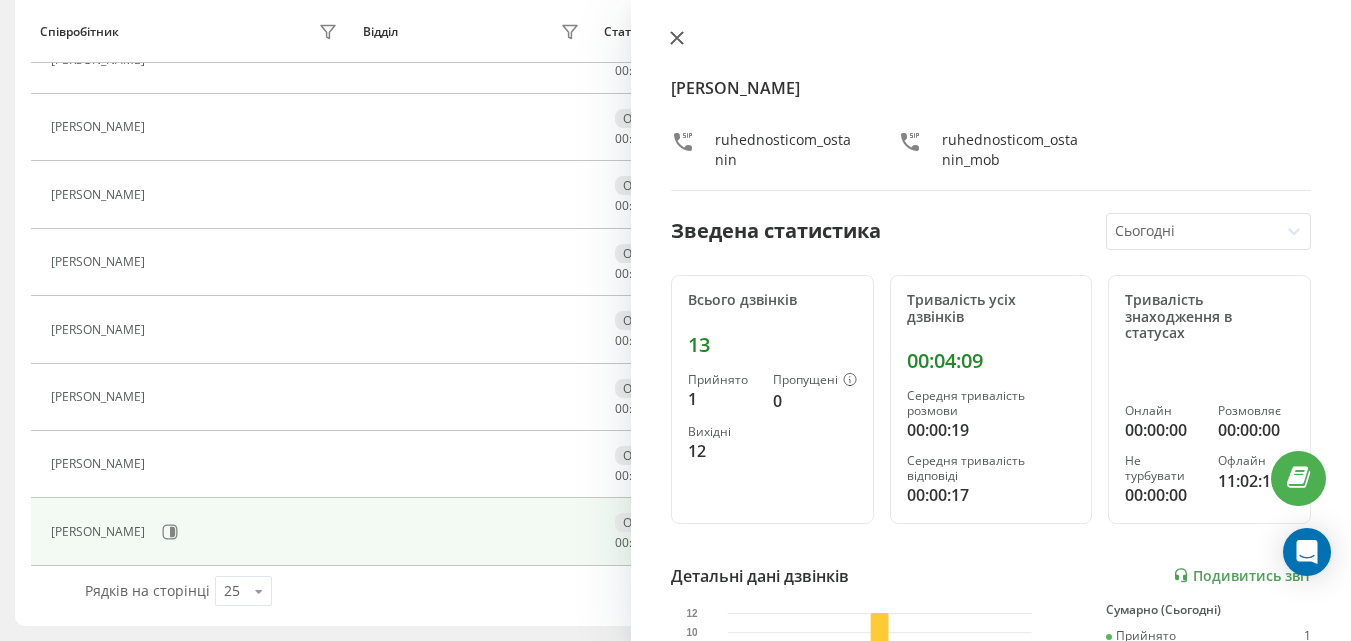 click 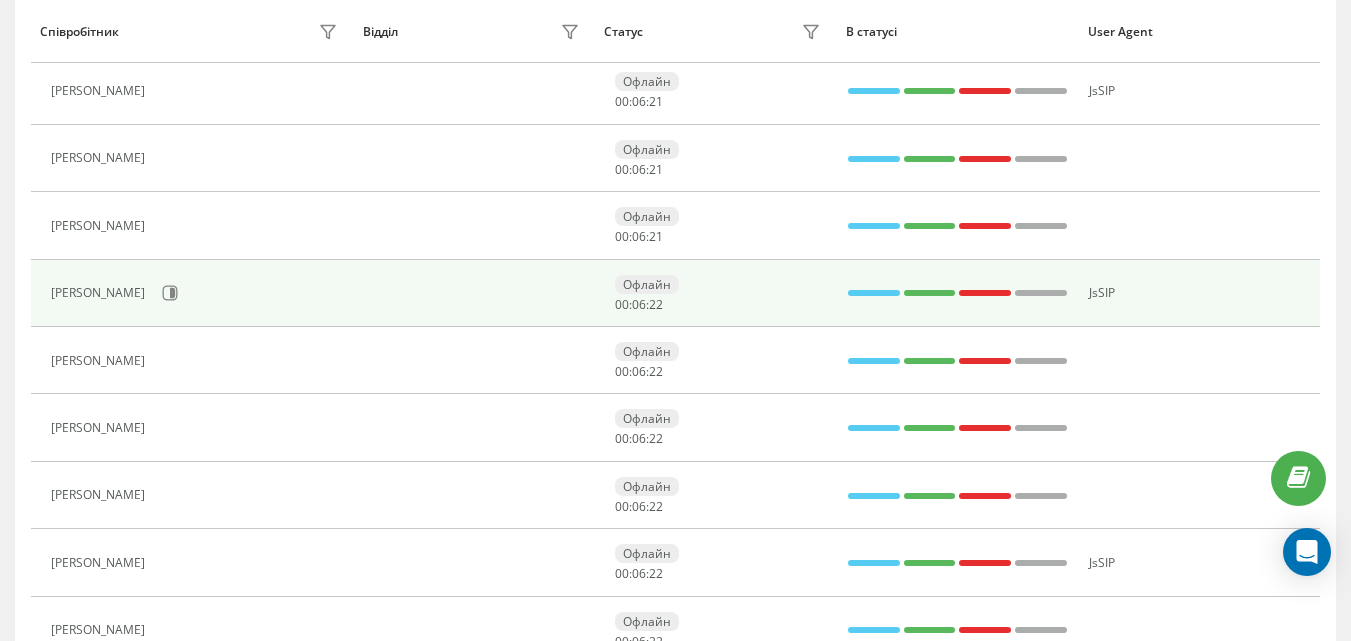 scroll, scrollTop: 633, scrollLeft: 0, axis: vertical 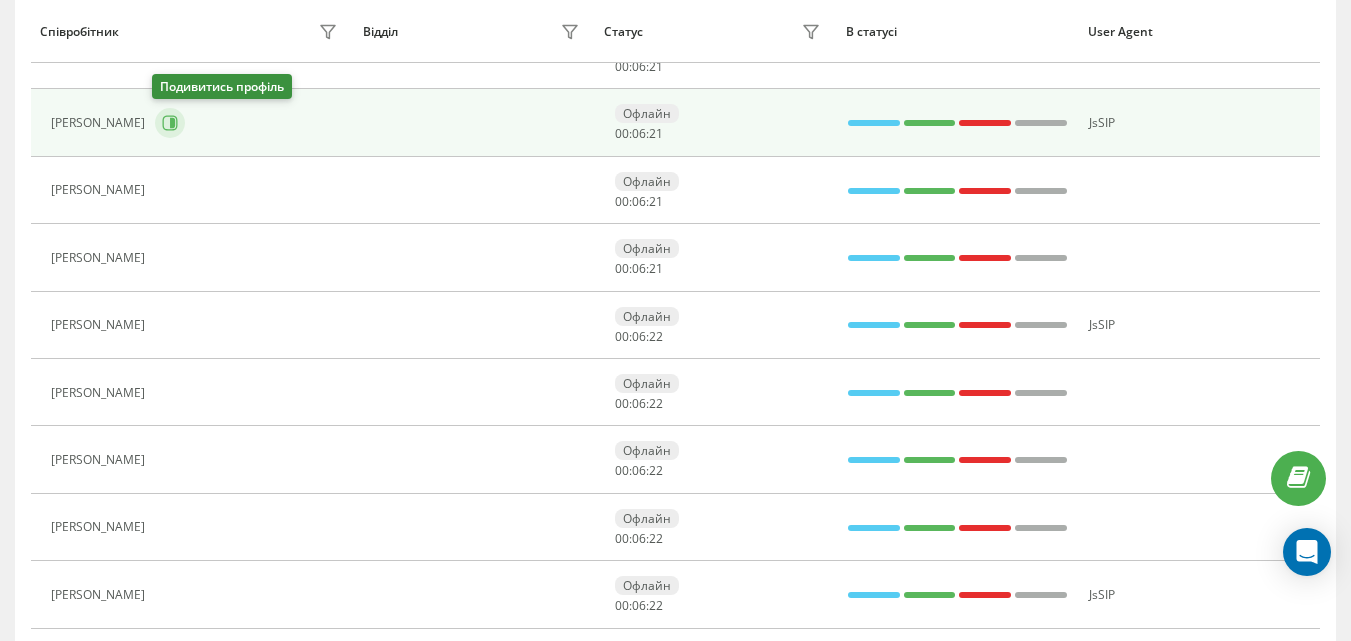click 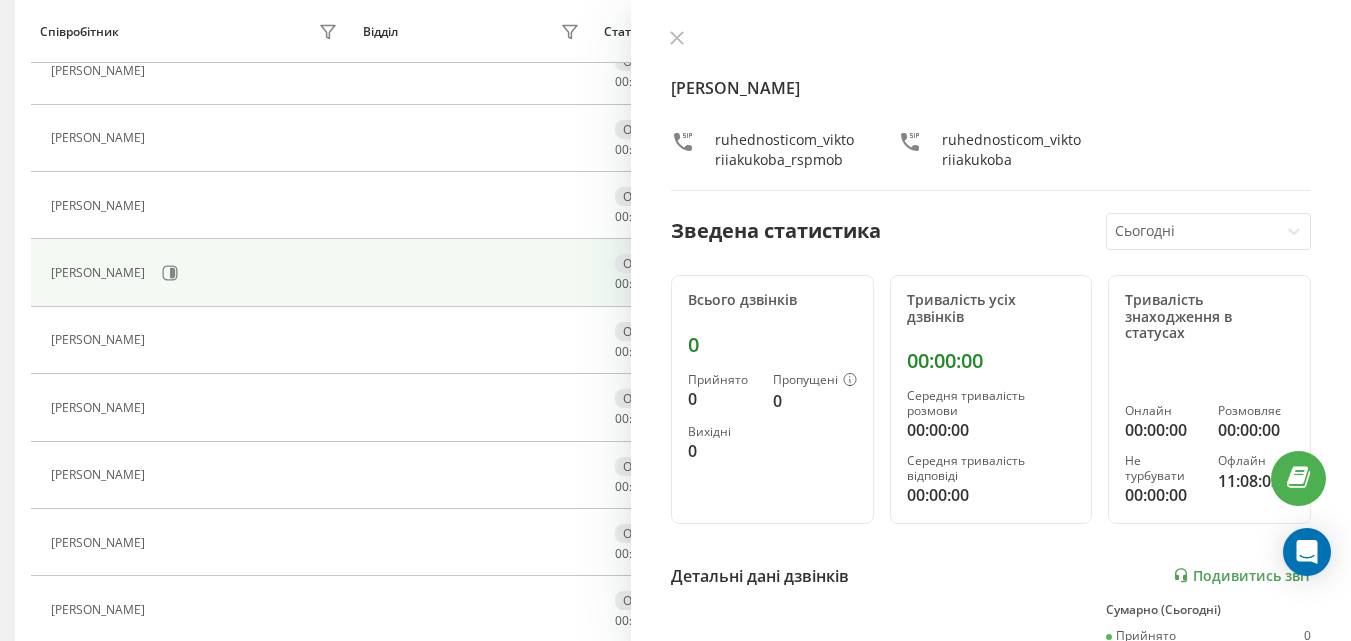 scroll, scrollTop: 333, scrollLeft: 0, axis: vertical 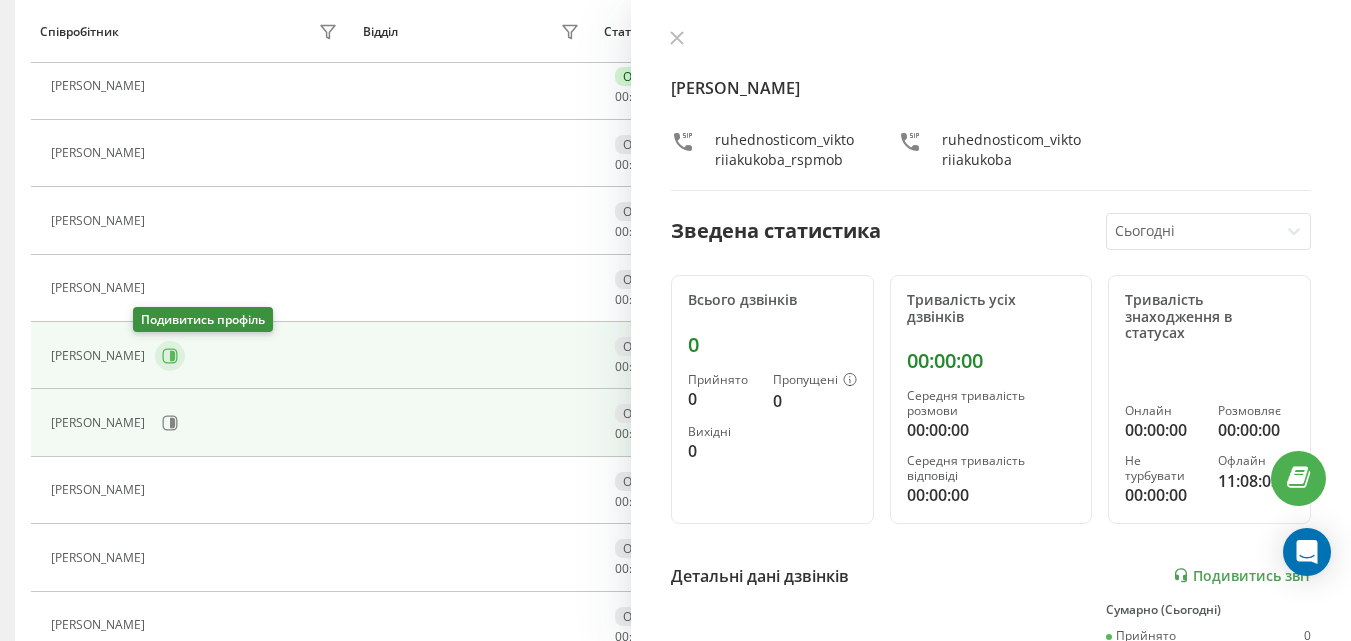 click 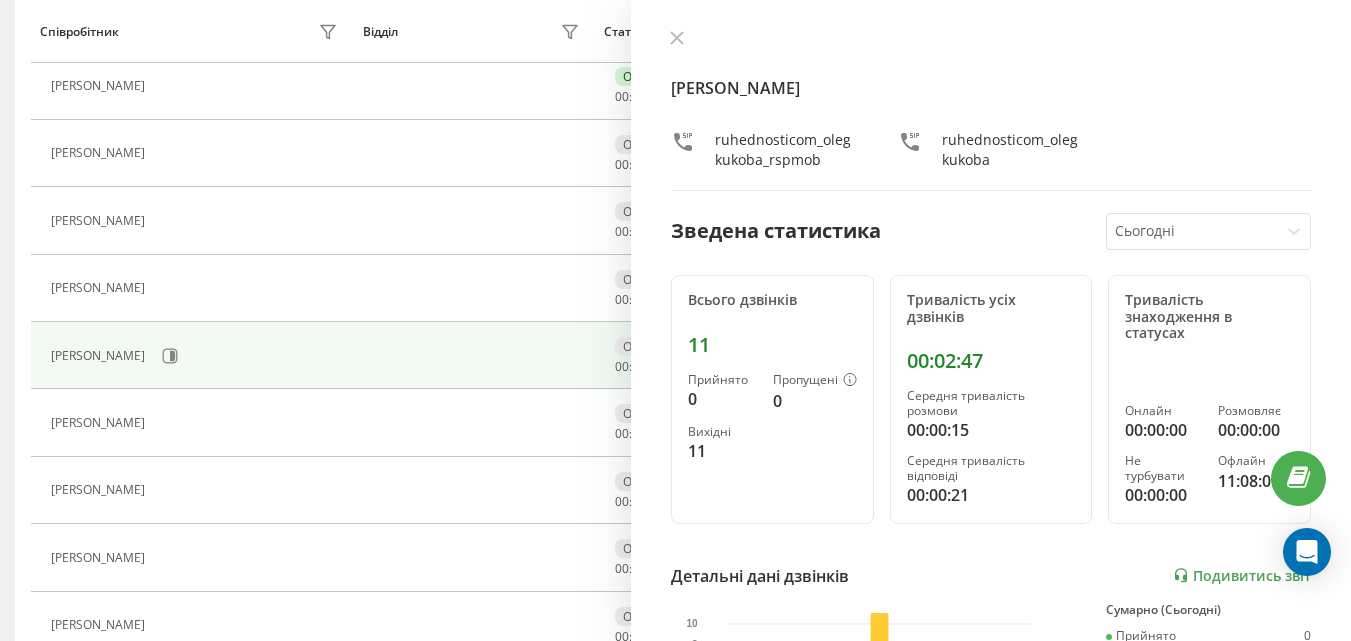 click 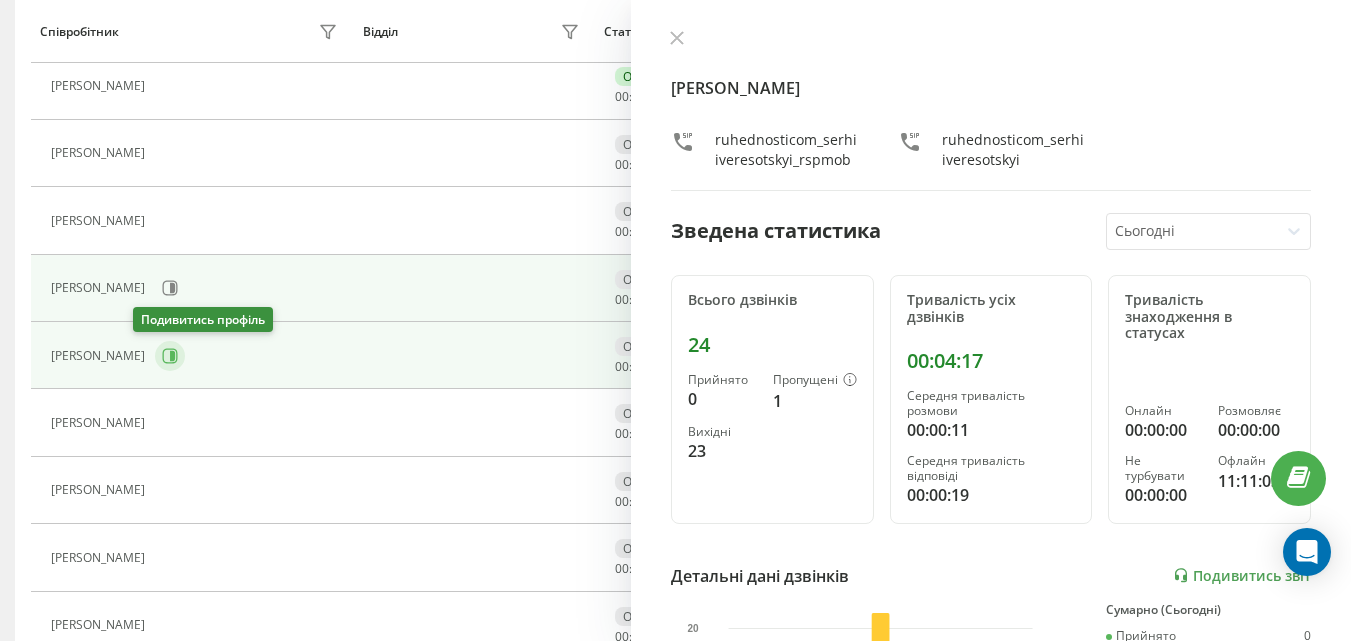 click at bounding box center (170, 356) 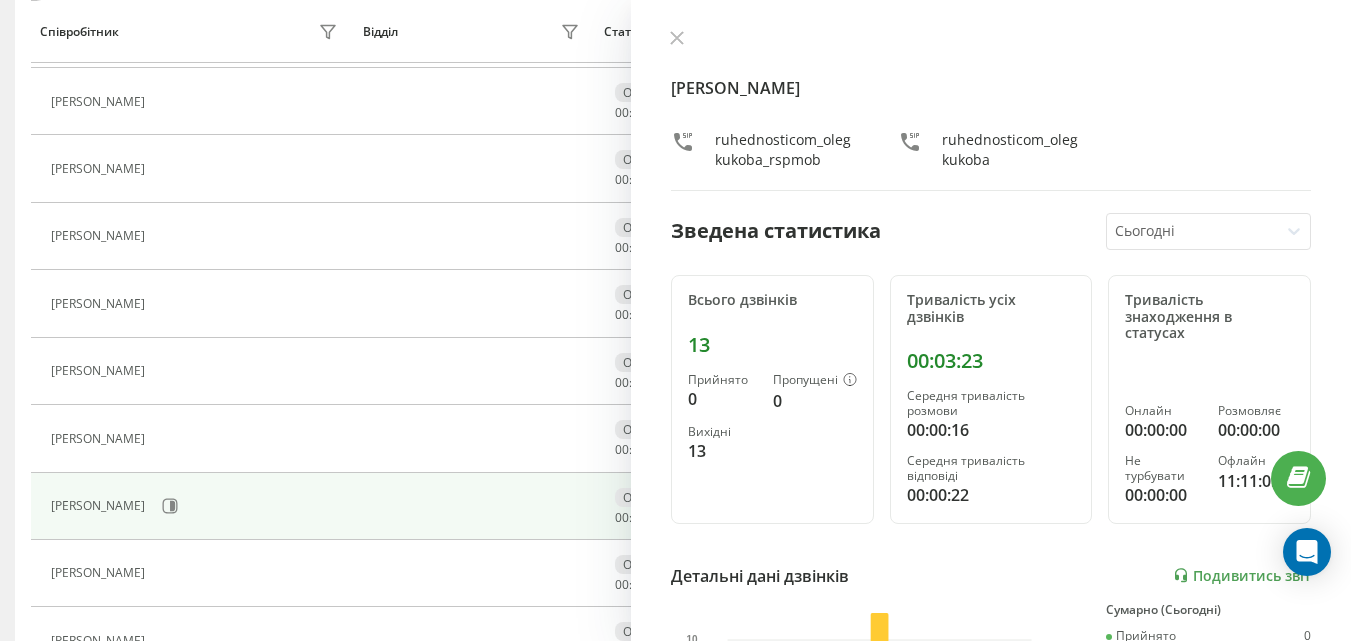 scroll, scrollTop: 1033, scrollLeft: 0, axis: vertical 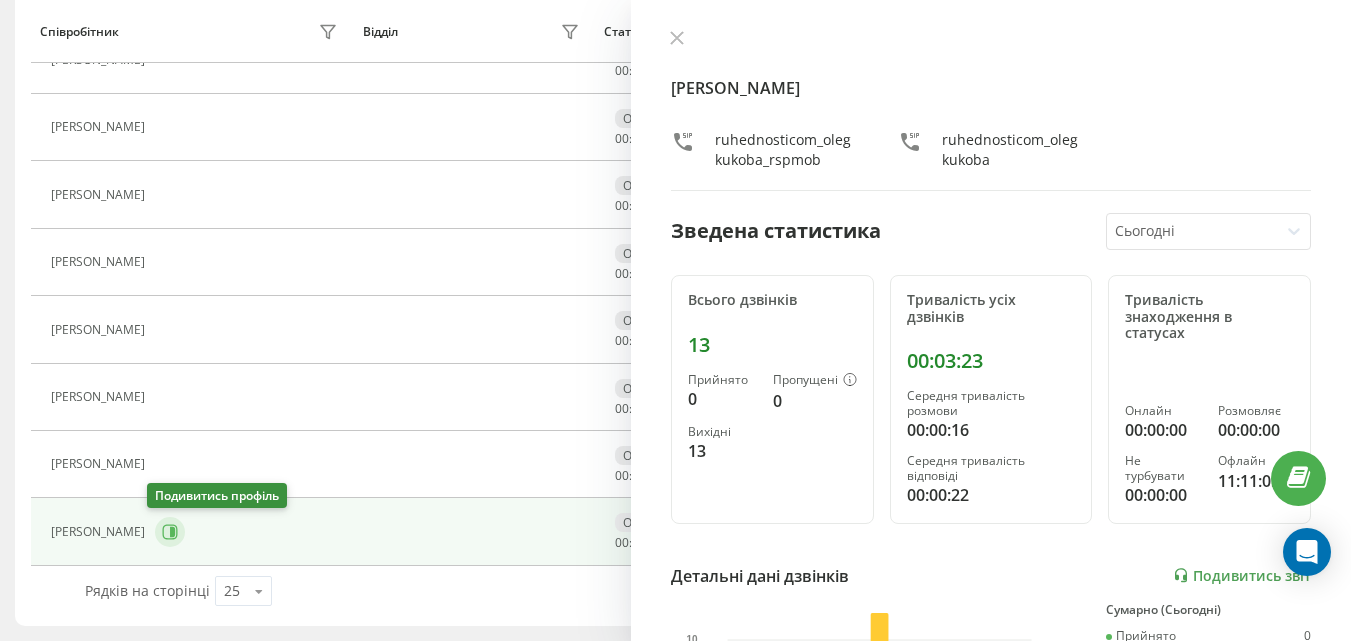 click at bounding box center (170, 532) 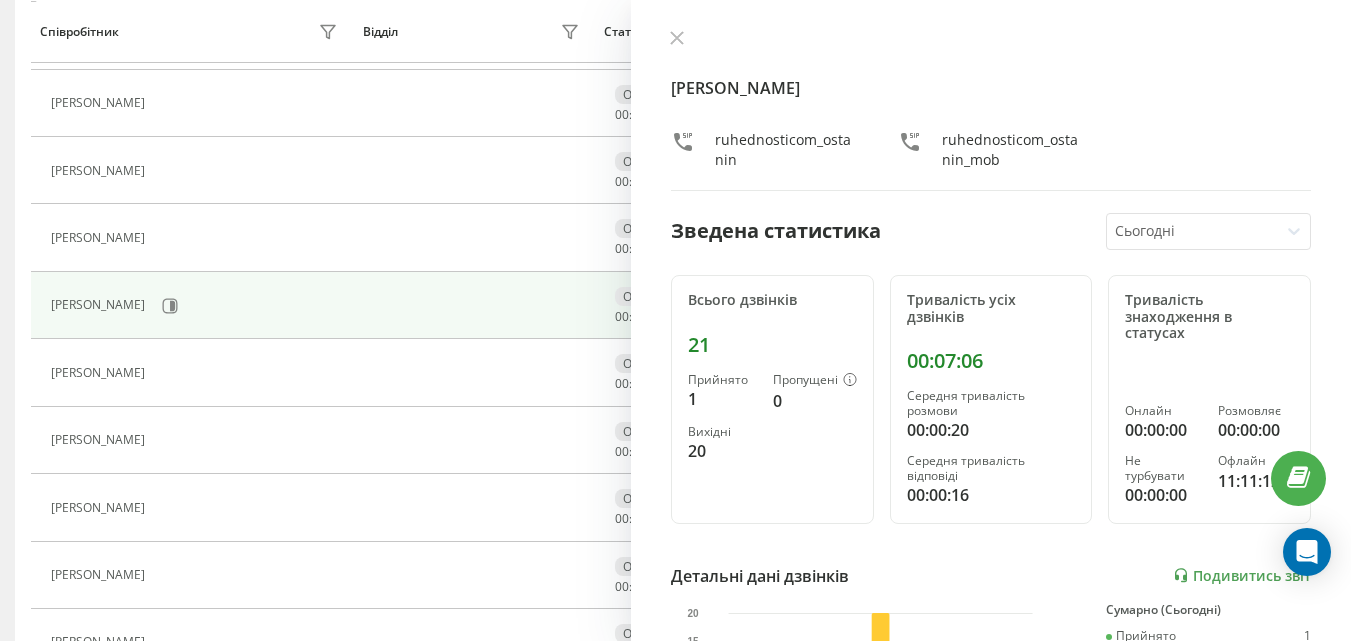 scroll, scrollTop: 1033, scrollLeft: 0, axis: vertical 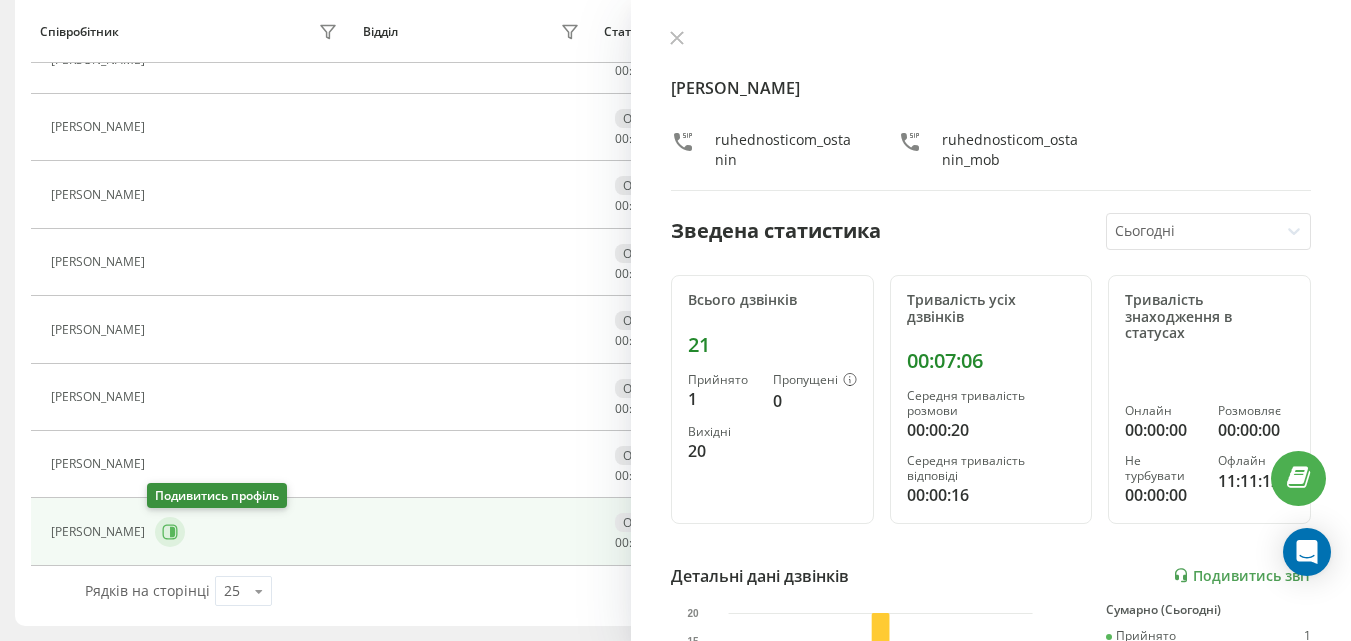 click 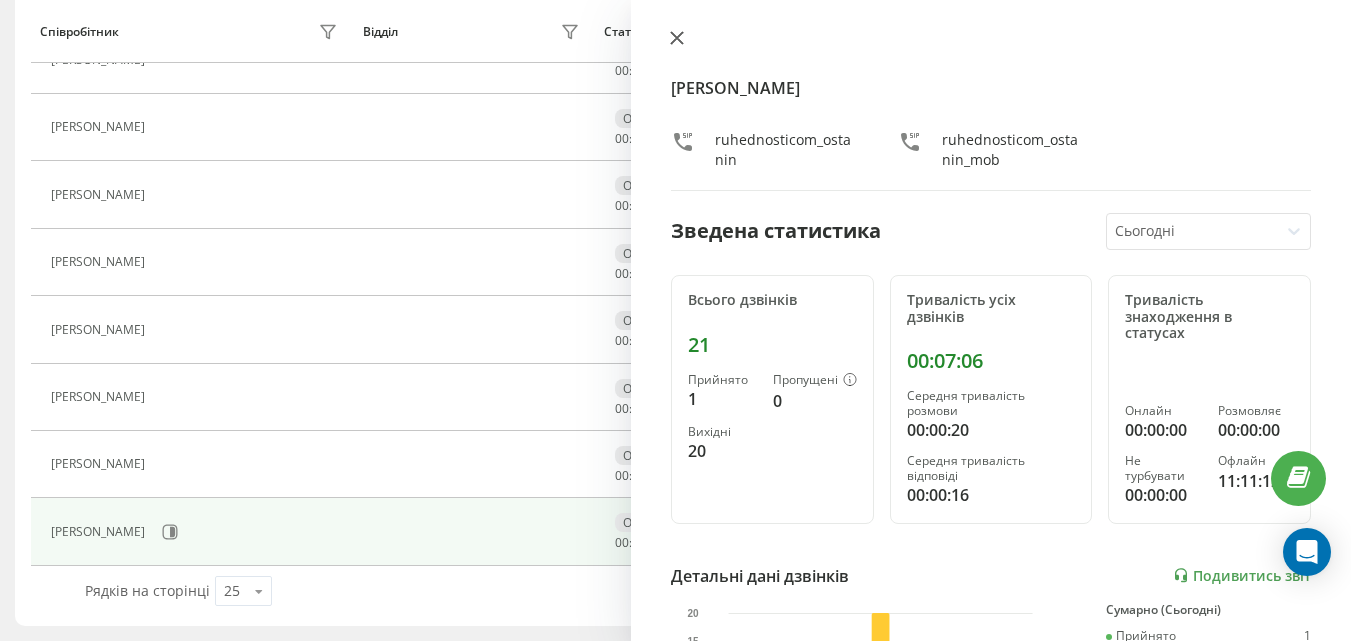 click 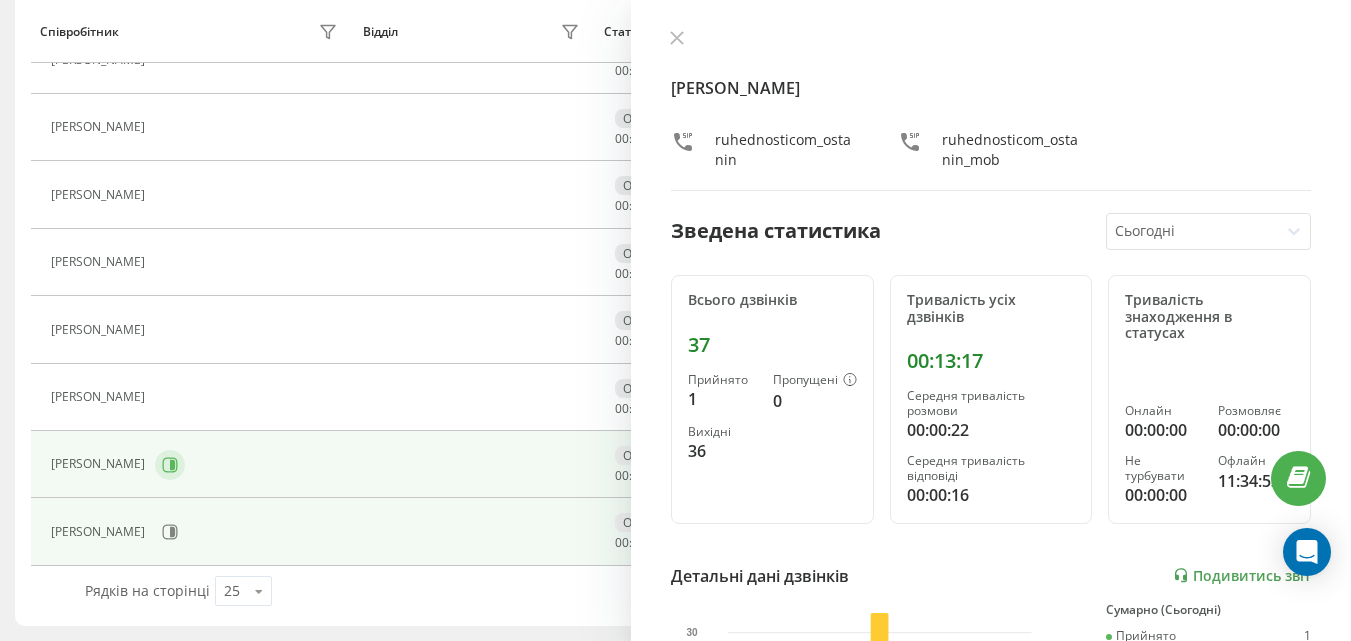 scroll, scrollTop: 1033, scrollLeft: 0, axis: vertical 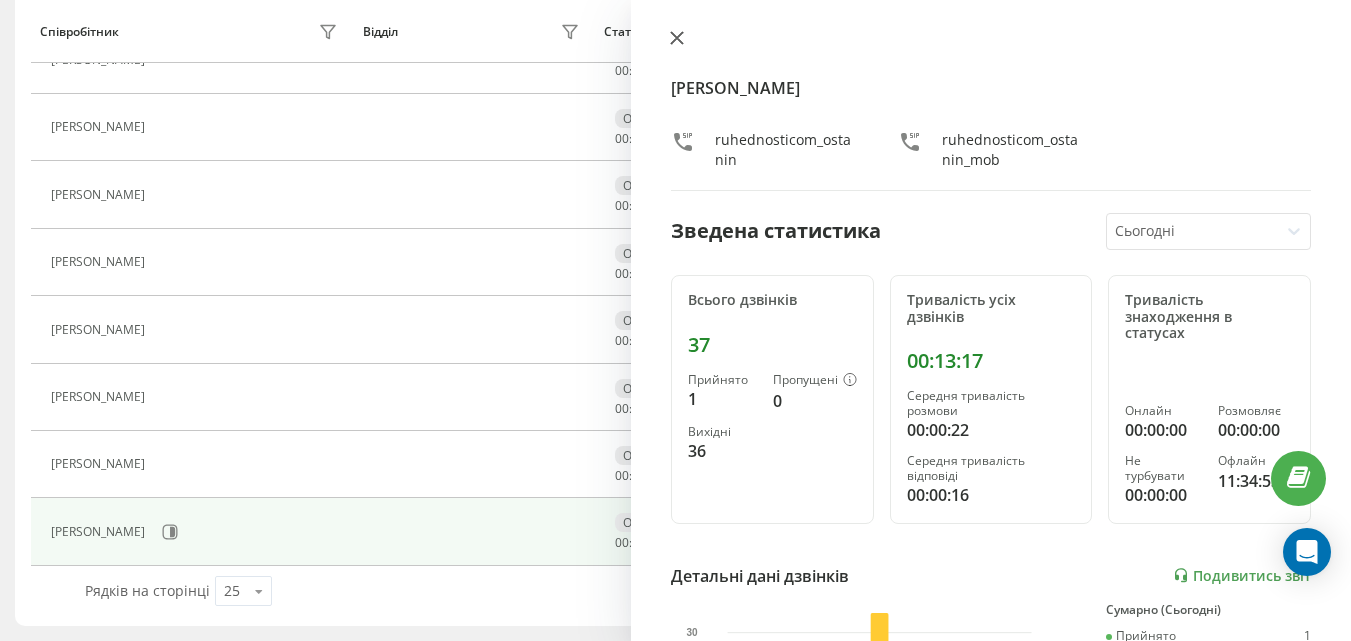 click 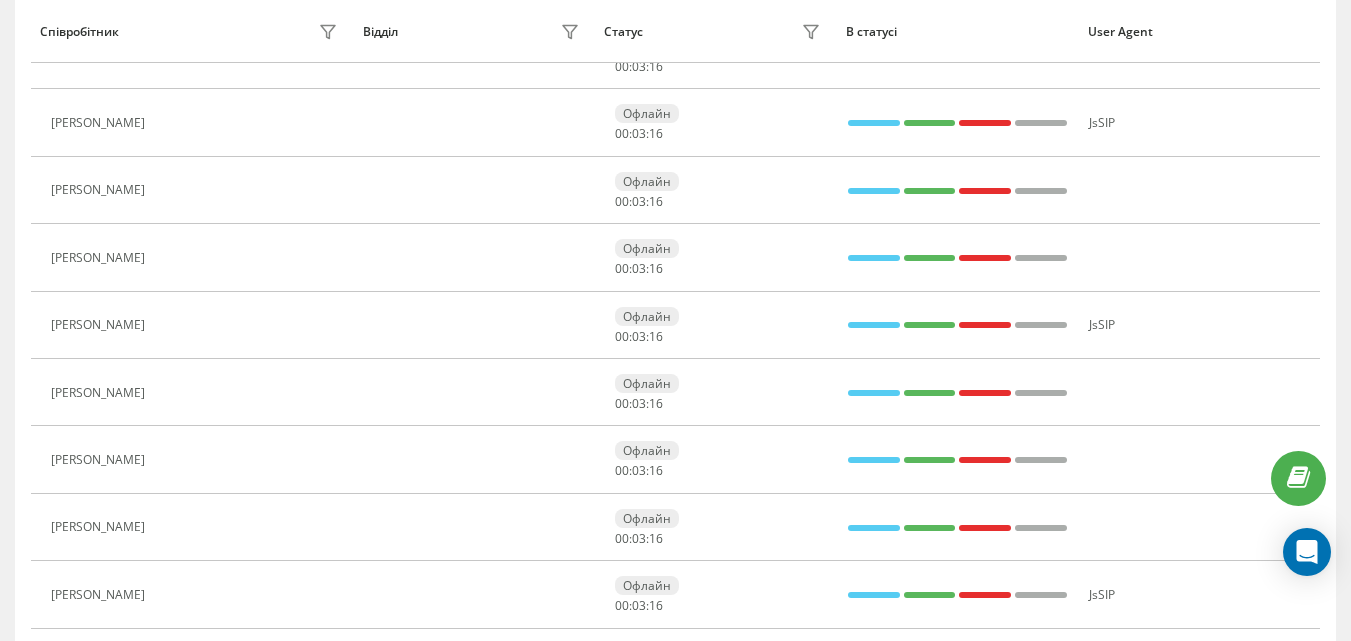 scroll, scrollTop: 33, scrollLeft: 0, axis: vertical 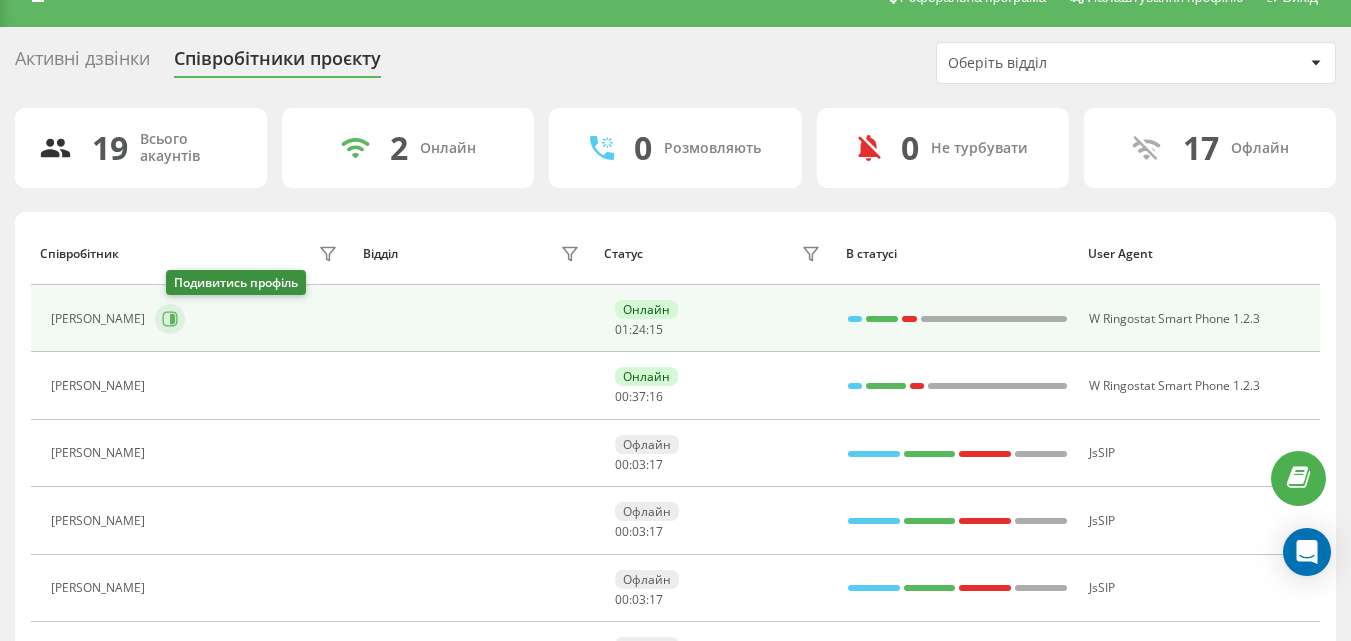 click 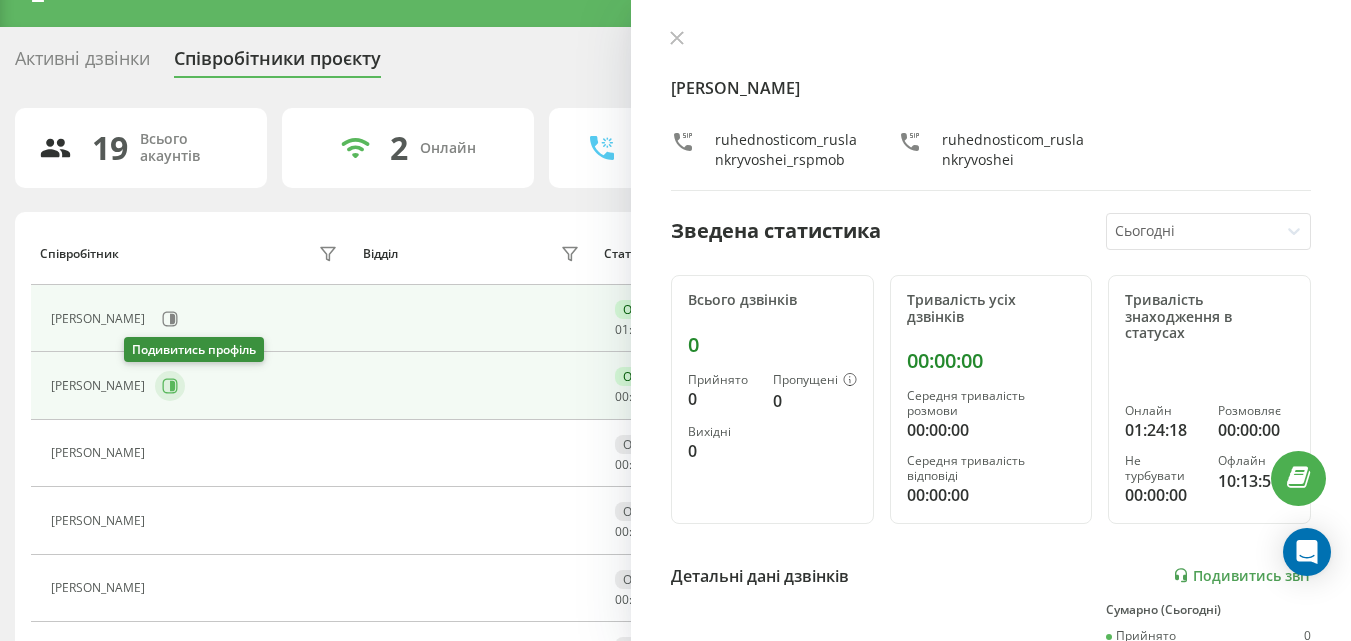 click 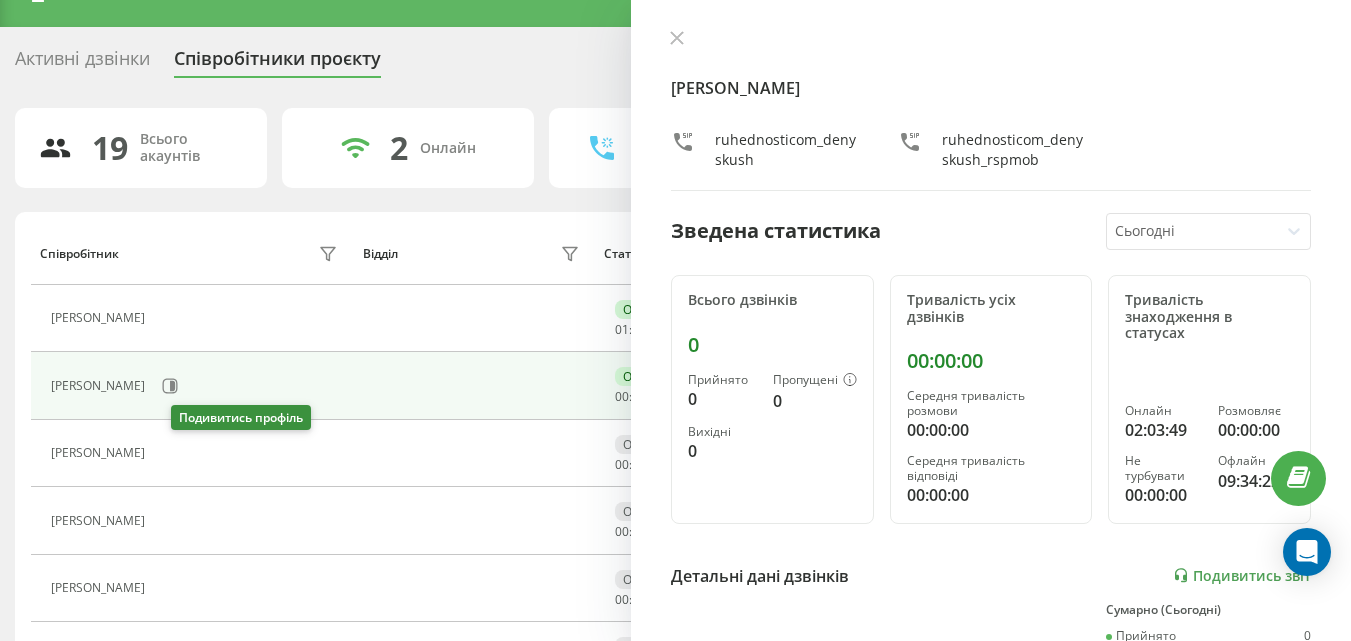 click 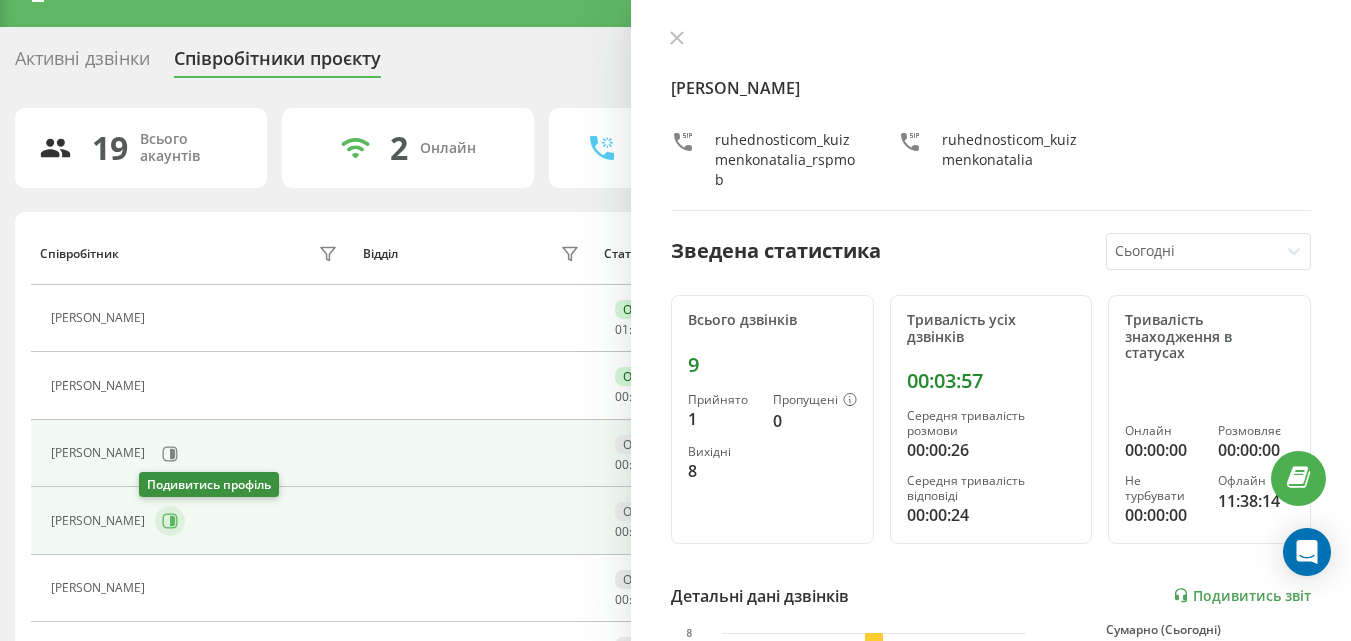 click 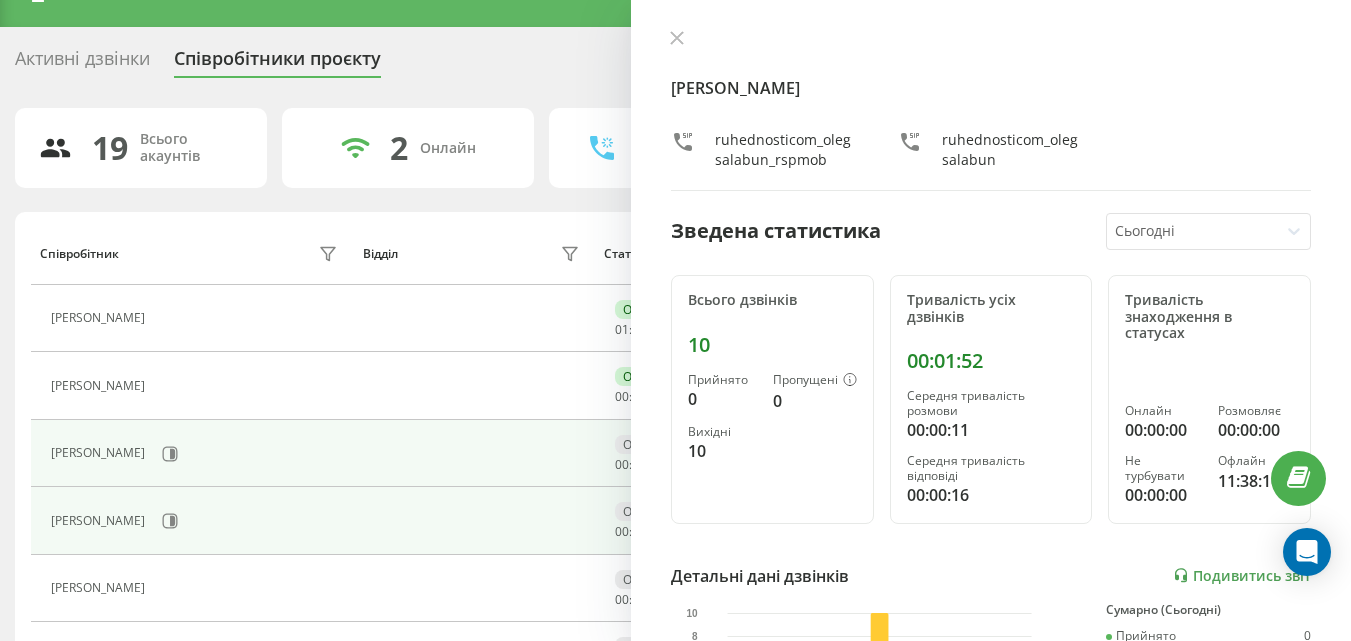 scroll, scrollTop: 133, scrollLeft: 0, axis: vertical 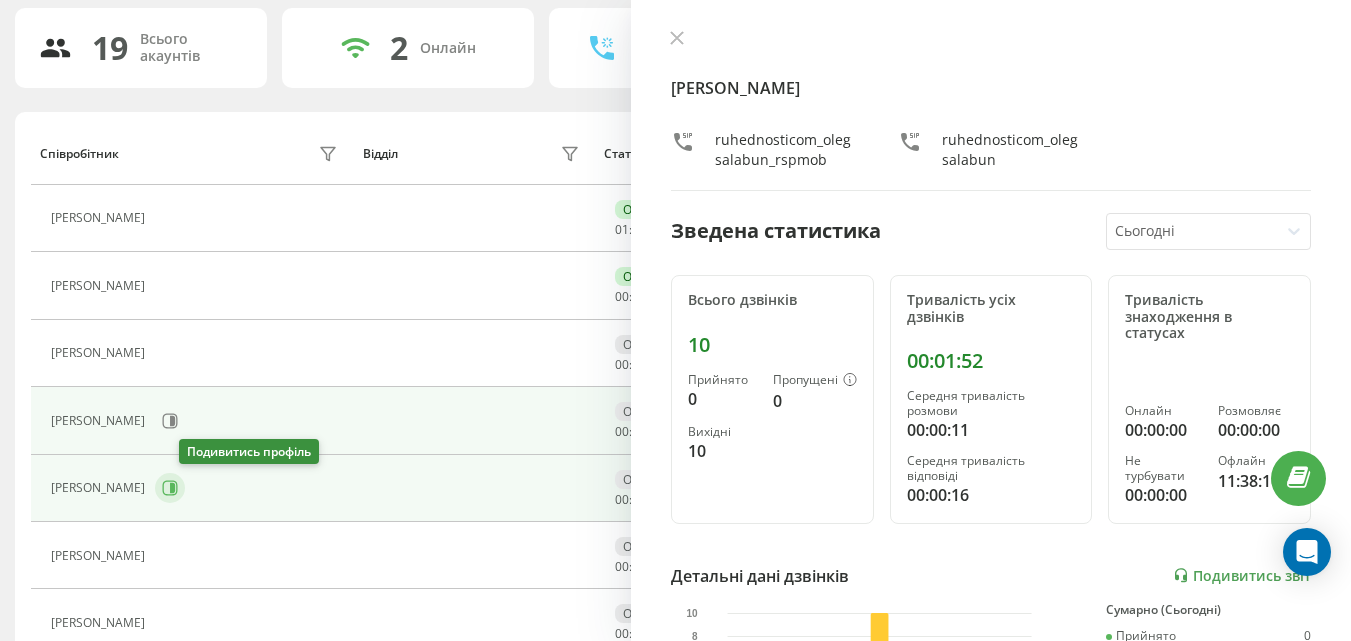 click 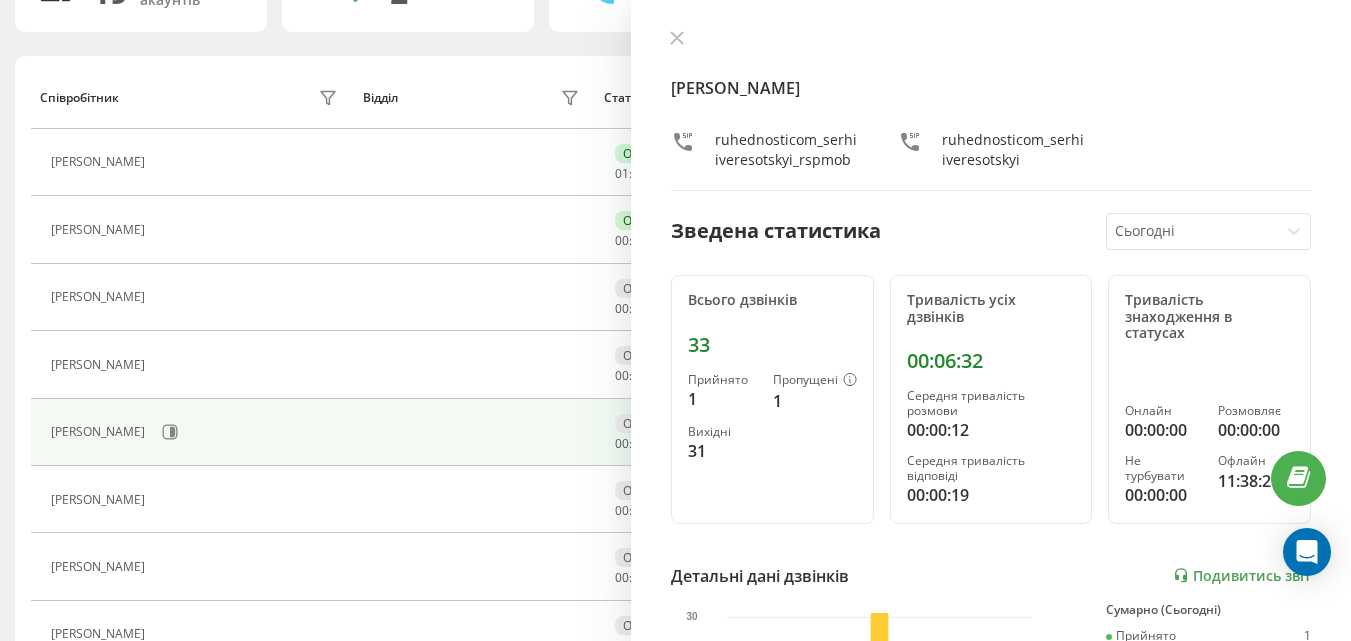 scroll, scrollTop: 233, scrollLeft: 0, axis: vertical 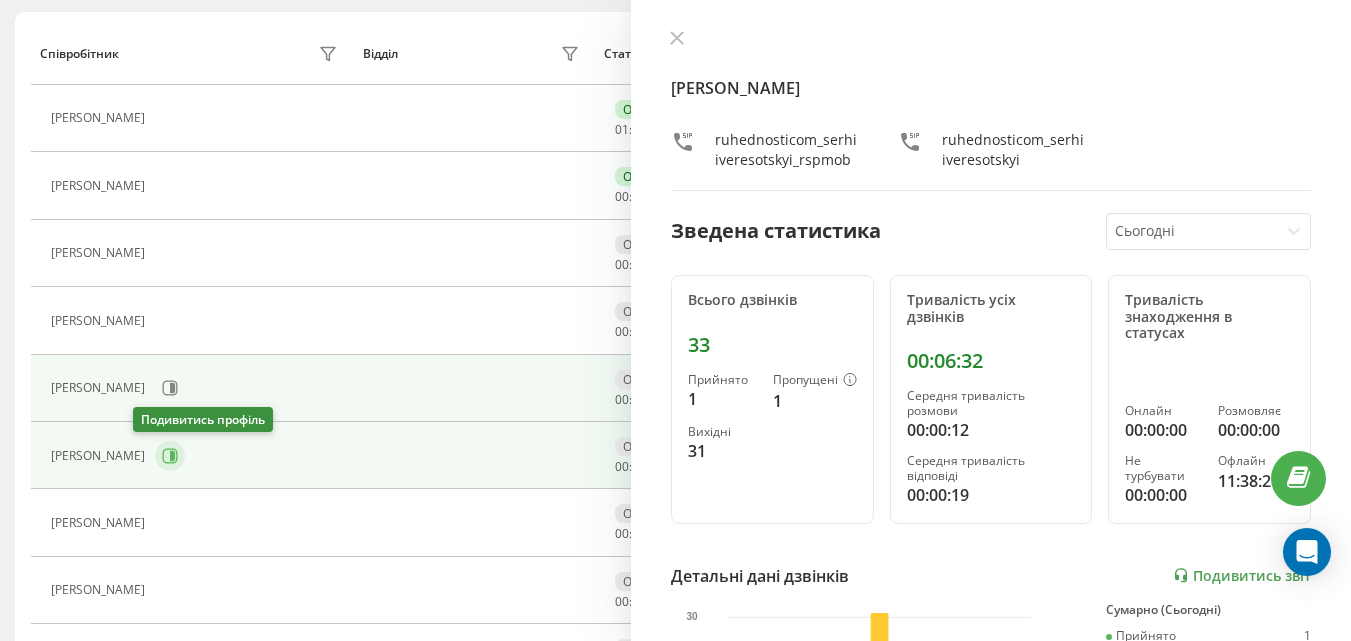 click at bounding box center (170, 456) 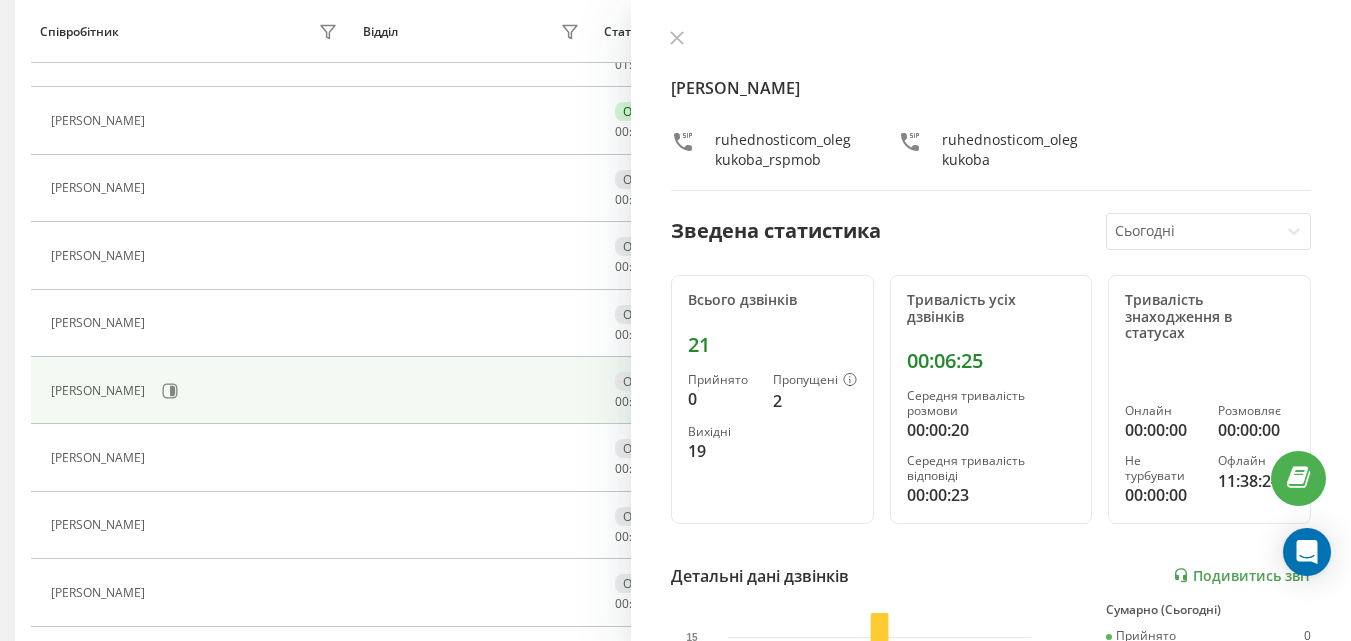 scroll, scrollTop: 333, scrollLeft: 0, axis: vertical 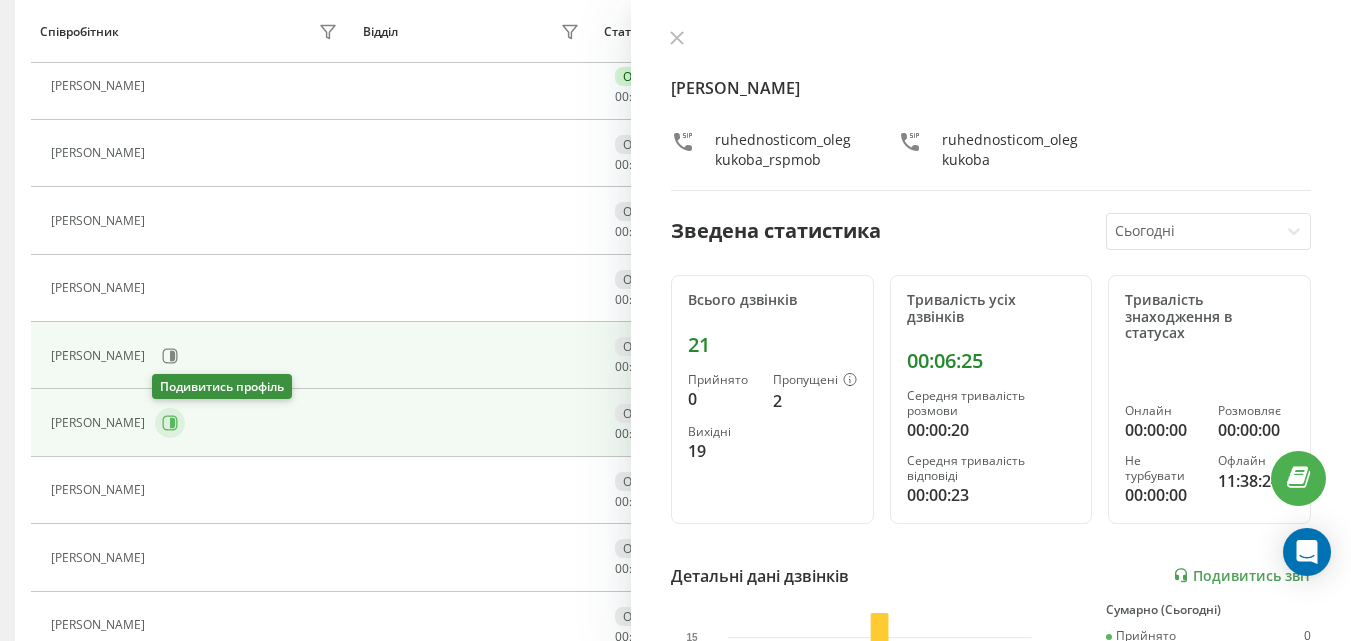 click 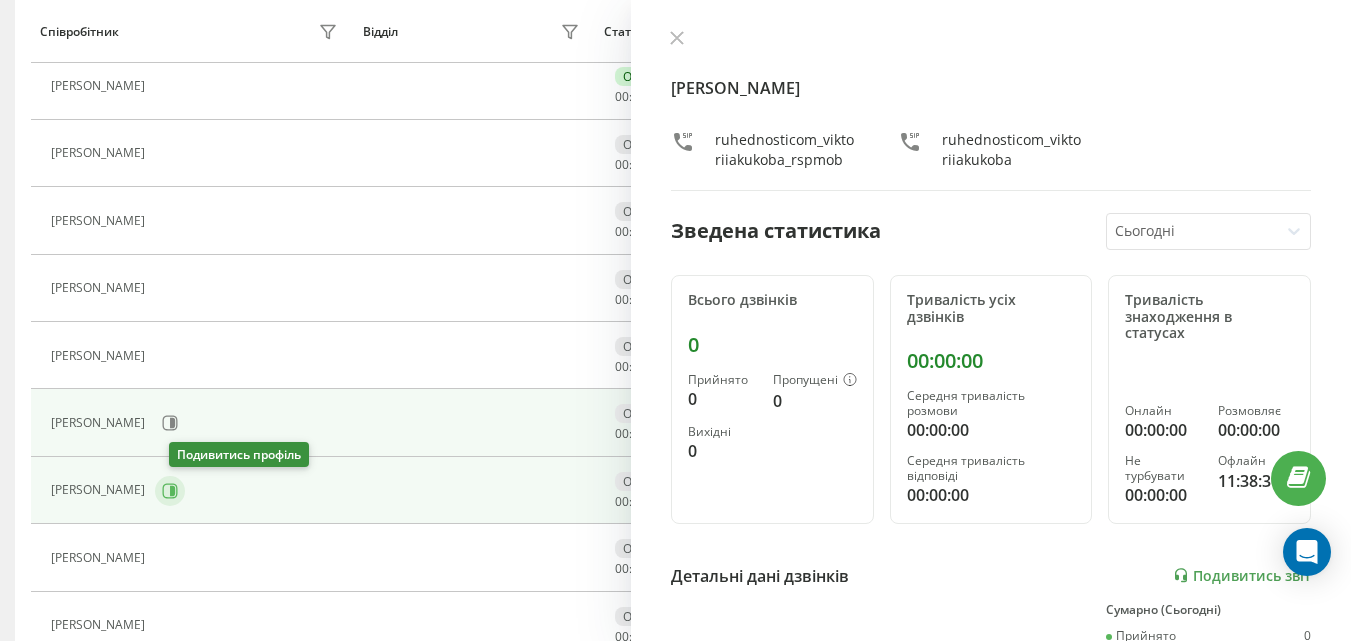 click at bounding box center (170, 491) 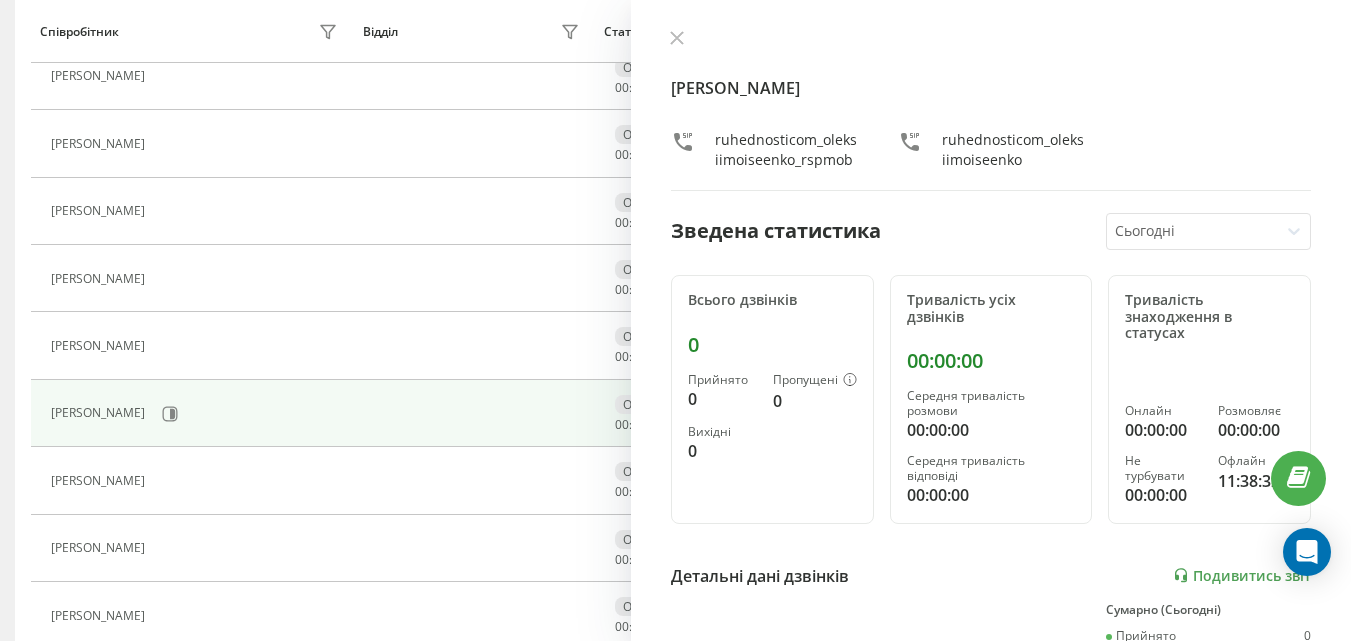 scroll, scrollTop: 533, scrollLeft: 0, axis: vertical 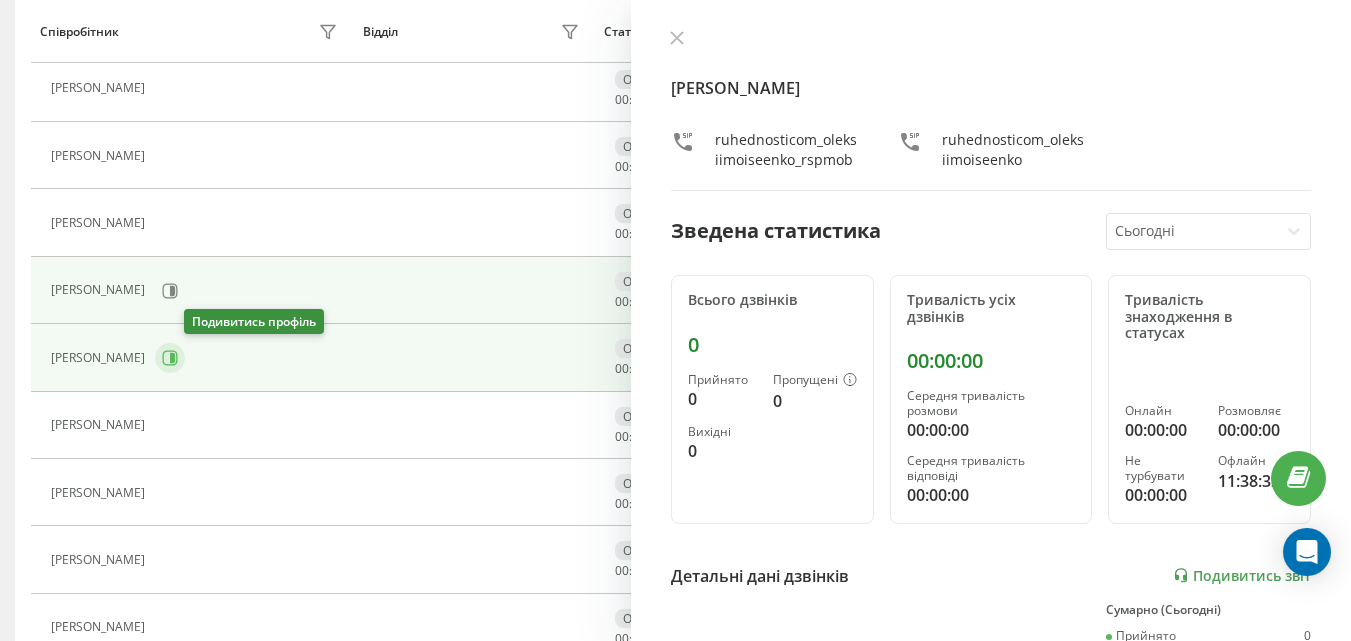 click at bounding box center (170, 358) 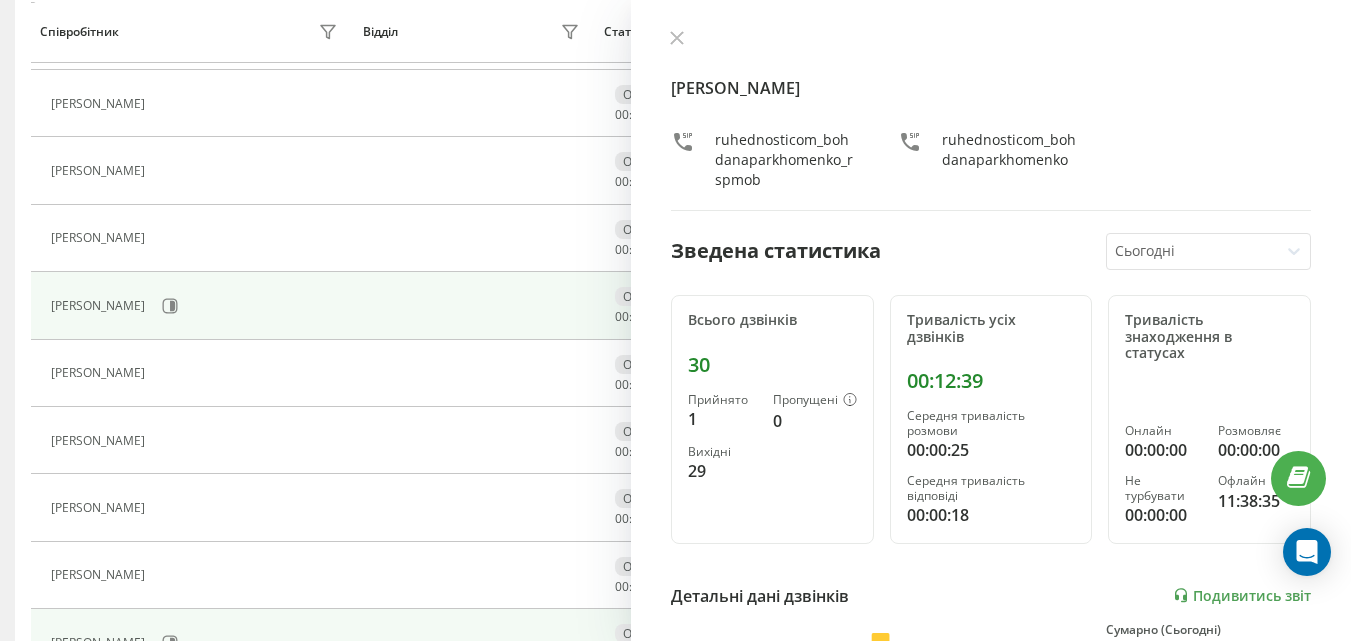 scroll, scrollTop: 633, scrollLeft: 0, axis: vertical 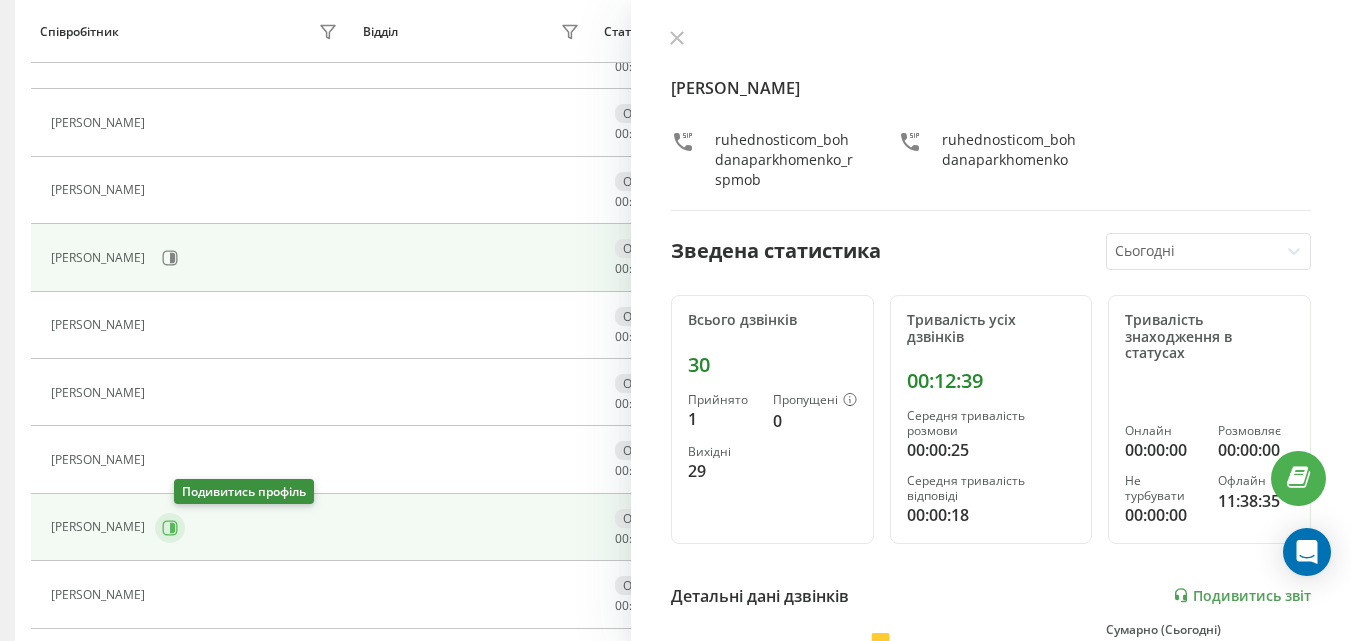 click 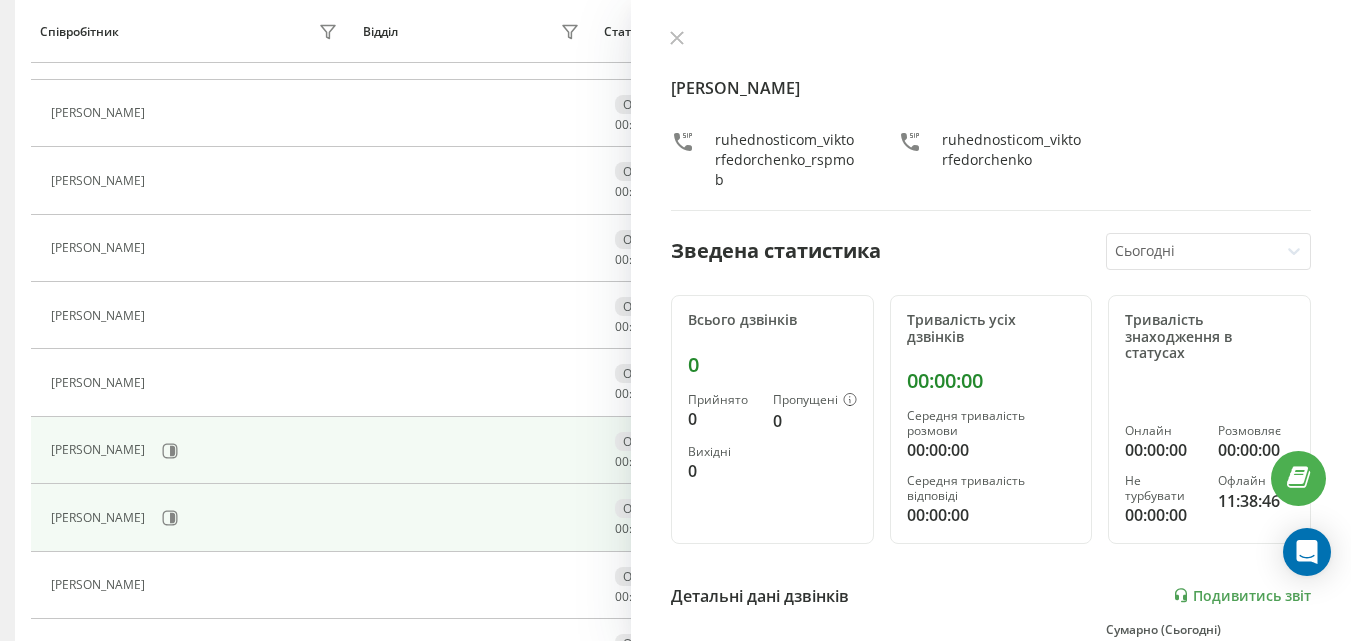 scroll, scrollTop: 733, scrollLeft: 0, axis: vertical 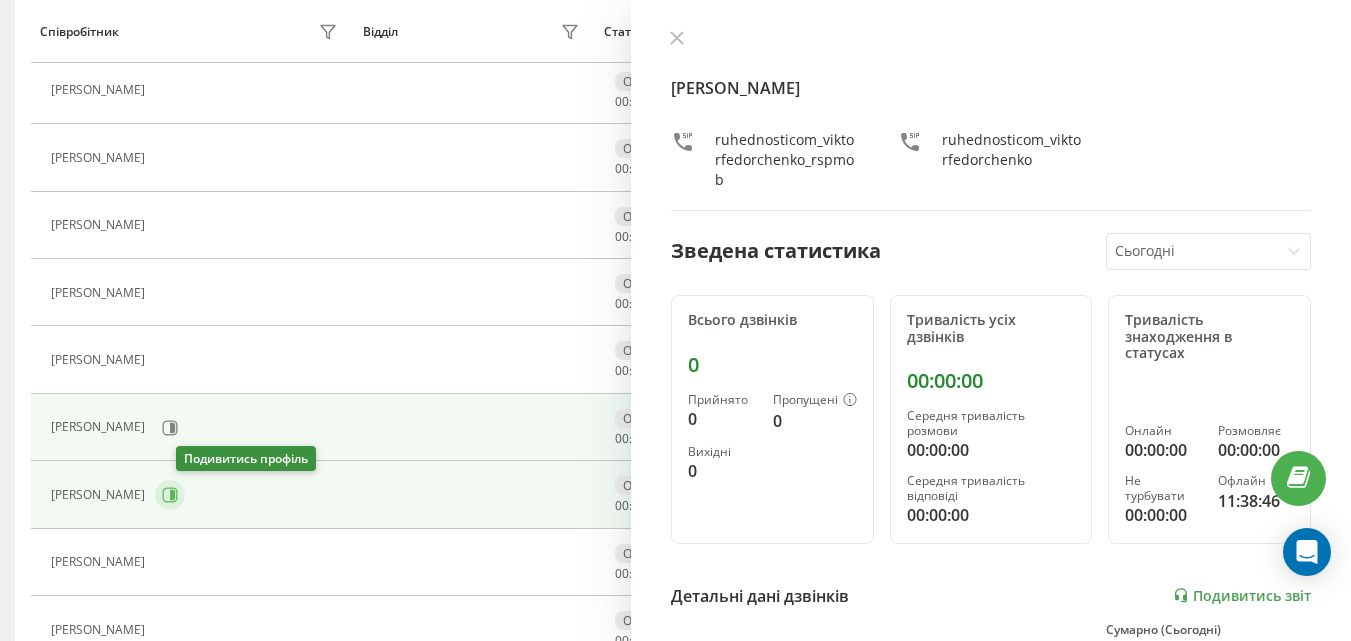 click 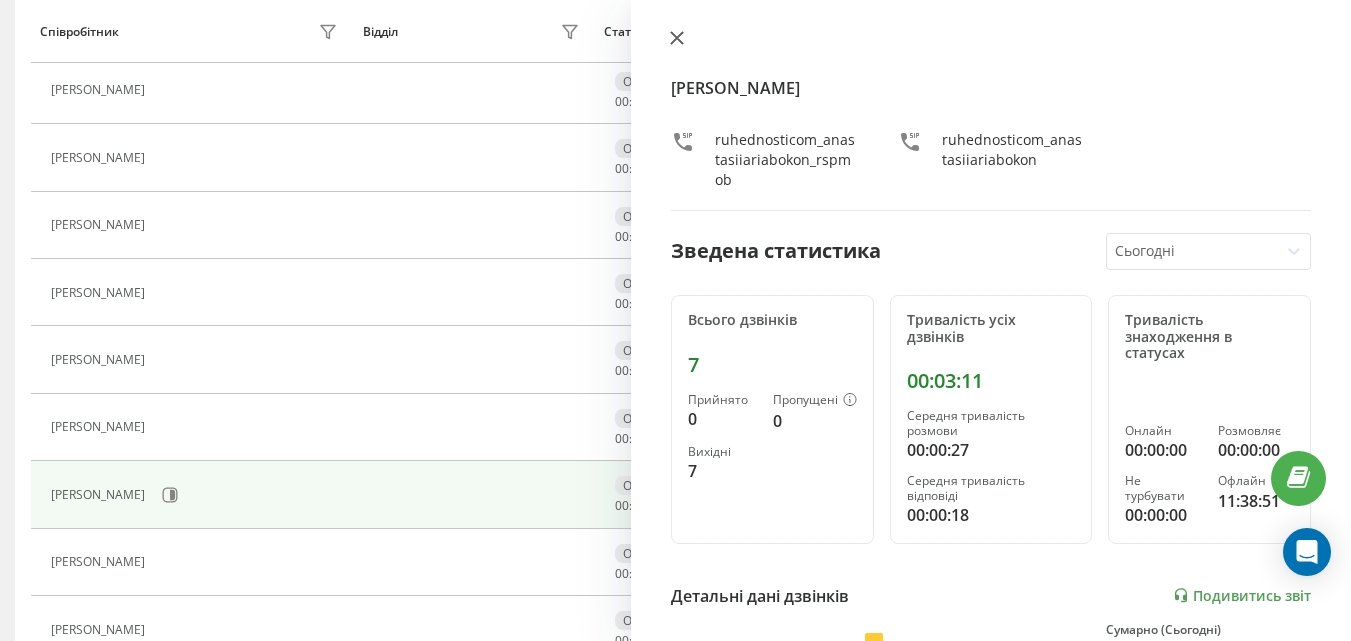 click 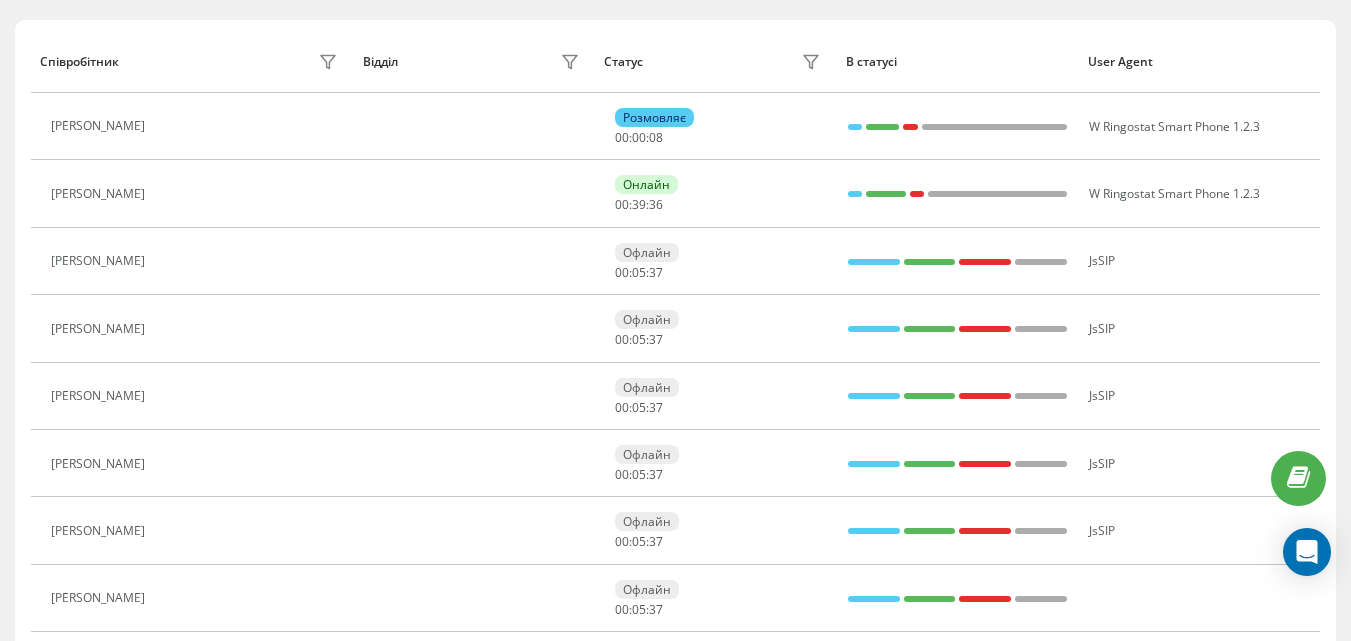 scroll, scrollTop: 0, scrollLeft: 0, axis: both 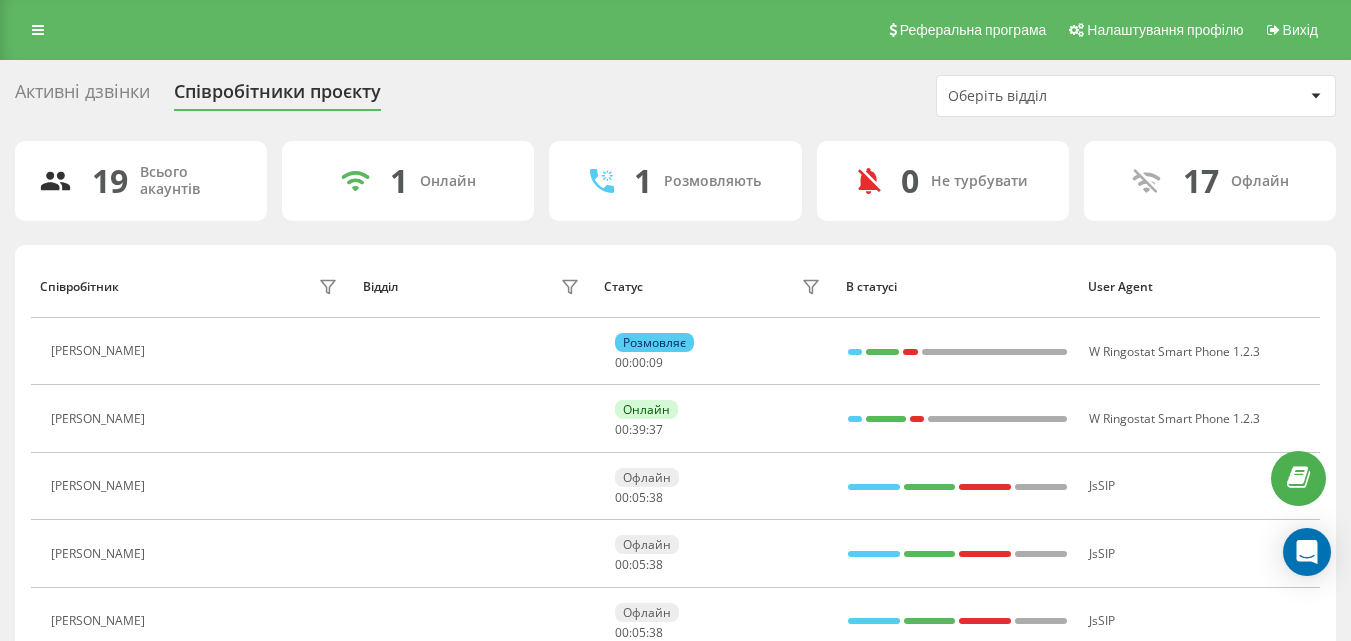 click on "Активні дзвінки" at bounding box center (82, 96) 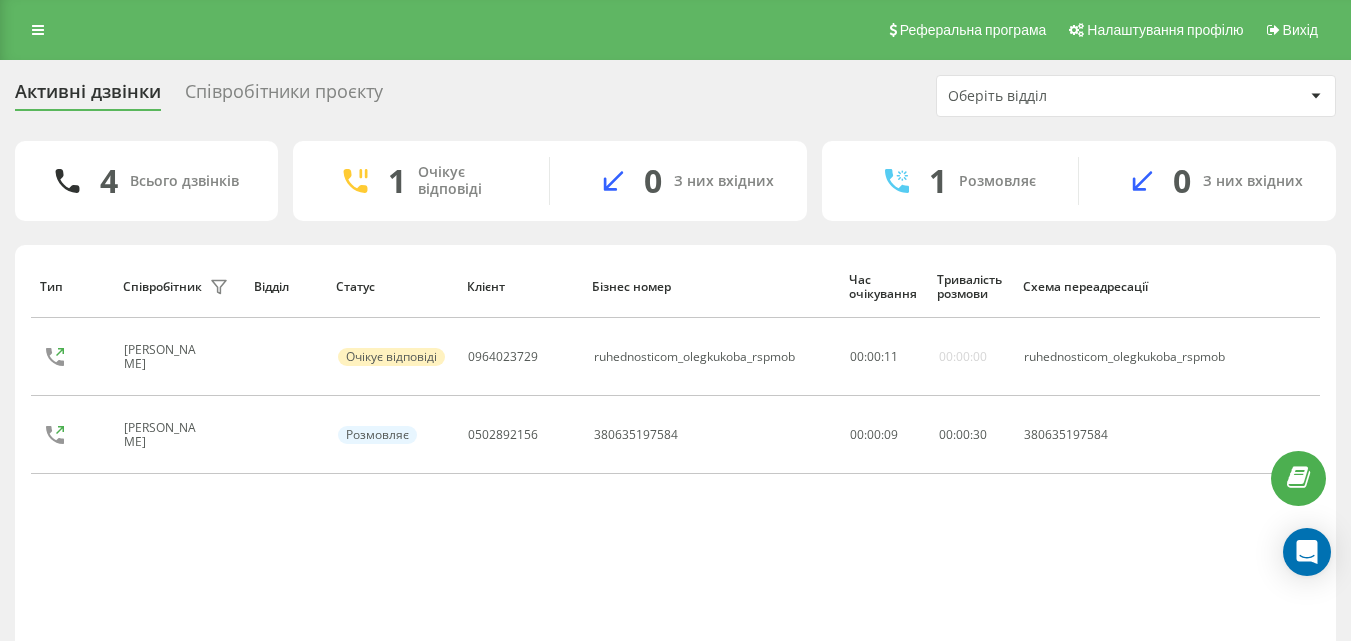 scroll, scrollTop: 0, scrollLeft: 0, axis: both 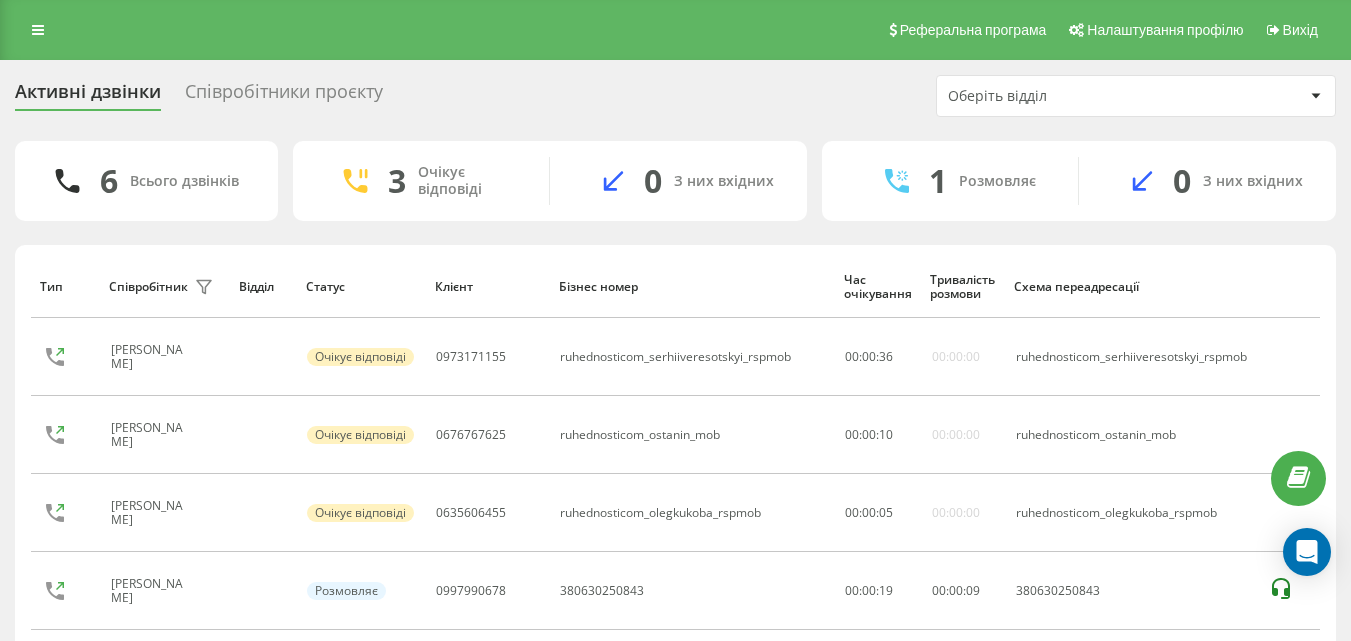 click on "Співробітники проєкту" at bounding box center [284, 96] 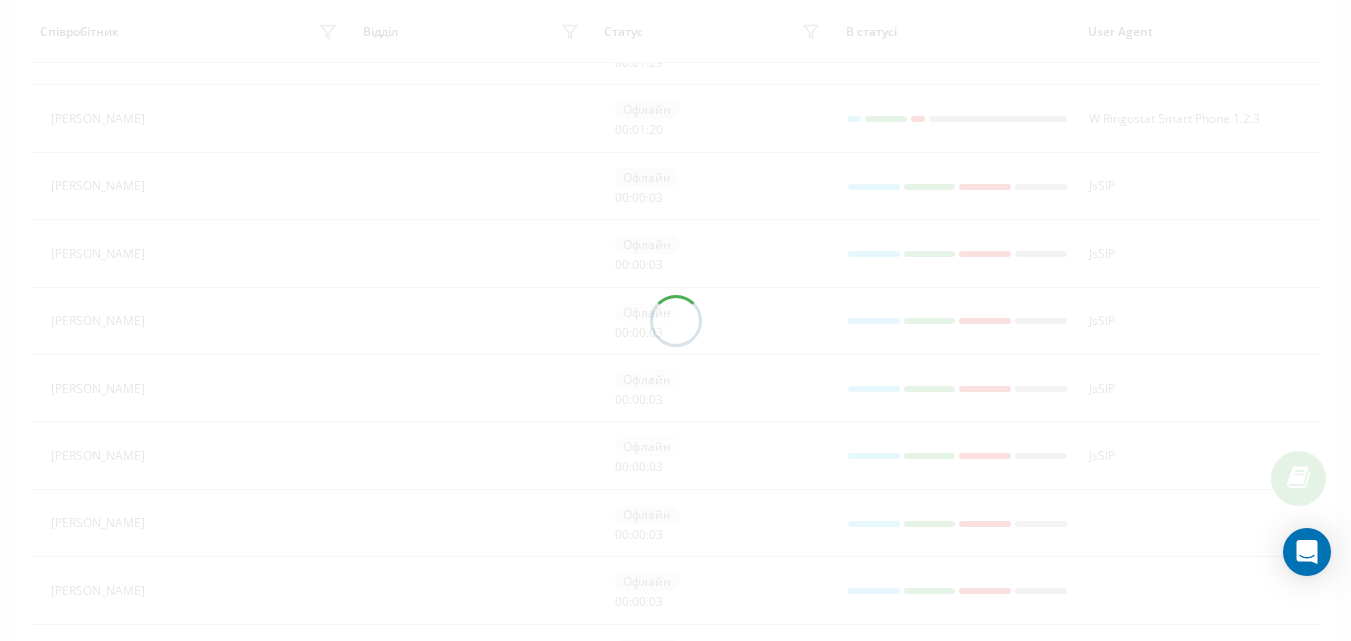 scroll, scrollTop: 300, scrollLeft: 0, axis: vertical 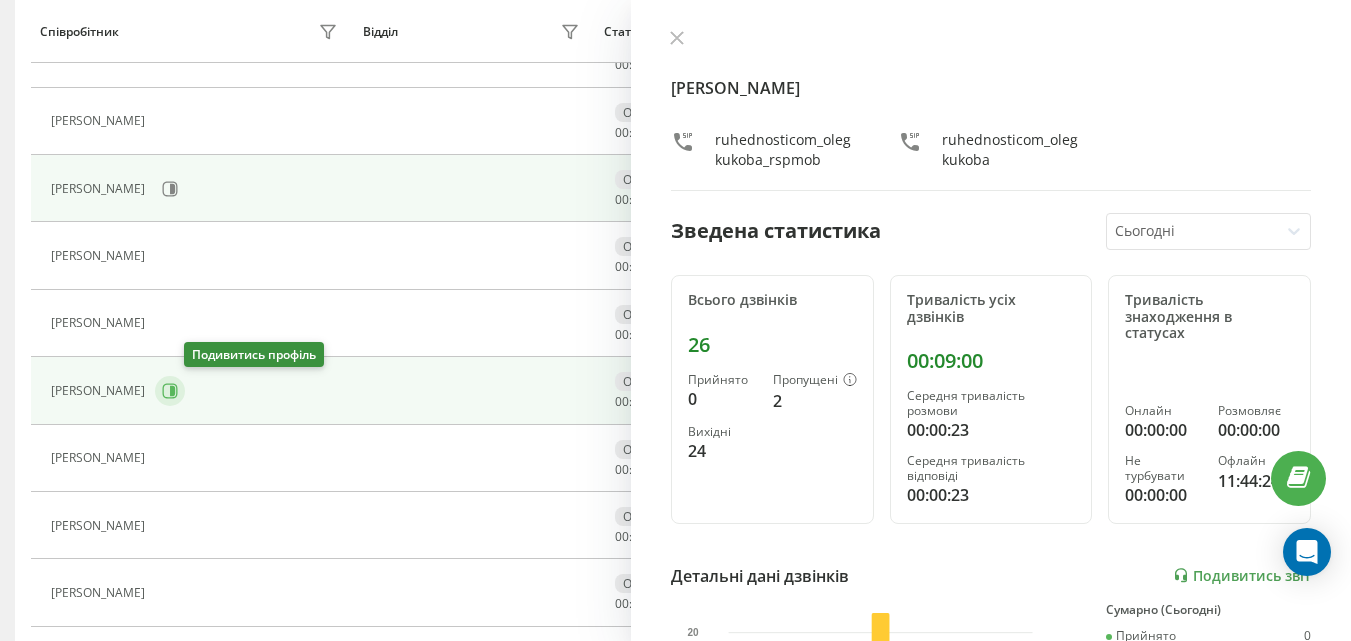 click 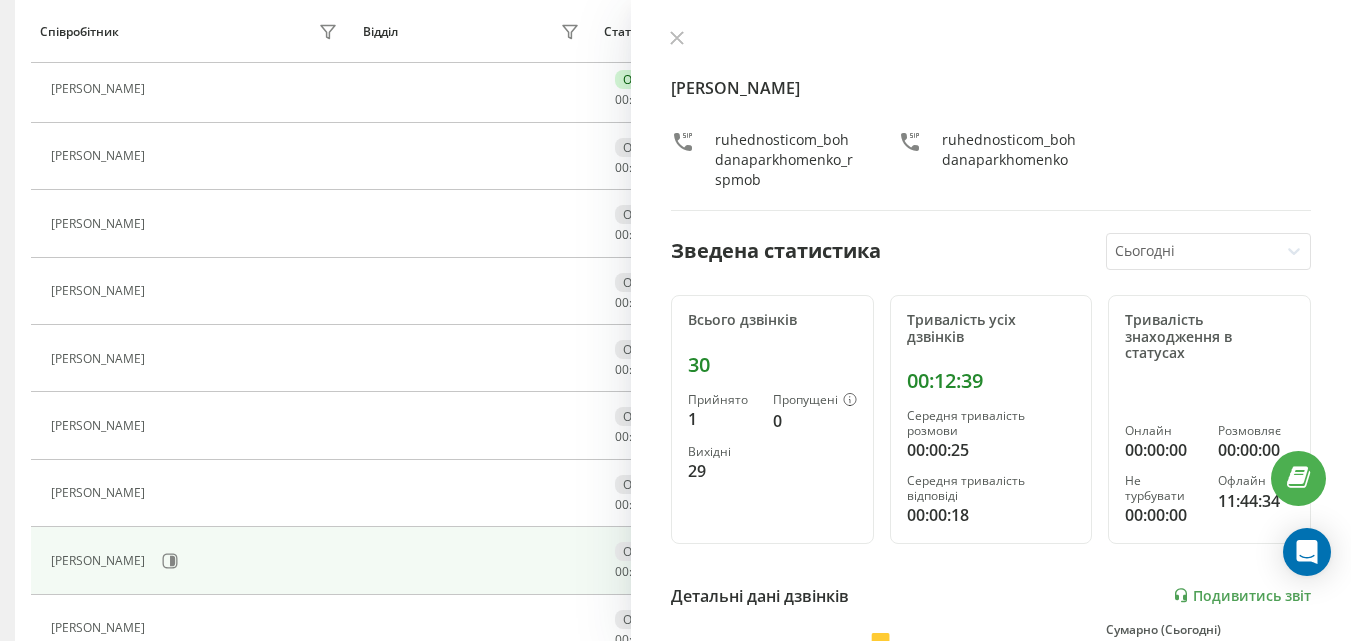 scroll, scrollTop: 300, scrollLeft: 0, axis: vertical 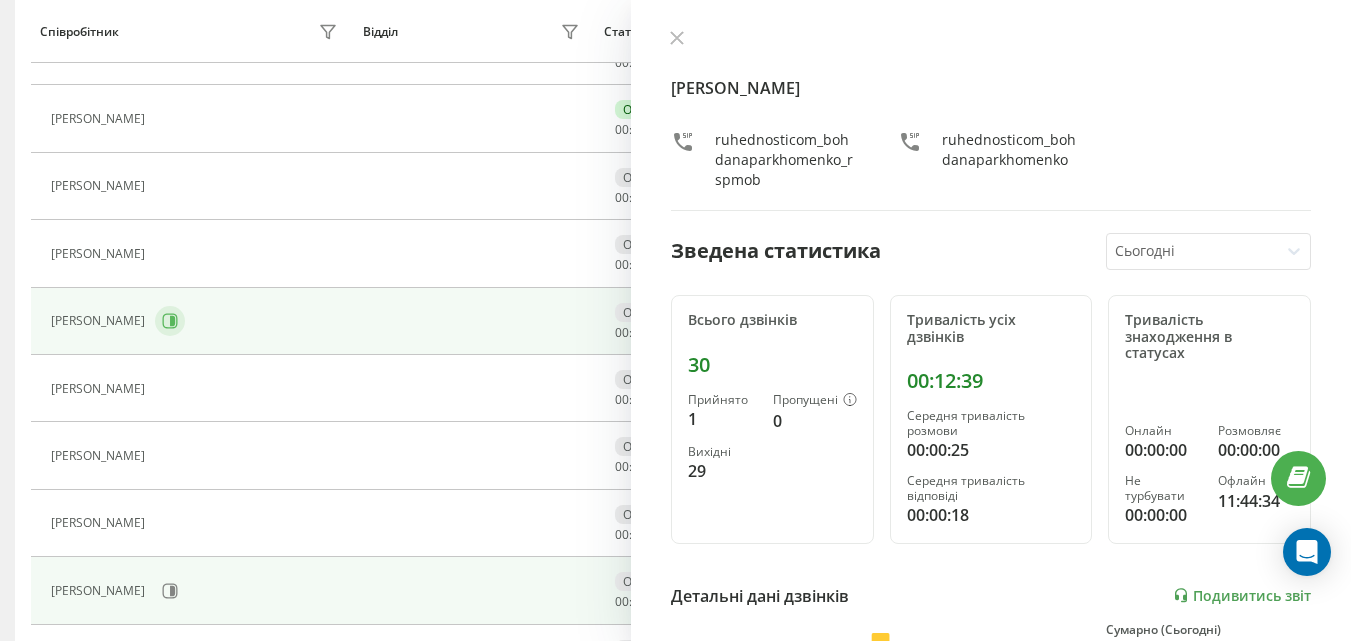 click at bounding box center [170, 321] 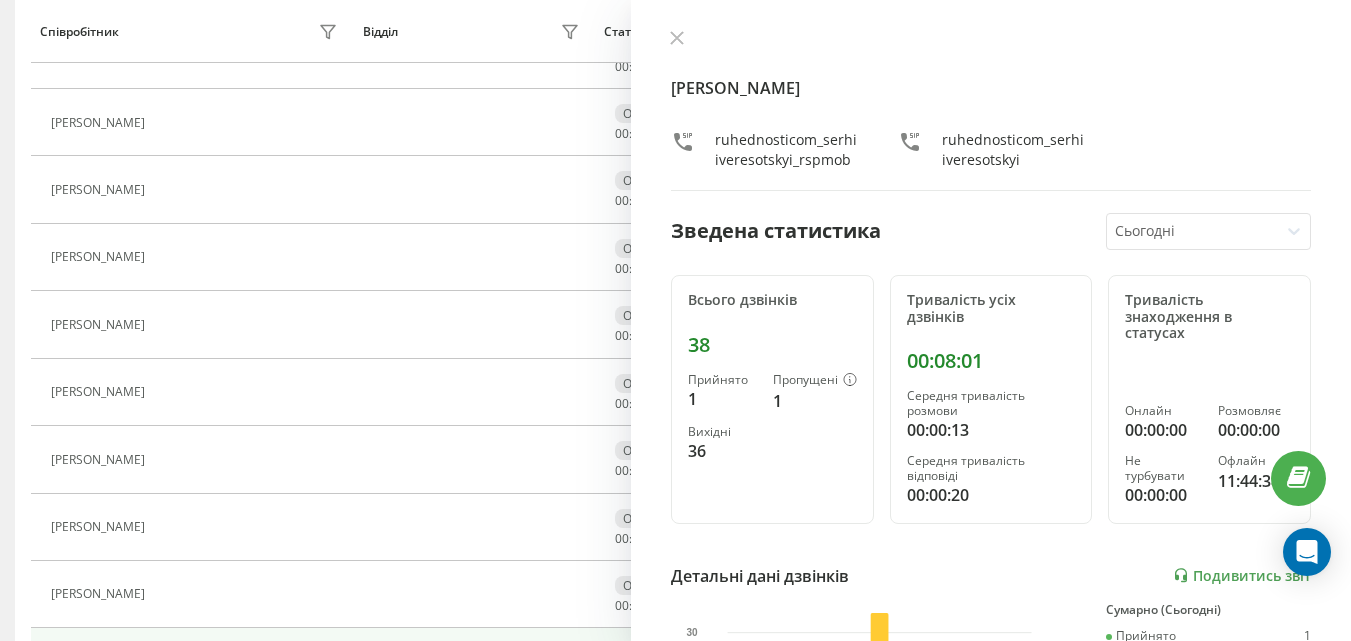 scroll, scrollTop: 1033, scrollLeft: 0, axis: vertical 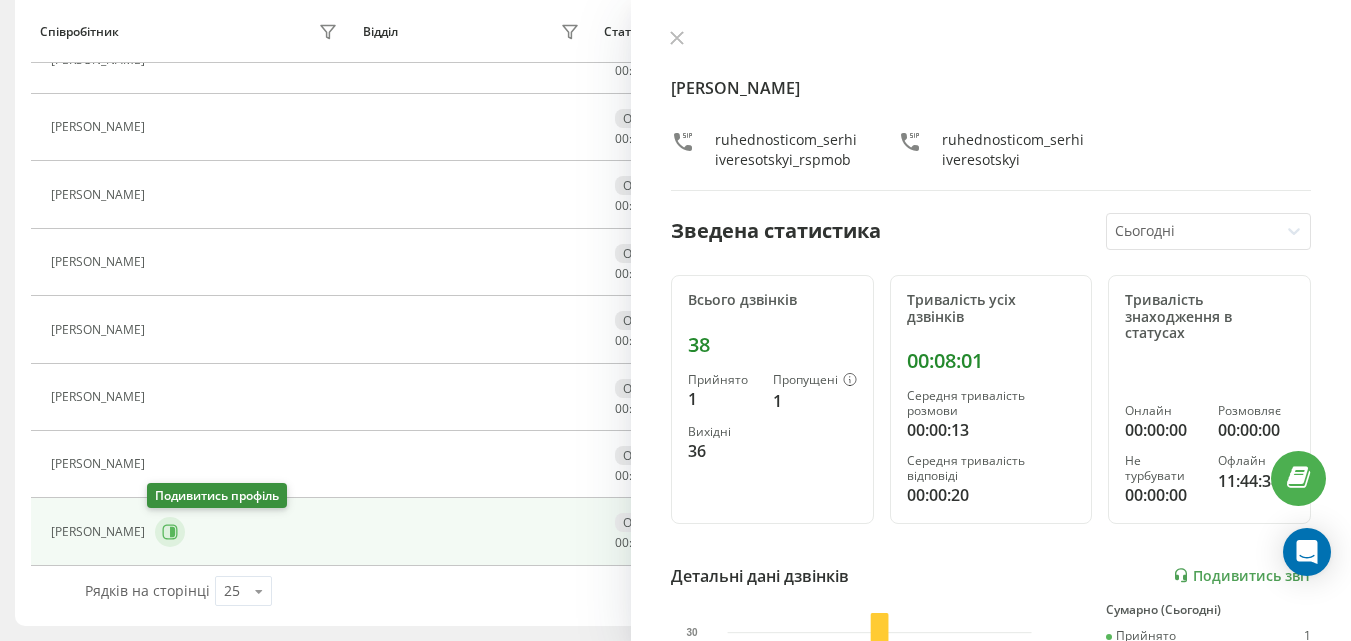 click 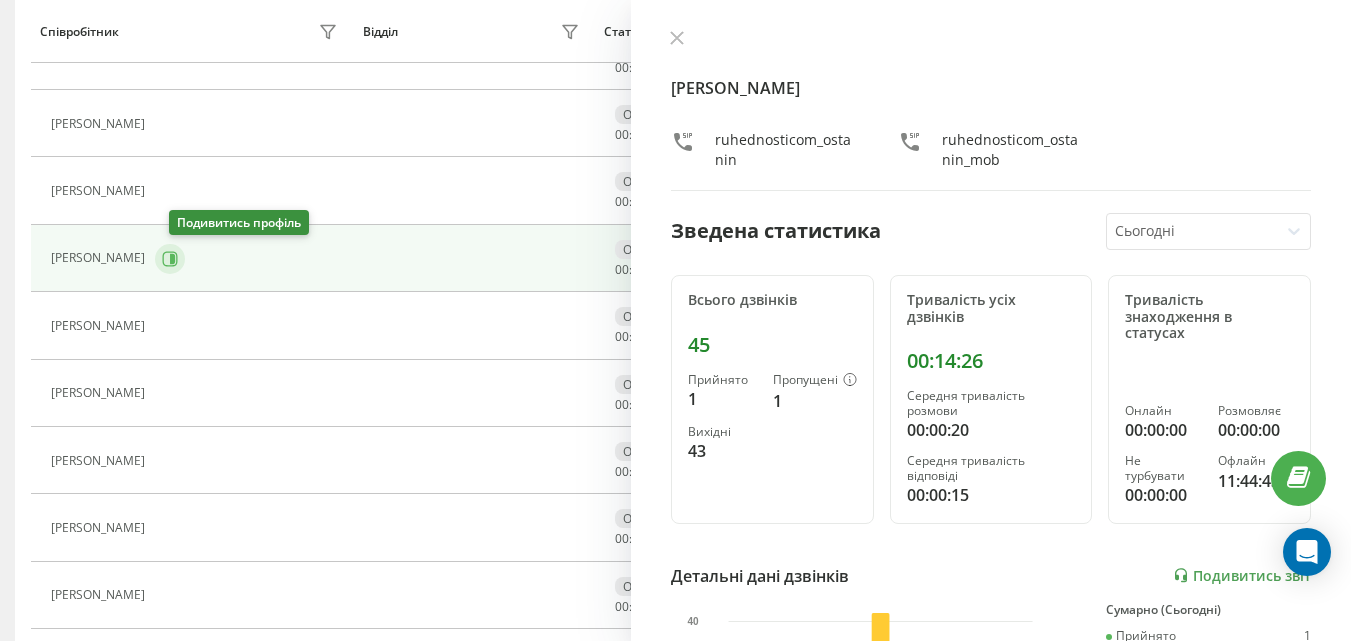 scroll, scrollTop: 533, scrollLeft: 0, axis: vertical 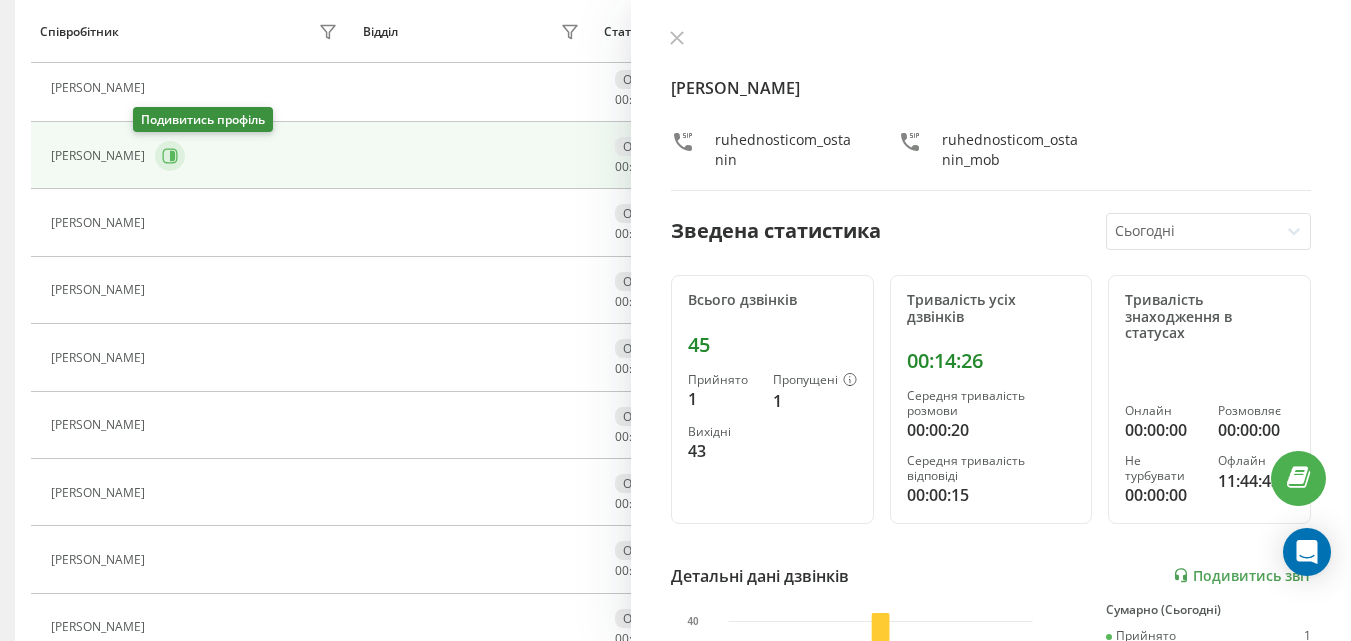 click at bounding box center (170, 156) 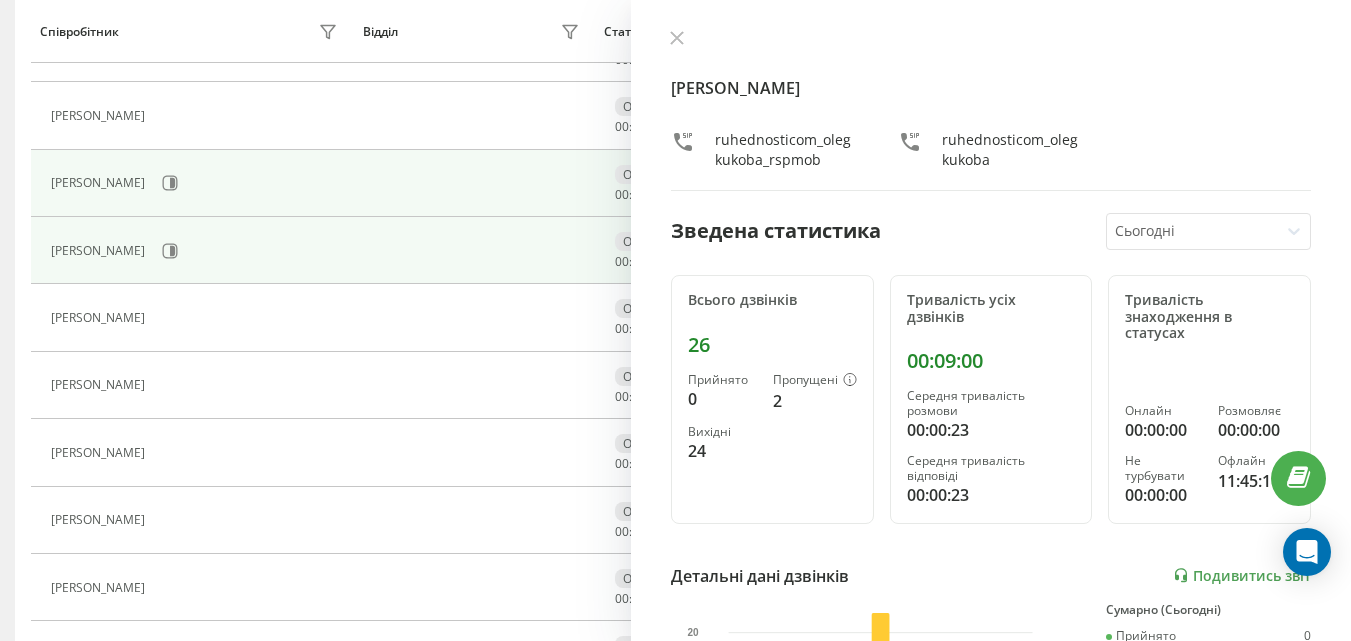 scroll, scrollTop: 433, scrollLeft: 0, axis: vertical 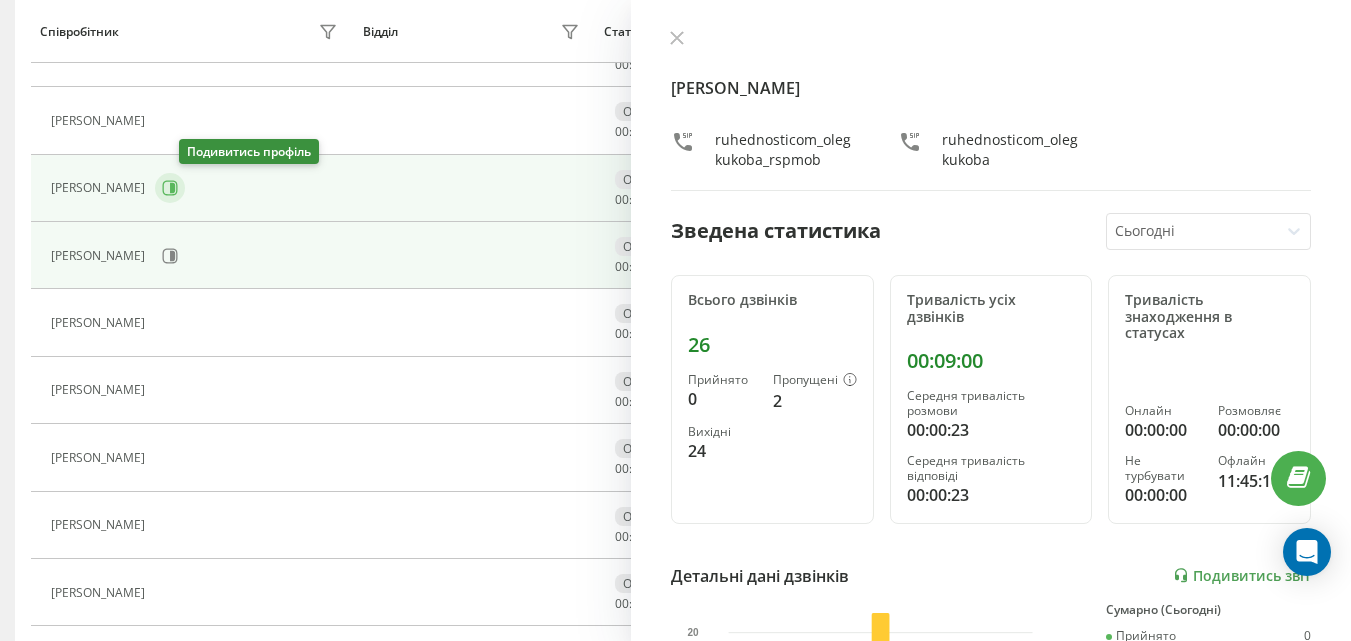 click 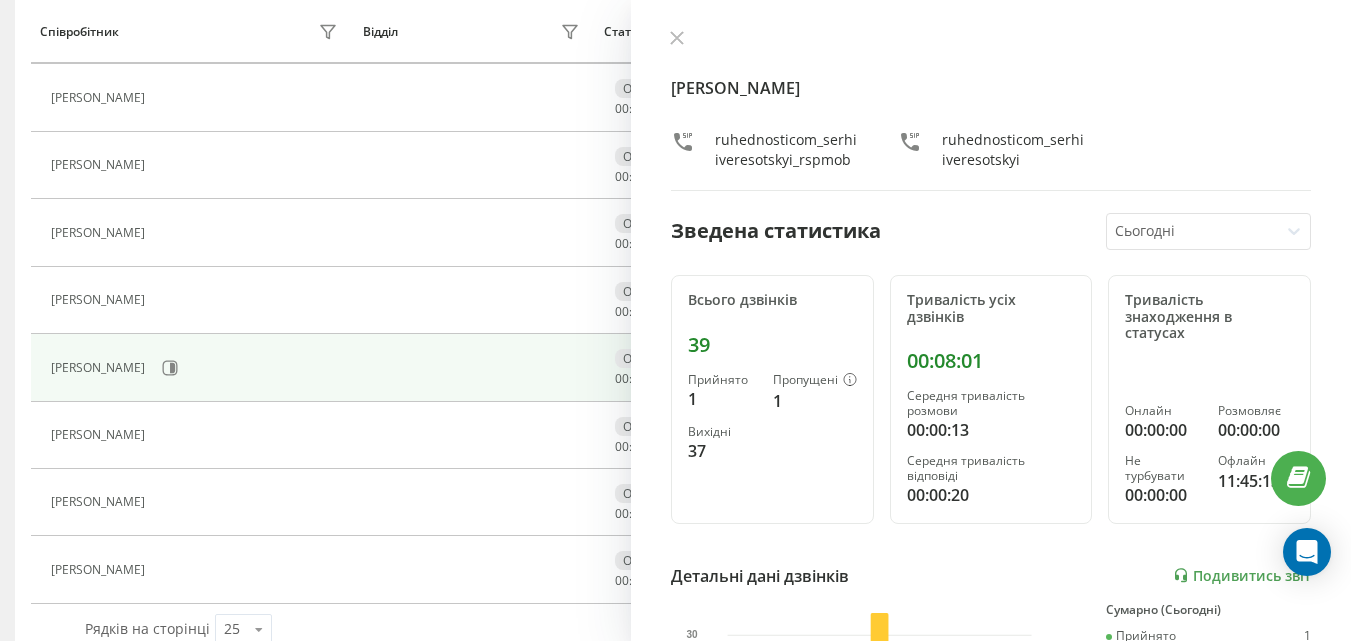 scroll, scrollTop: 1033, scrollLeft: 0, axis: vertical 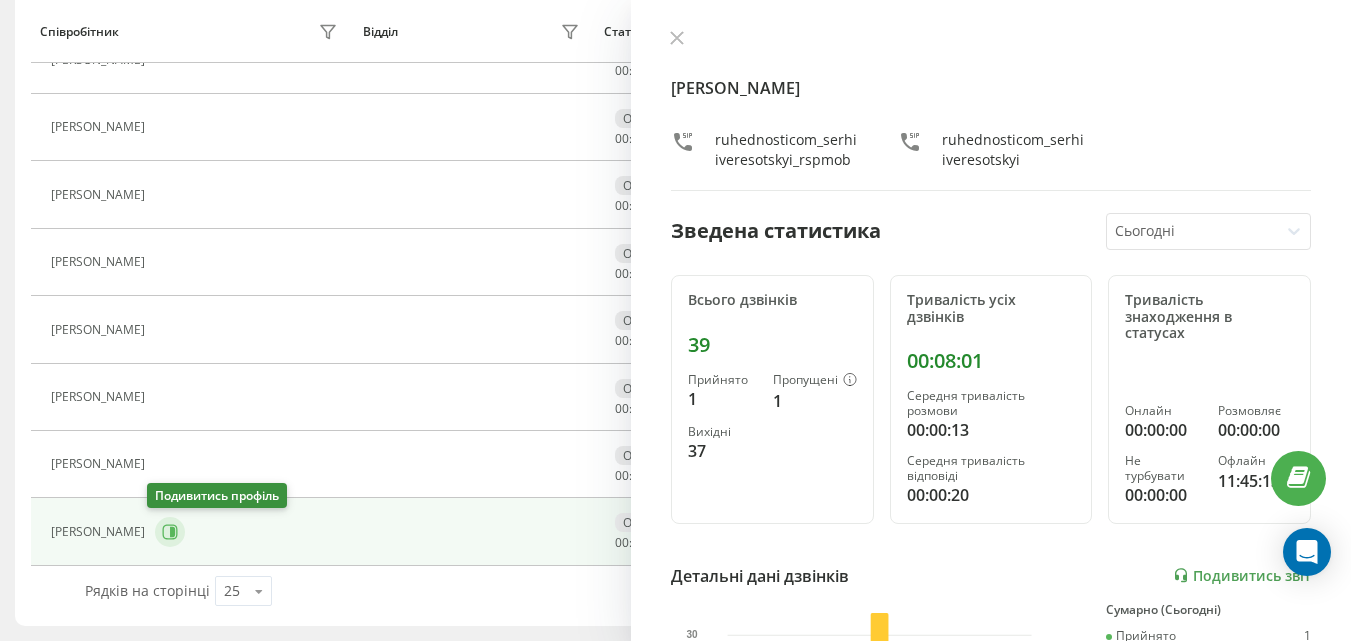 click 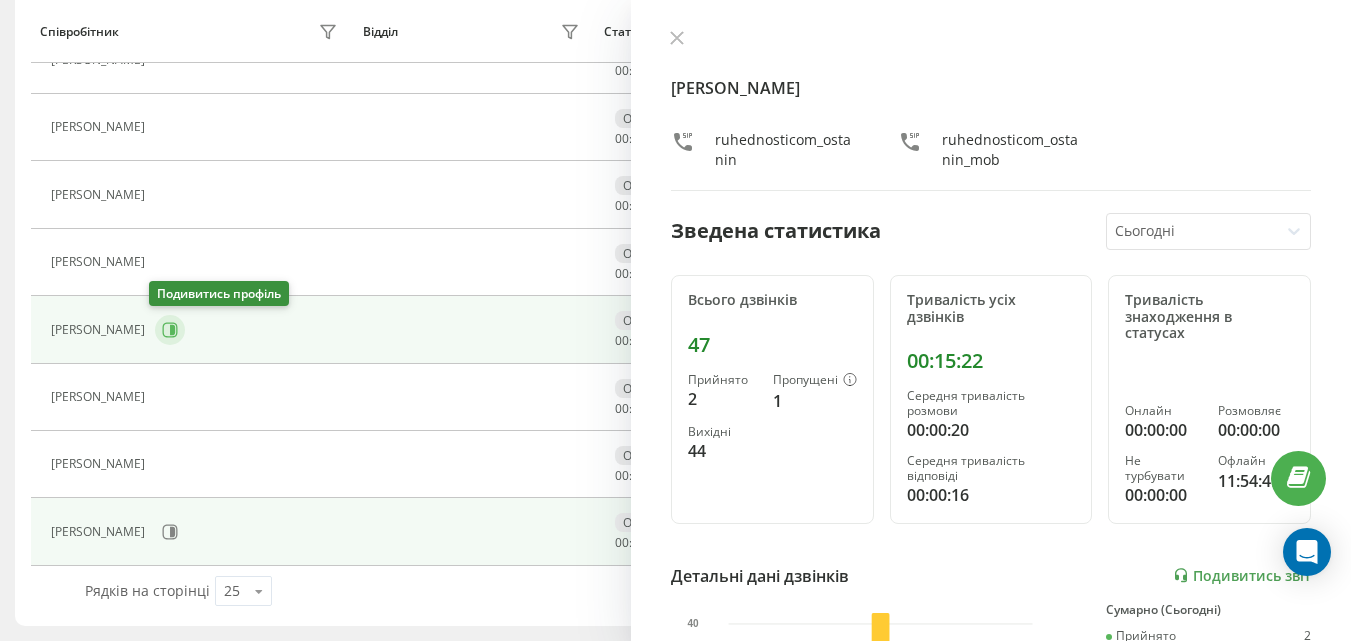 click at bounding box center [170, 330] 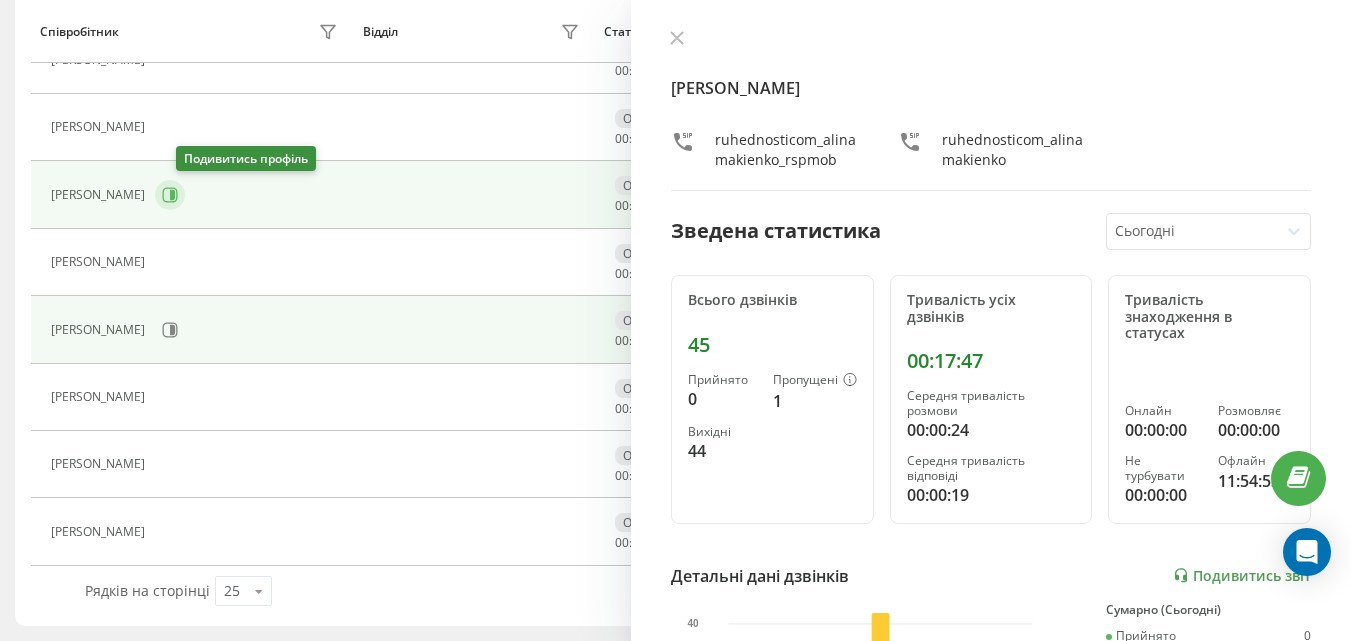 click 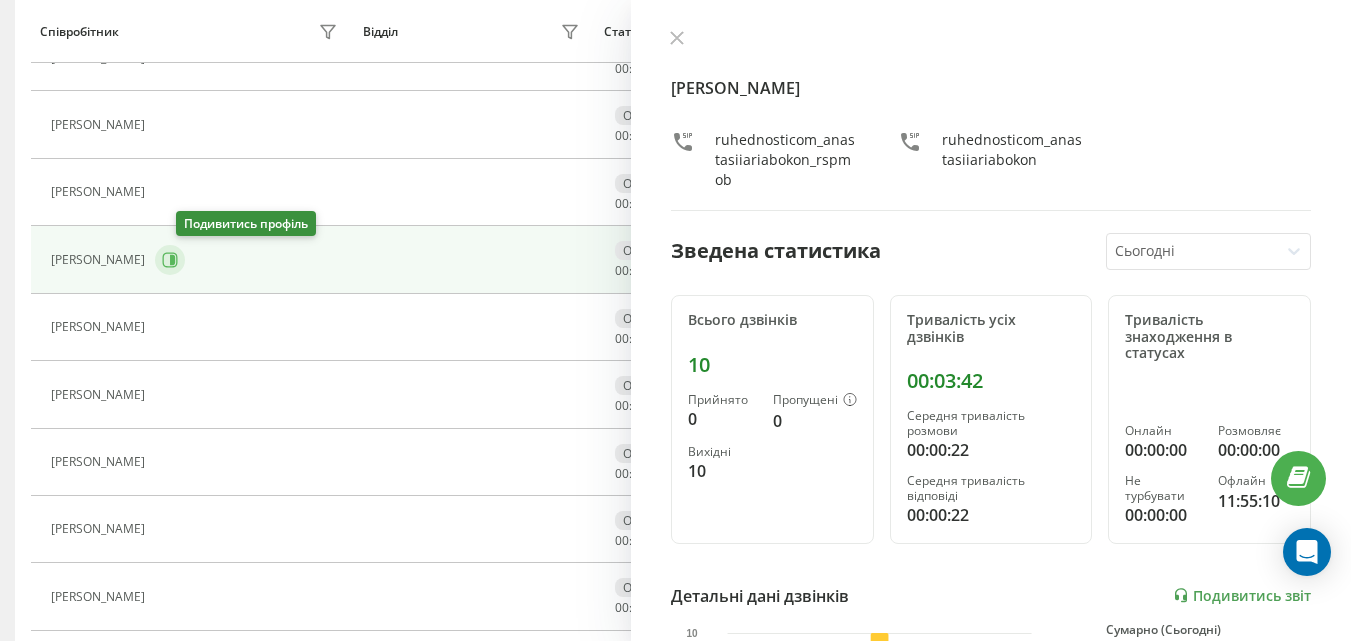 scroll, scrollTop: 933, scrollLeft: 0, axis: vertical 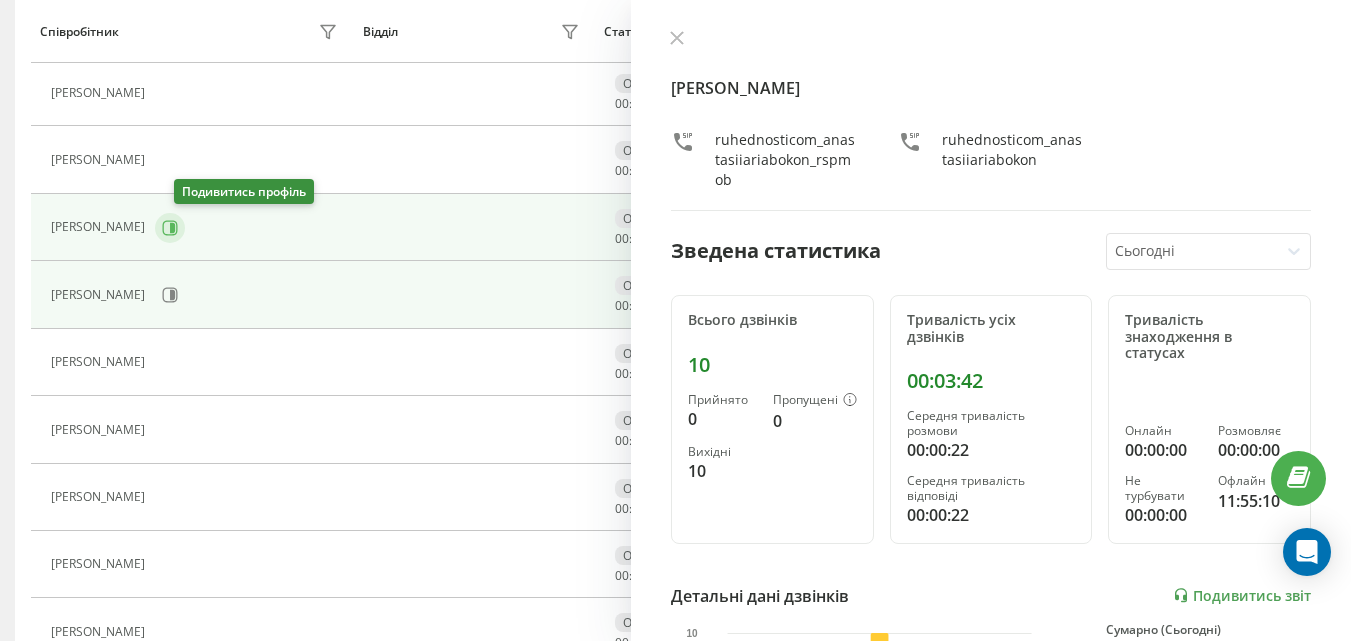click 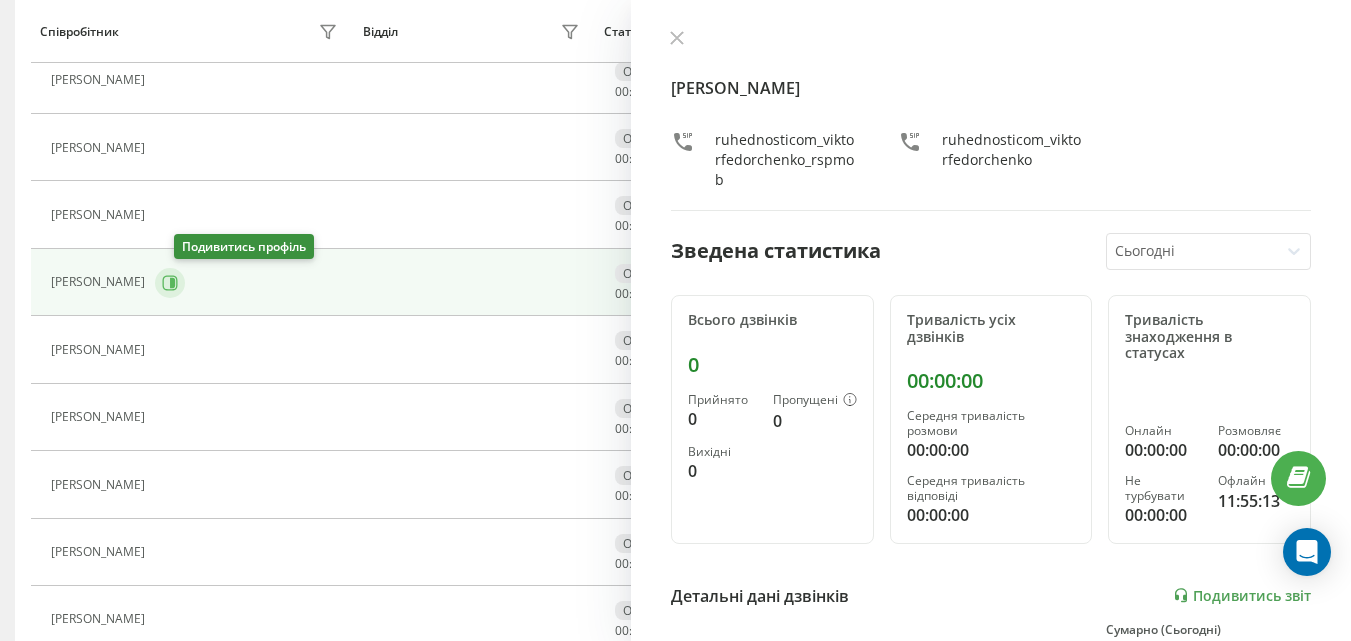scroll, scrollTop: 833, scrollLeft: 0, axis: vertical 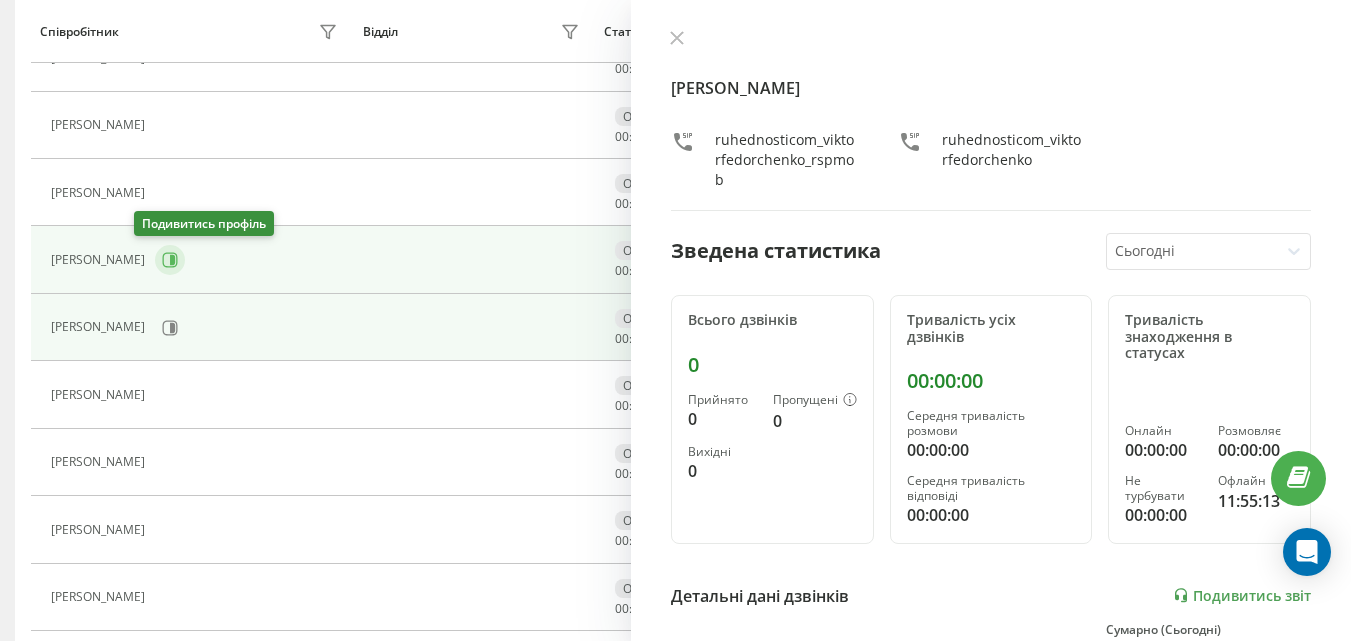 click 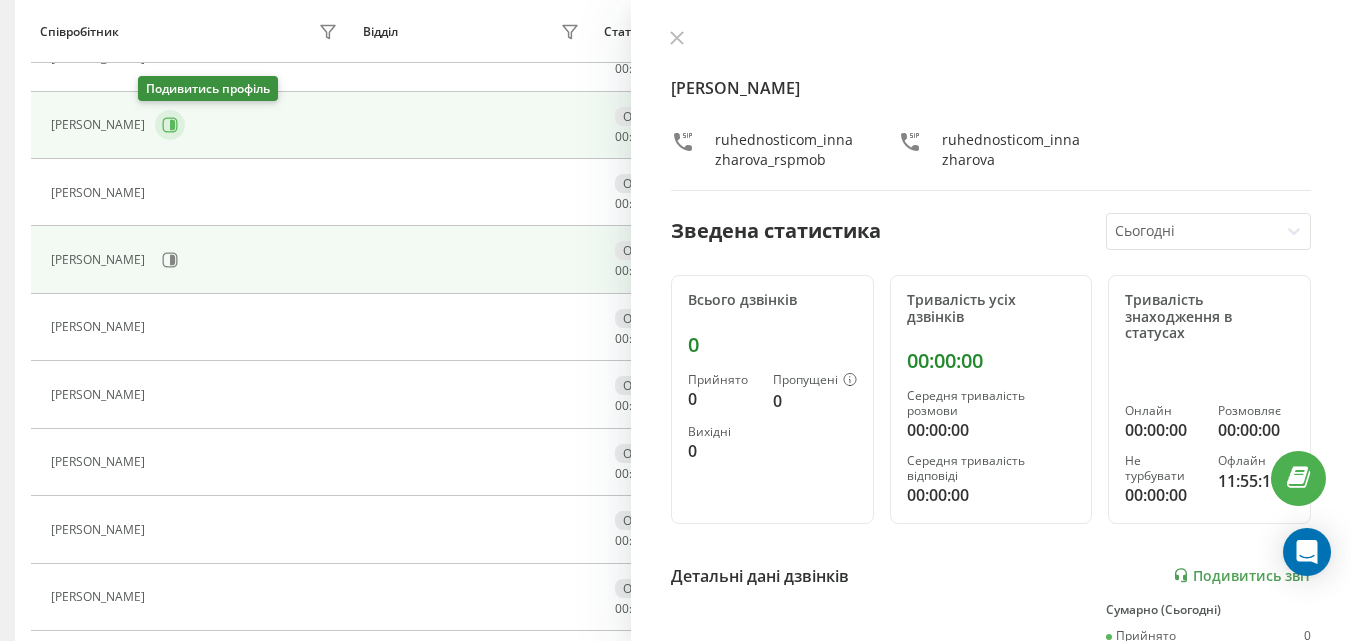 click at bounding box center (170, 125) 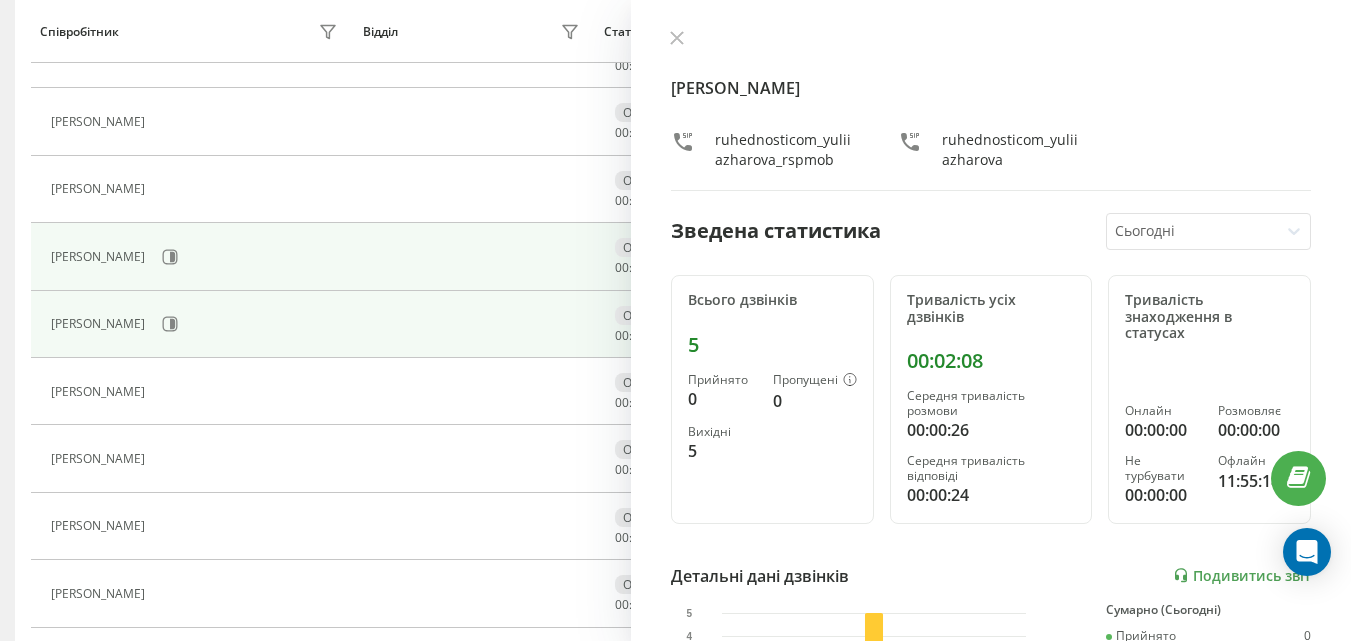scroll, scrollTop: 633, scrollLeft: 0, axis: vertical 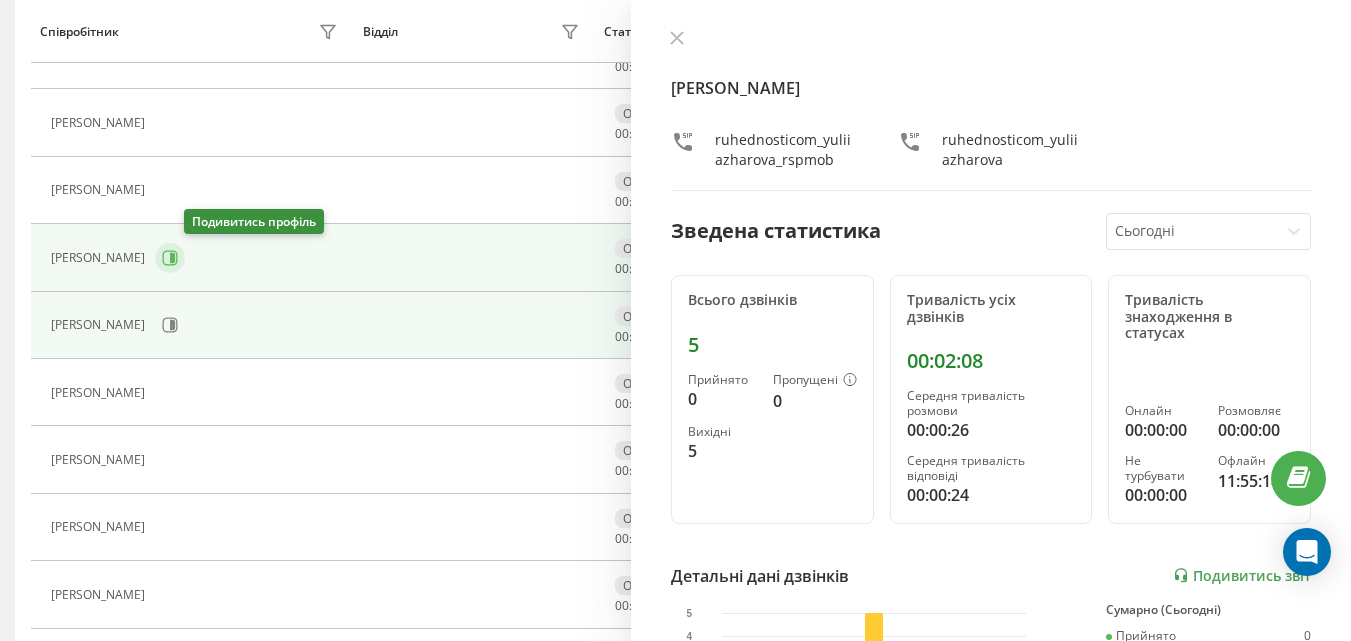 click 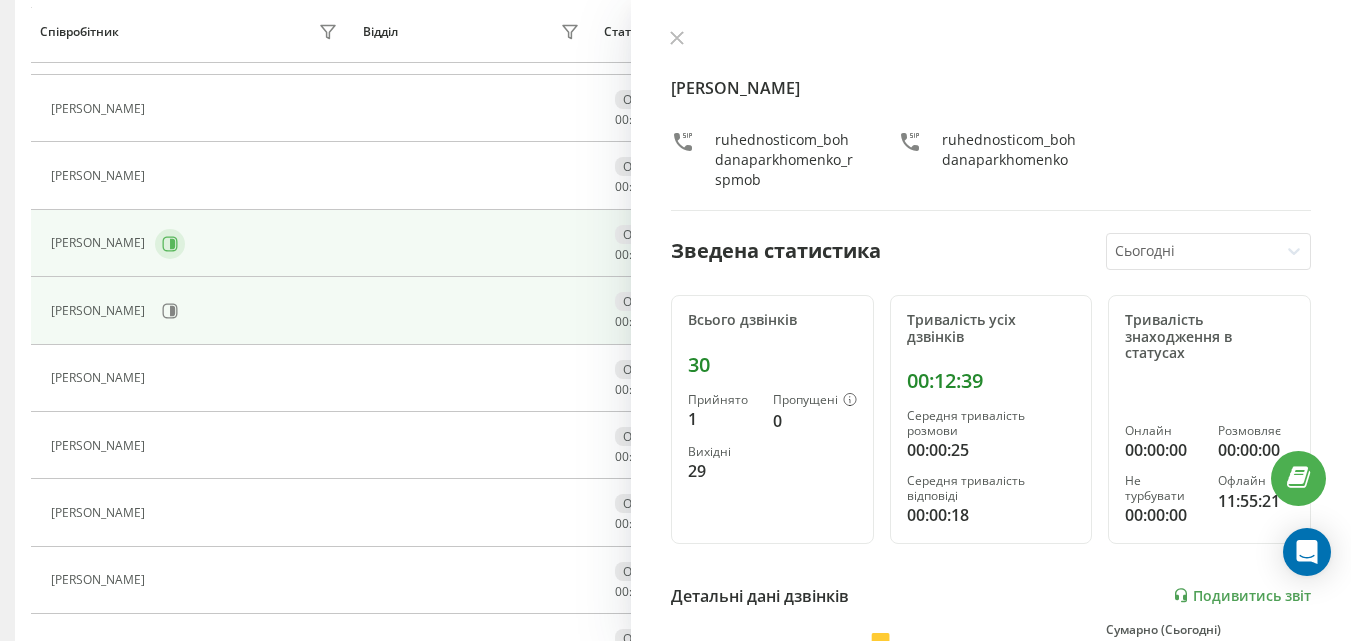scroll, scrollTop: 533, scrollLeft: 0, axis: vertical 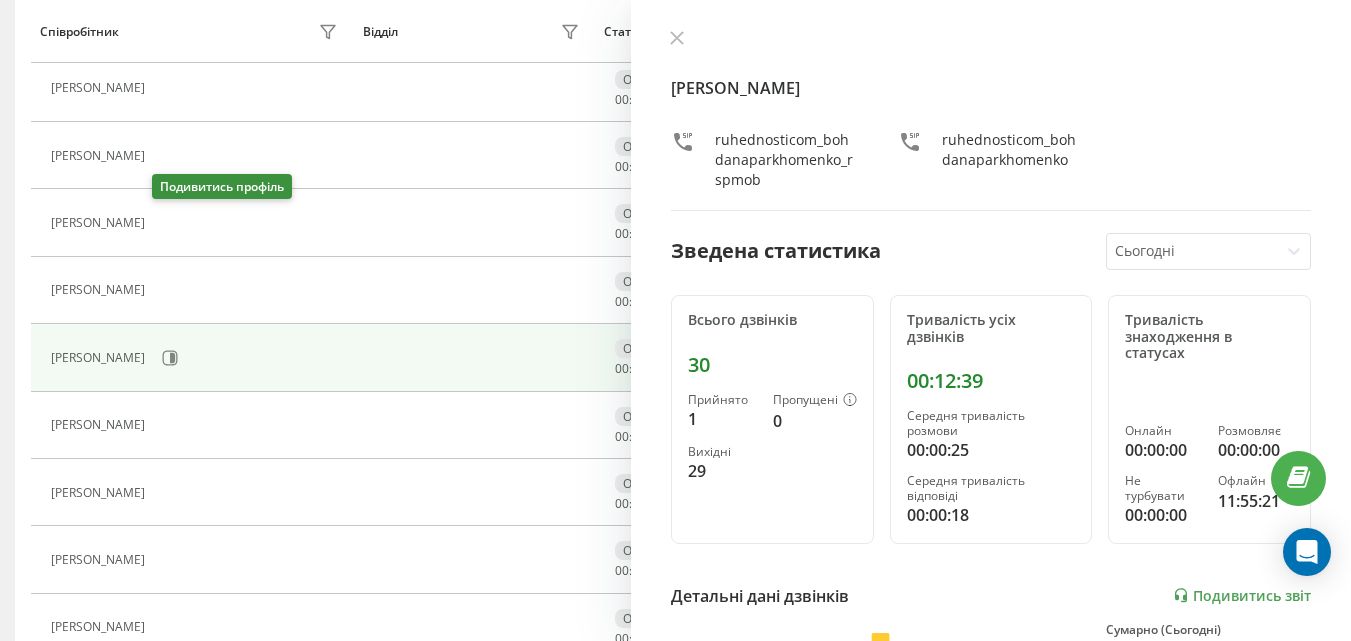 click 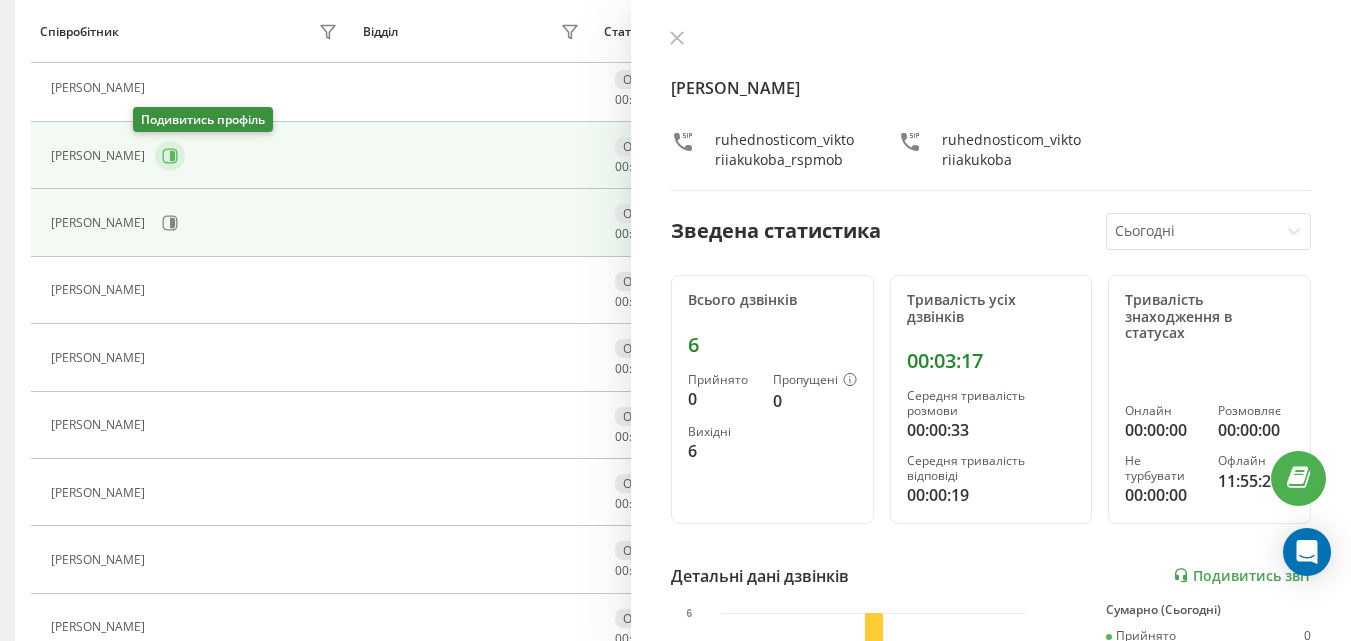 click 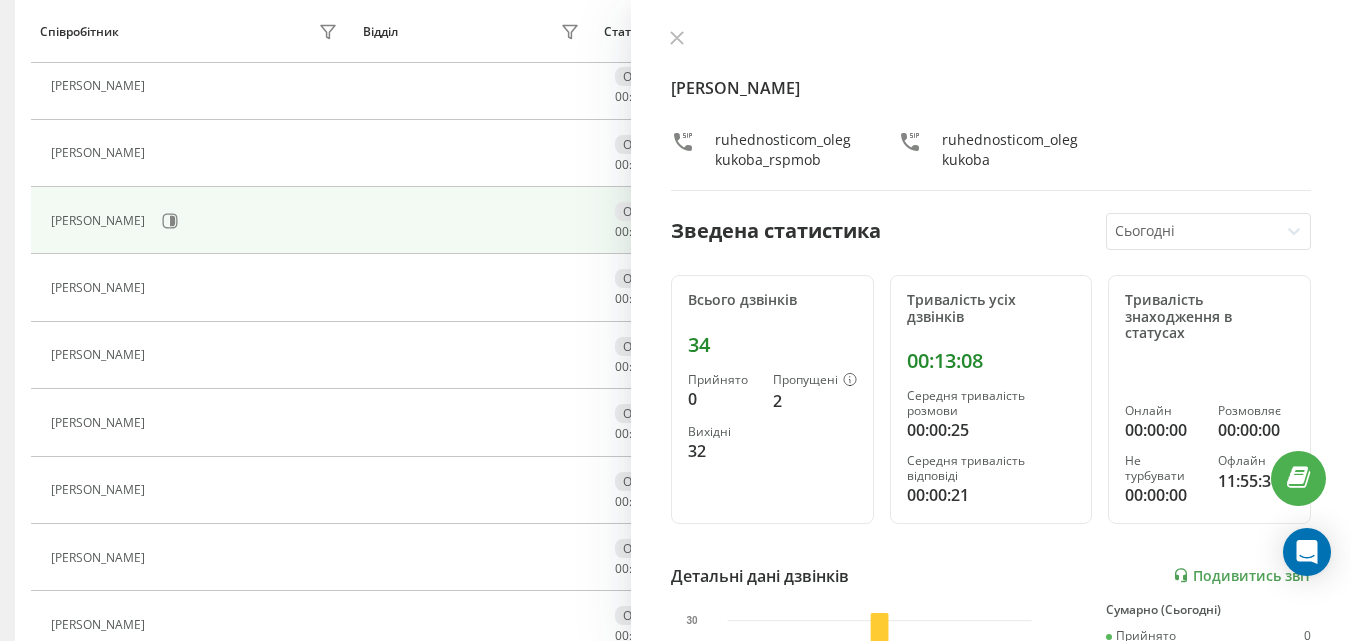 scroll, scrollTop: 433, scrollLeft: 0, axis: vertical 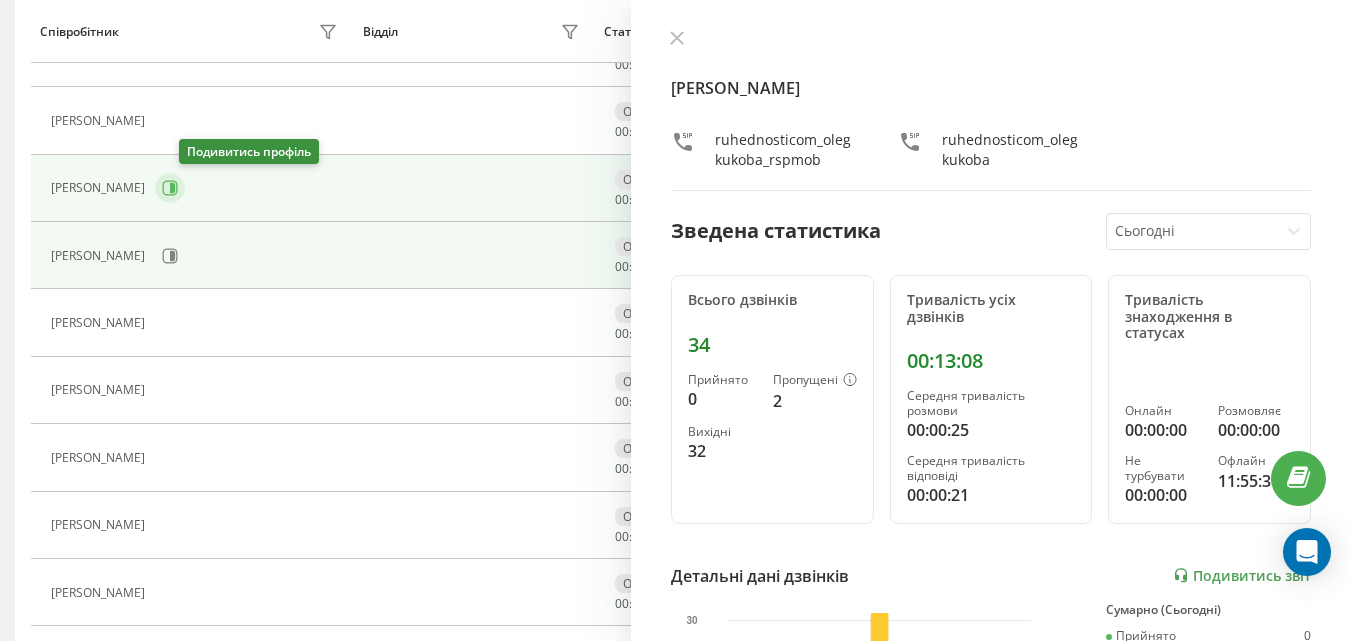 click 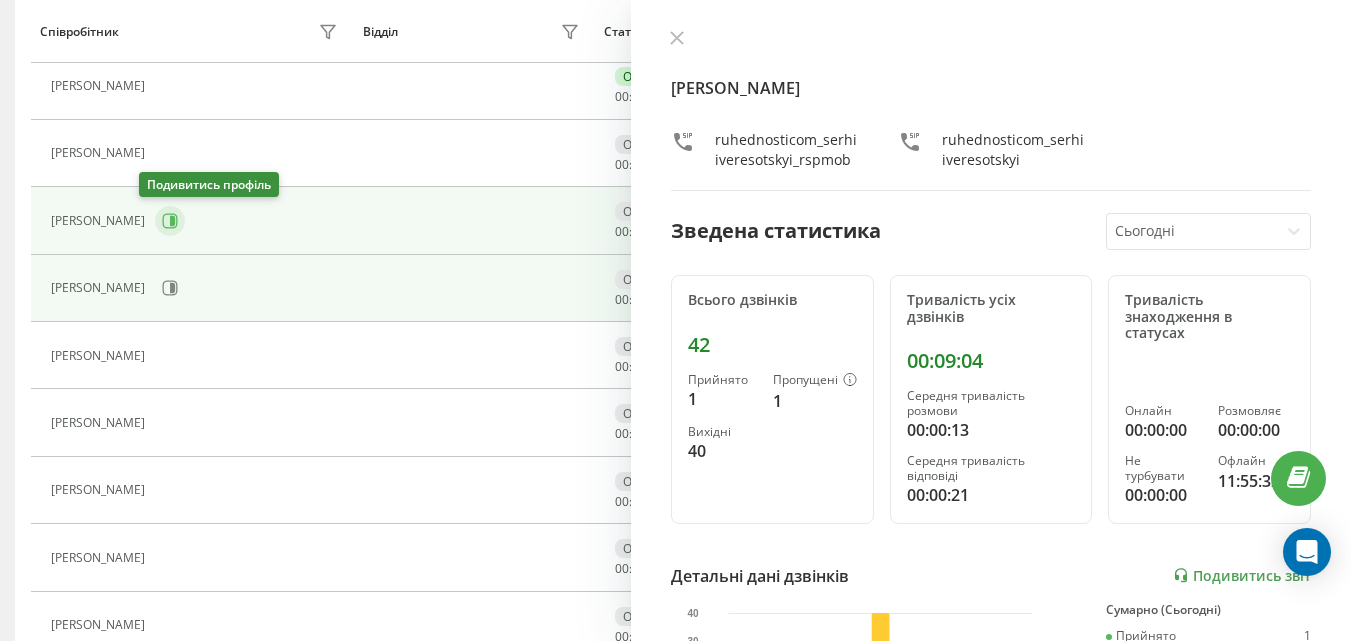 scroll, scrollTop: 233, scrollLeft: 0, axis: vertical 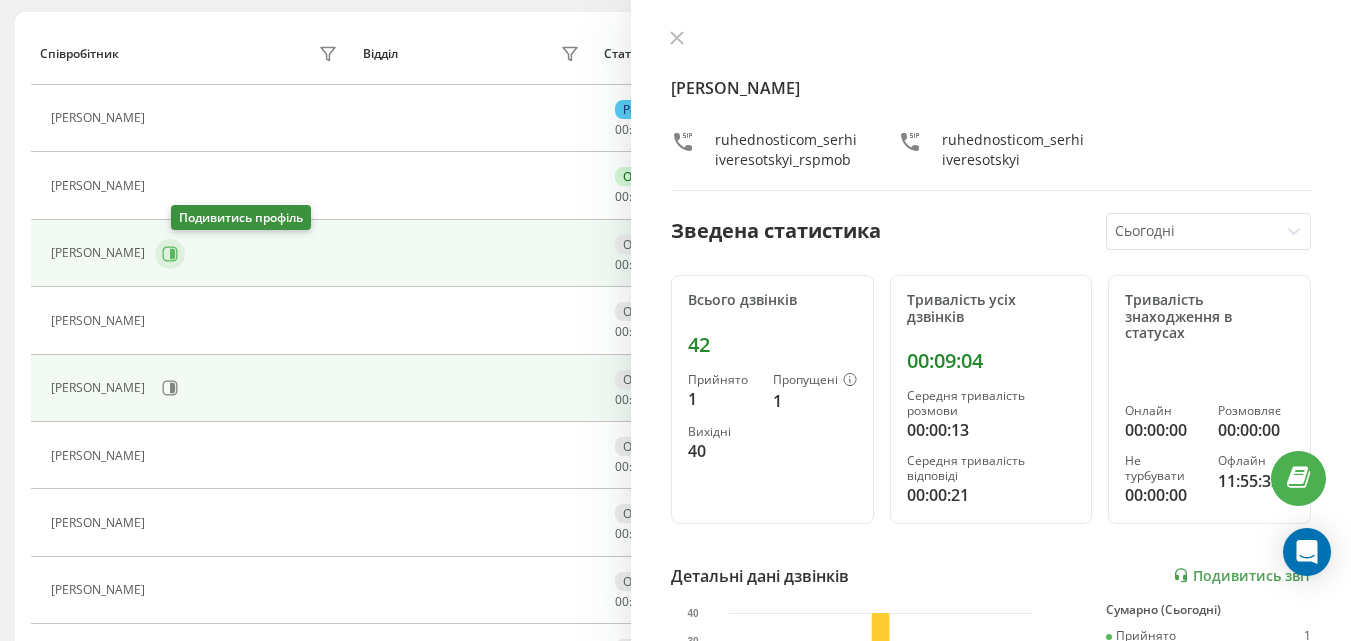 click at bounding box center [170, 254] 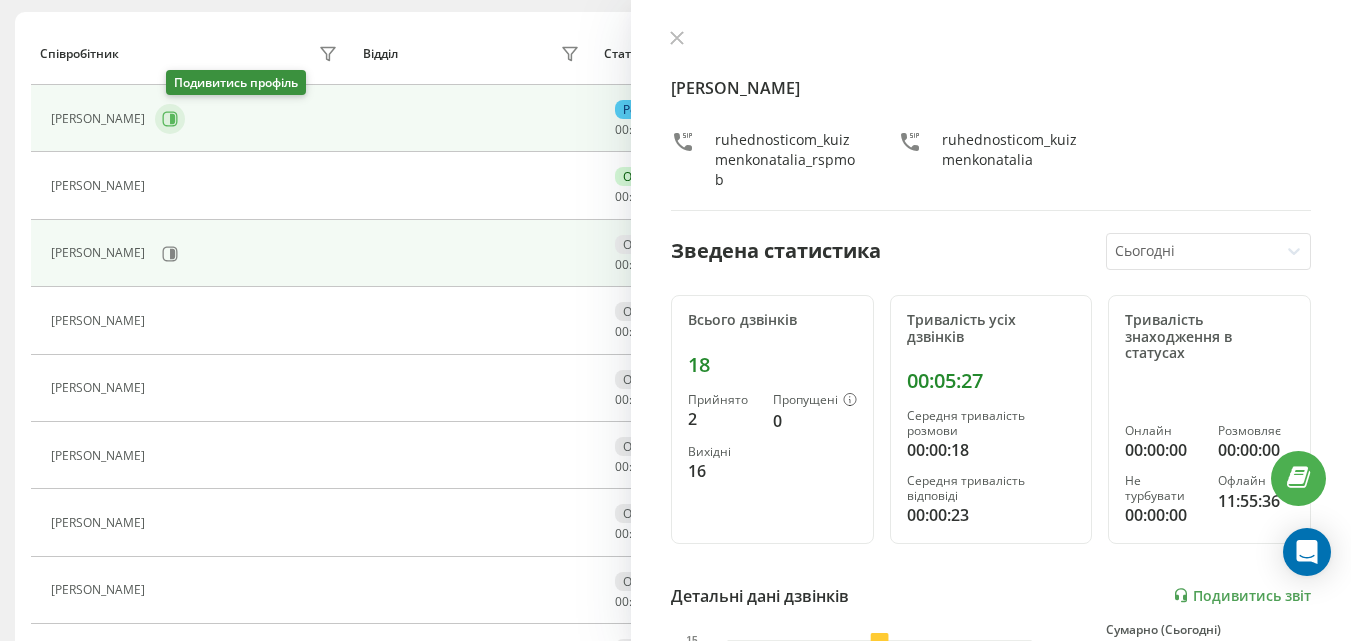 click 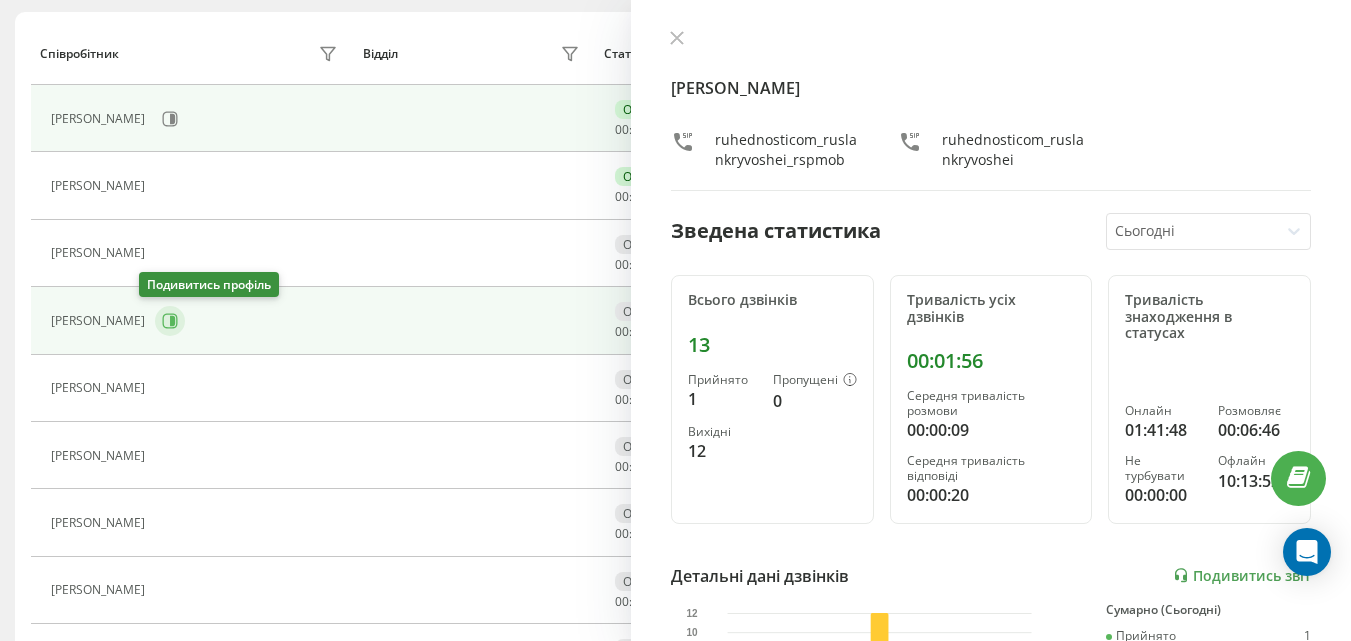 click 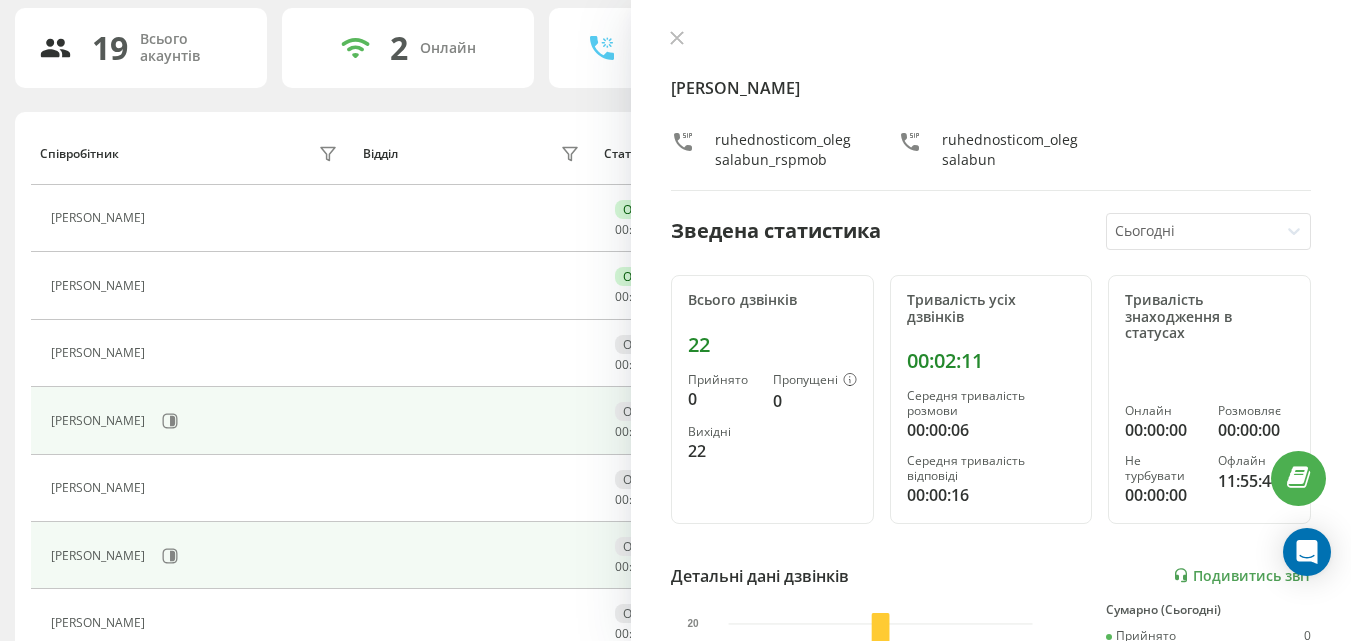scroll, scrollTop: 233, scrollLeft: 0, axis: vertical 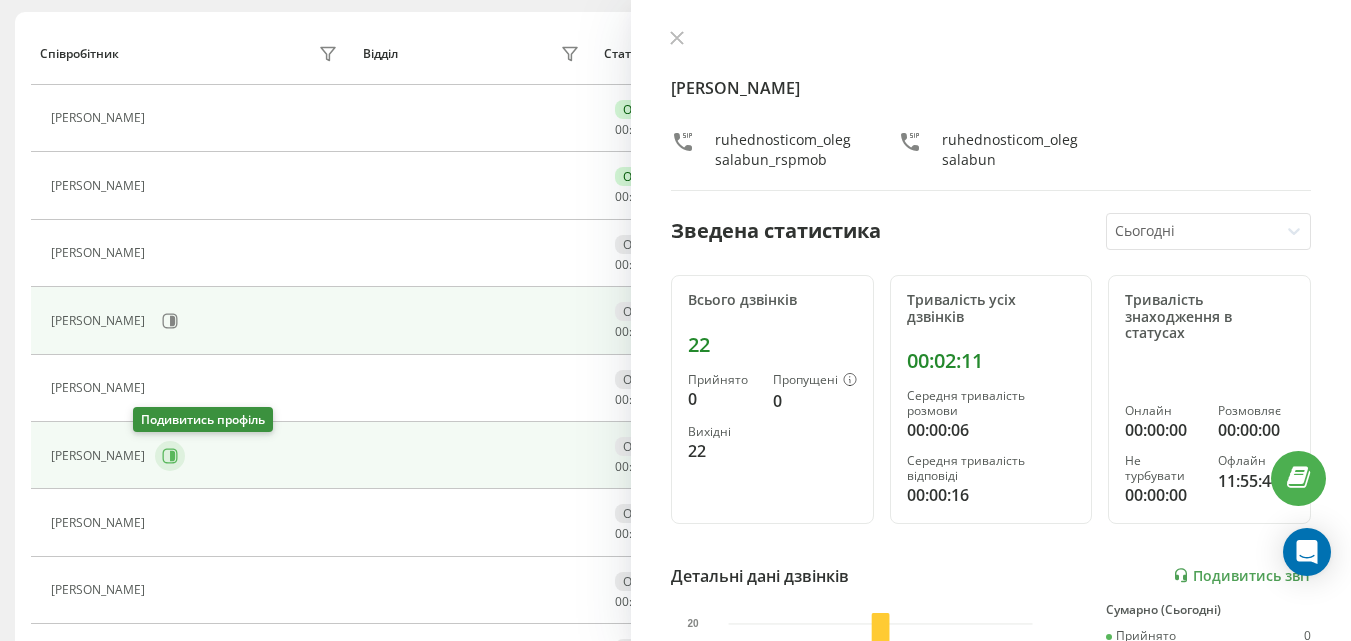 click 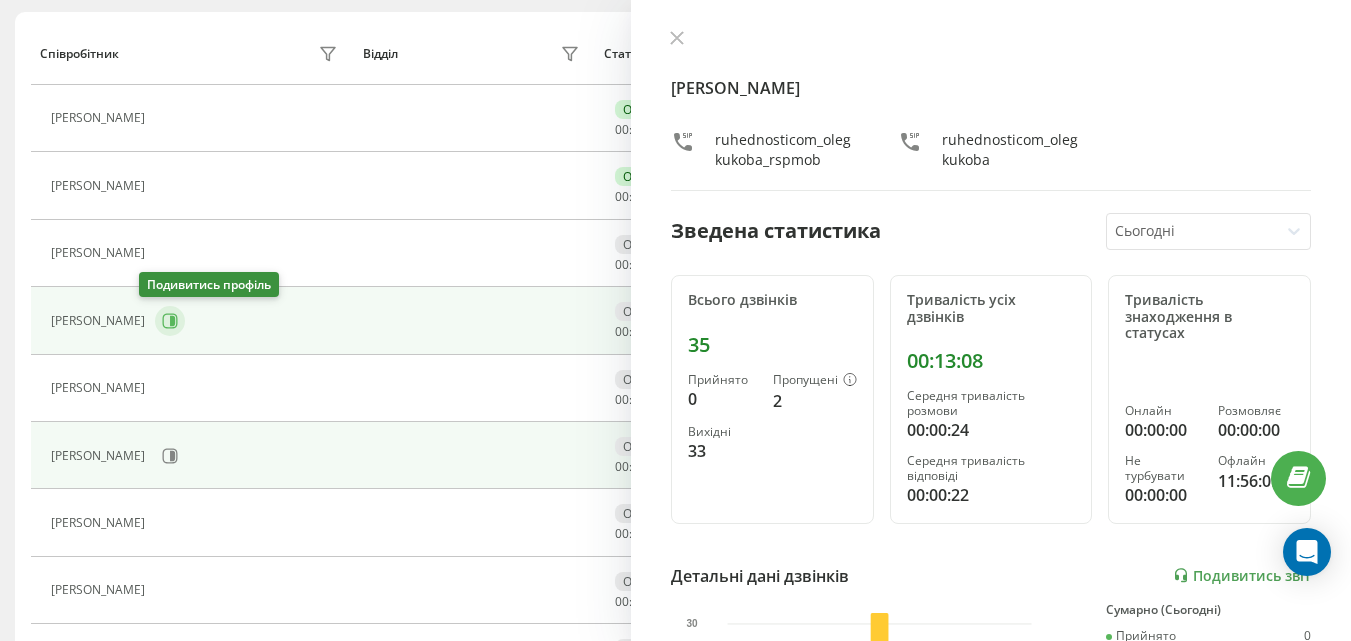 click 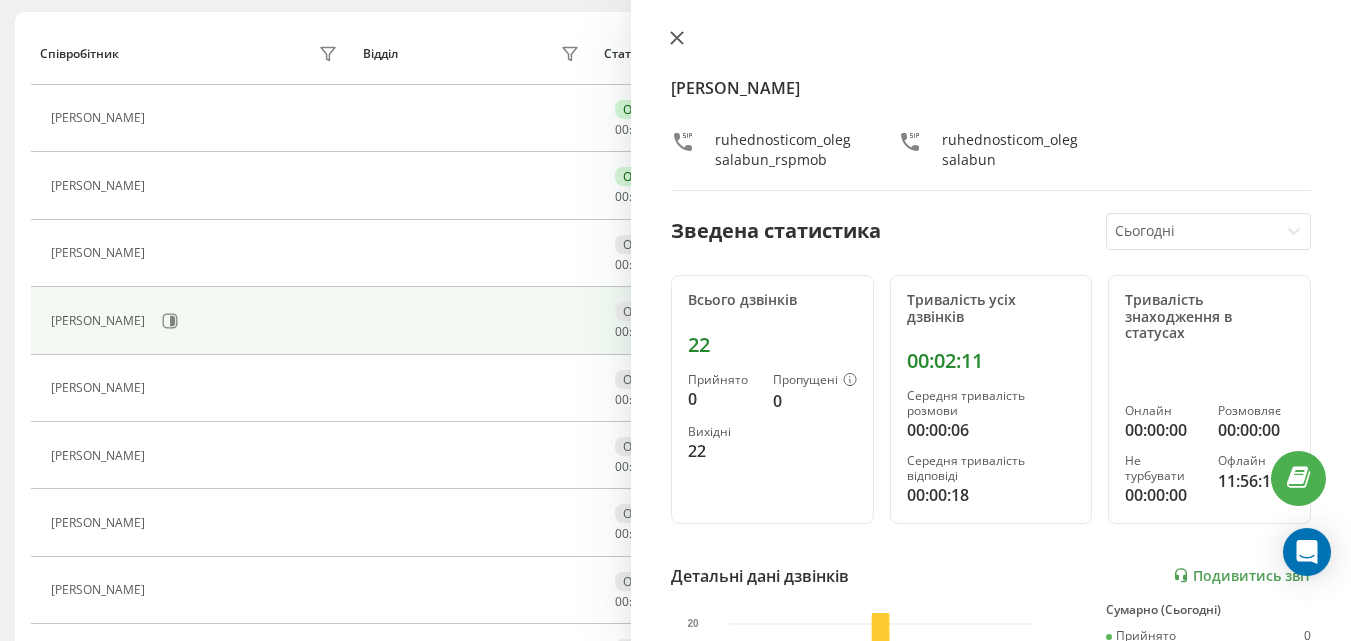 click 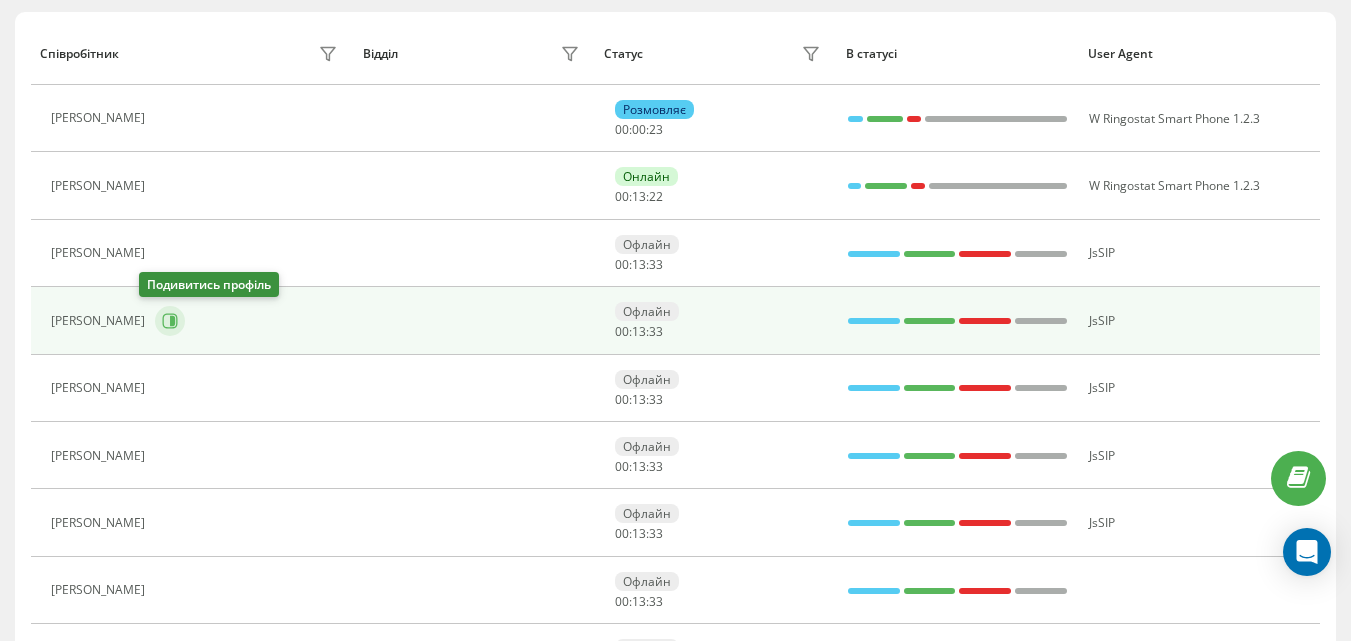 click 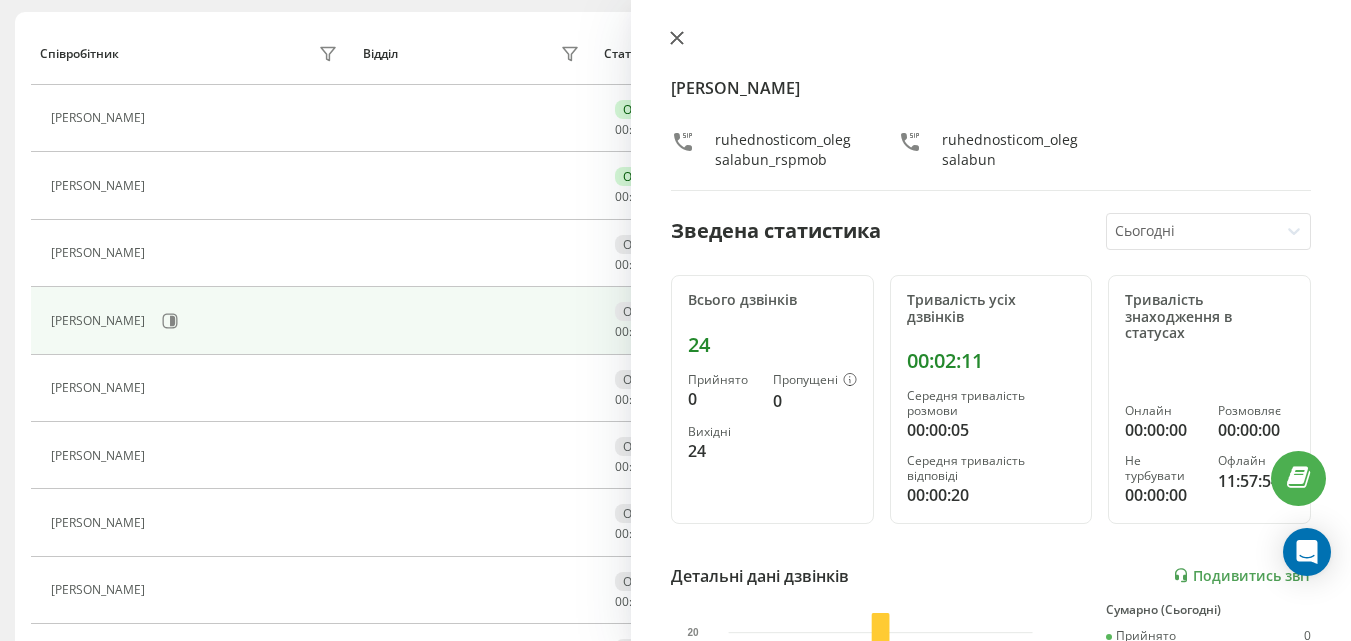 click 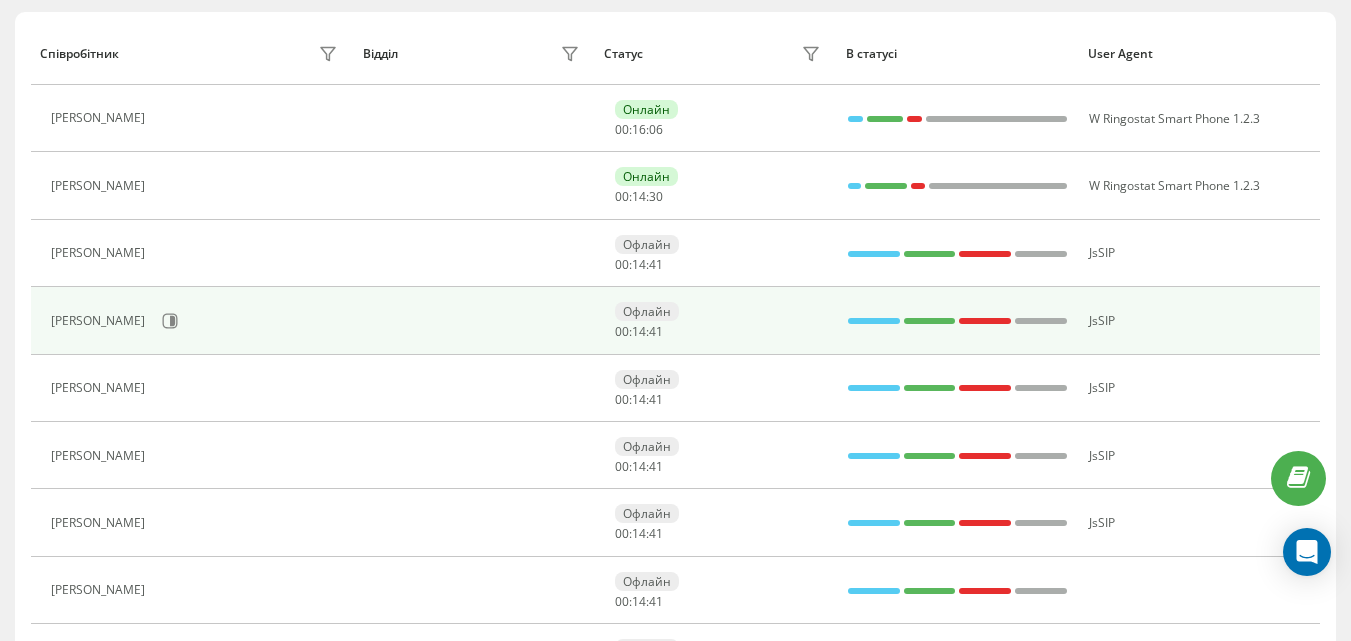 click on "[PERSON_NAME]" at bounding box center (196, 321) 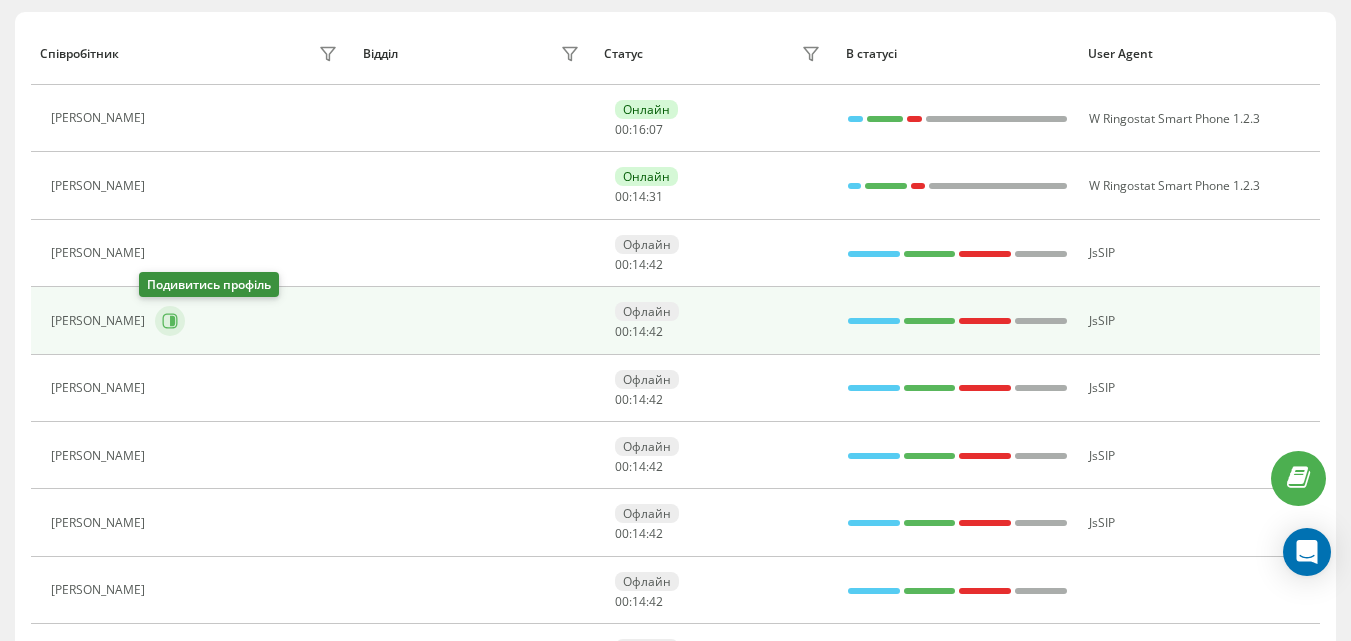 click 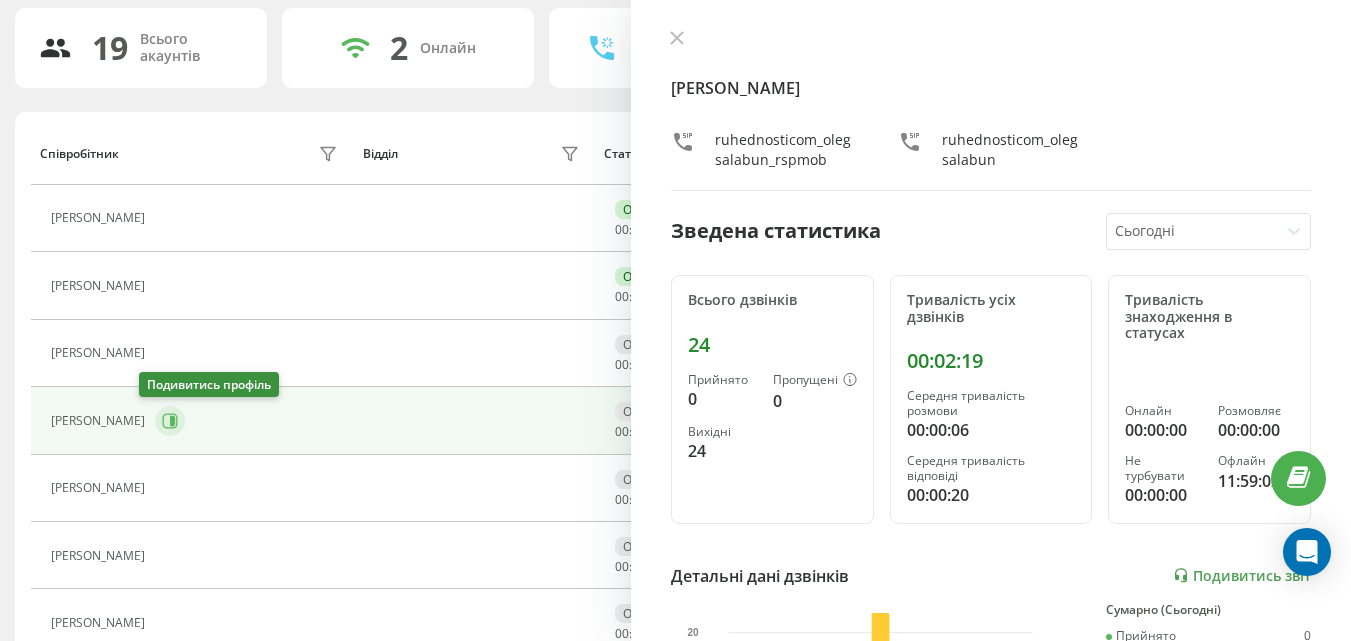 scroll, scrollTop: 533, scrollLeft: 0, axis: vertical 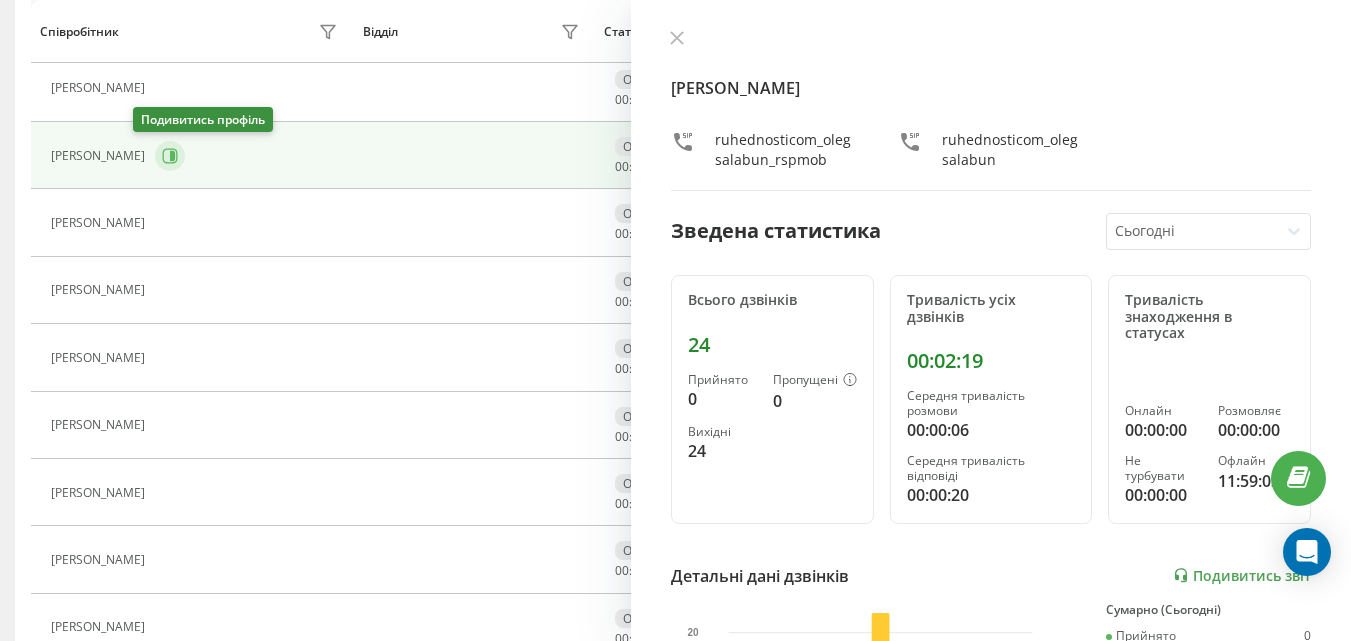 click 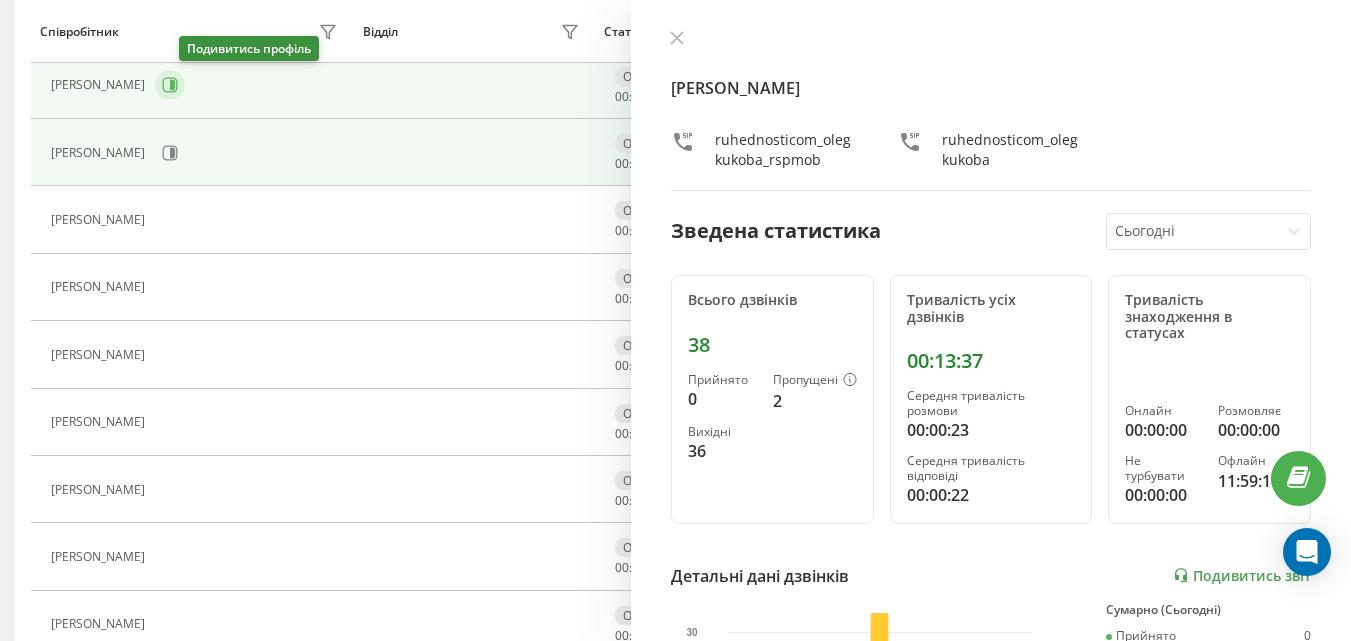 click 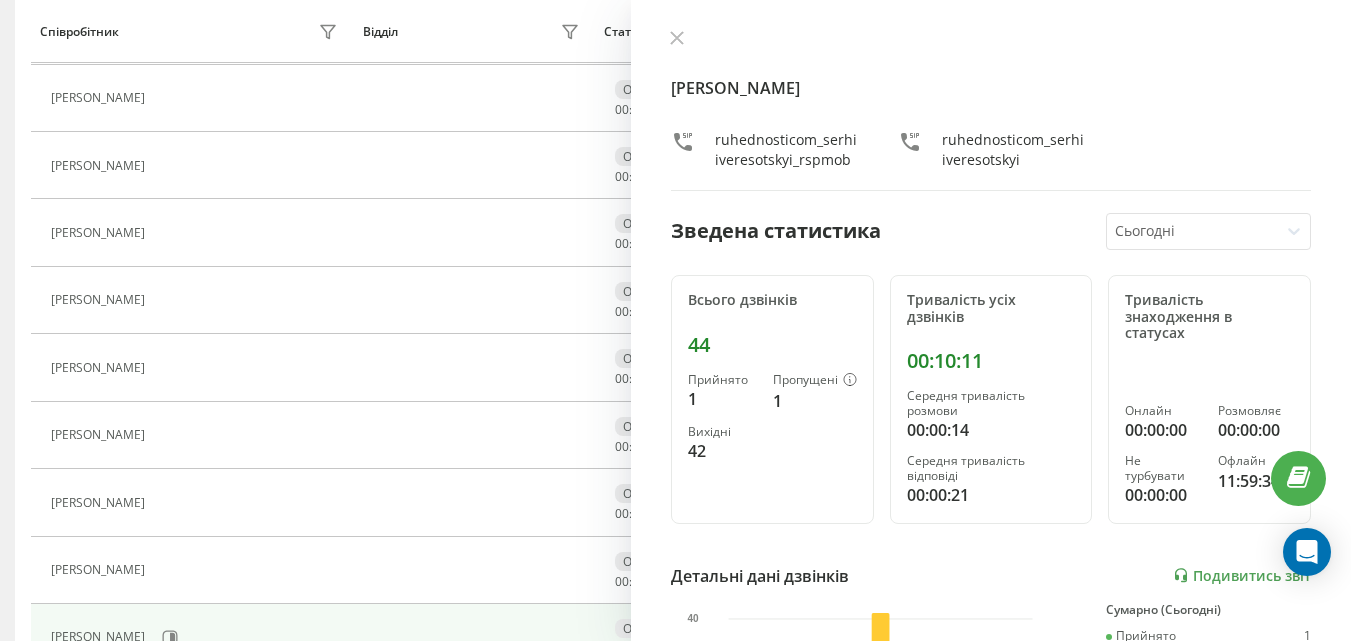 scroll, scrollTop: 1033, scrollLeft: 0, axis: vertical 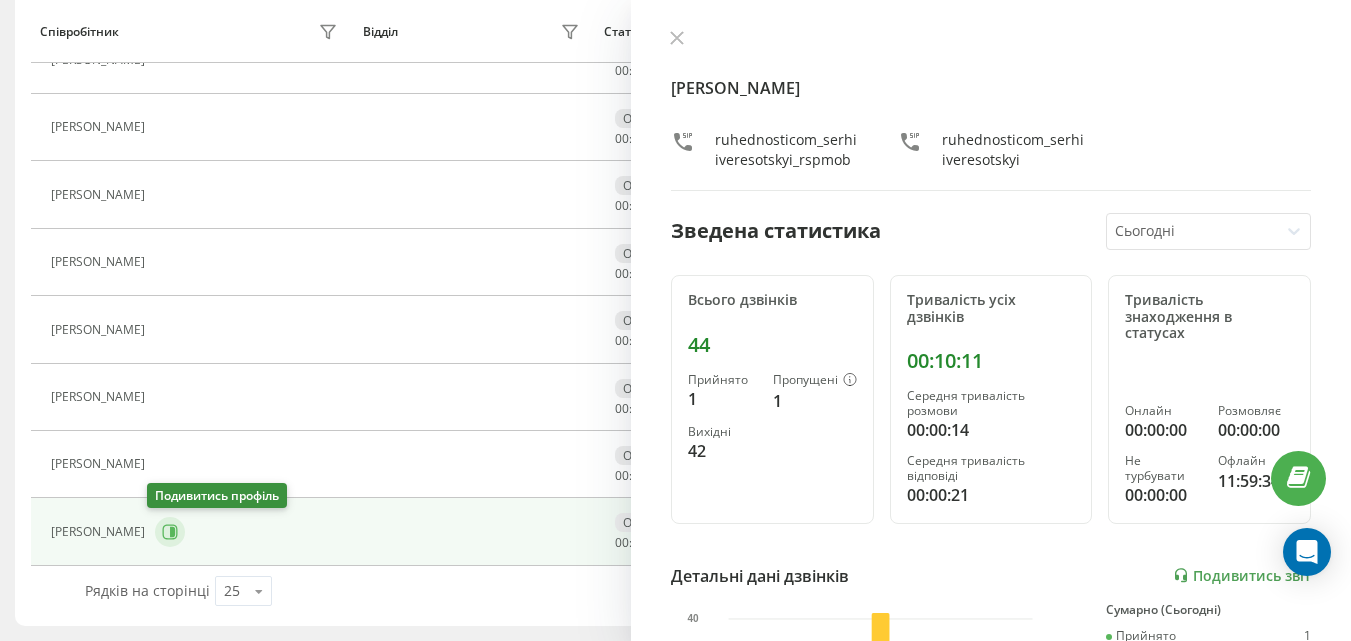 click at bounding box center [170, 532] 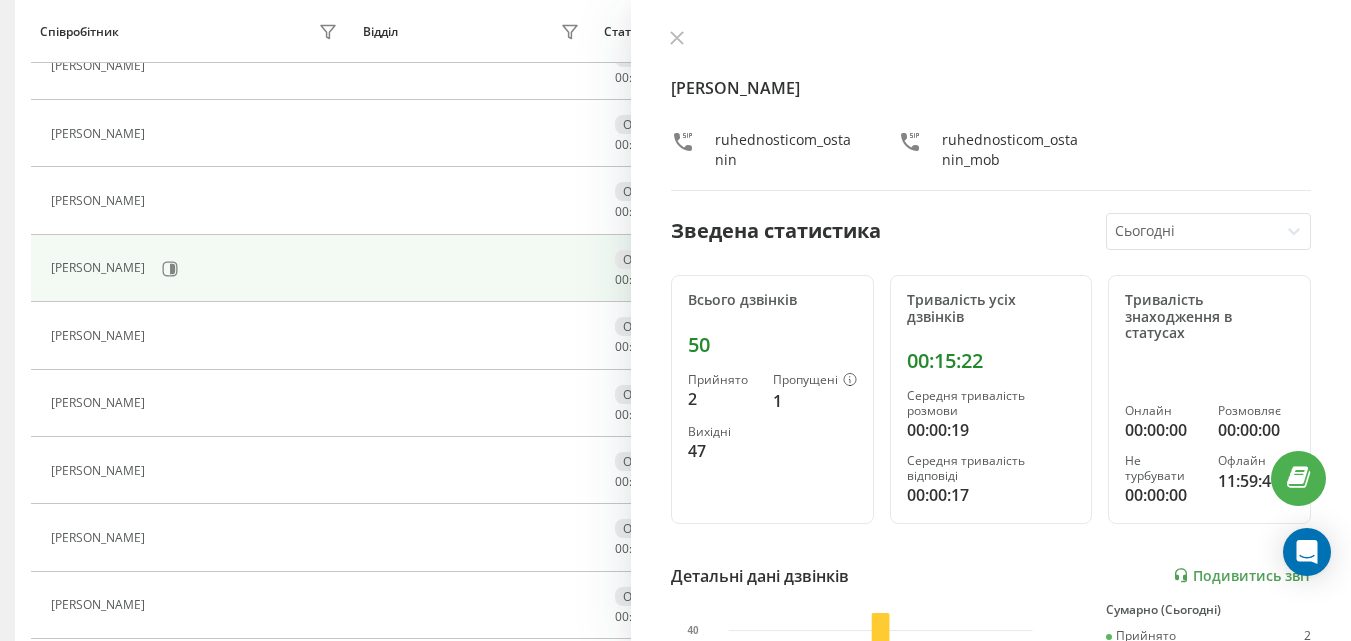 scroll, scrollTop: 433, scrollLeft: 0, axis: vertical 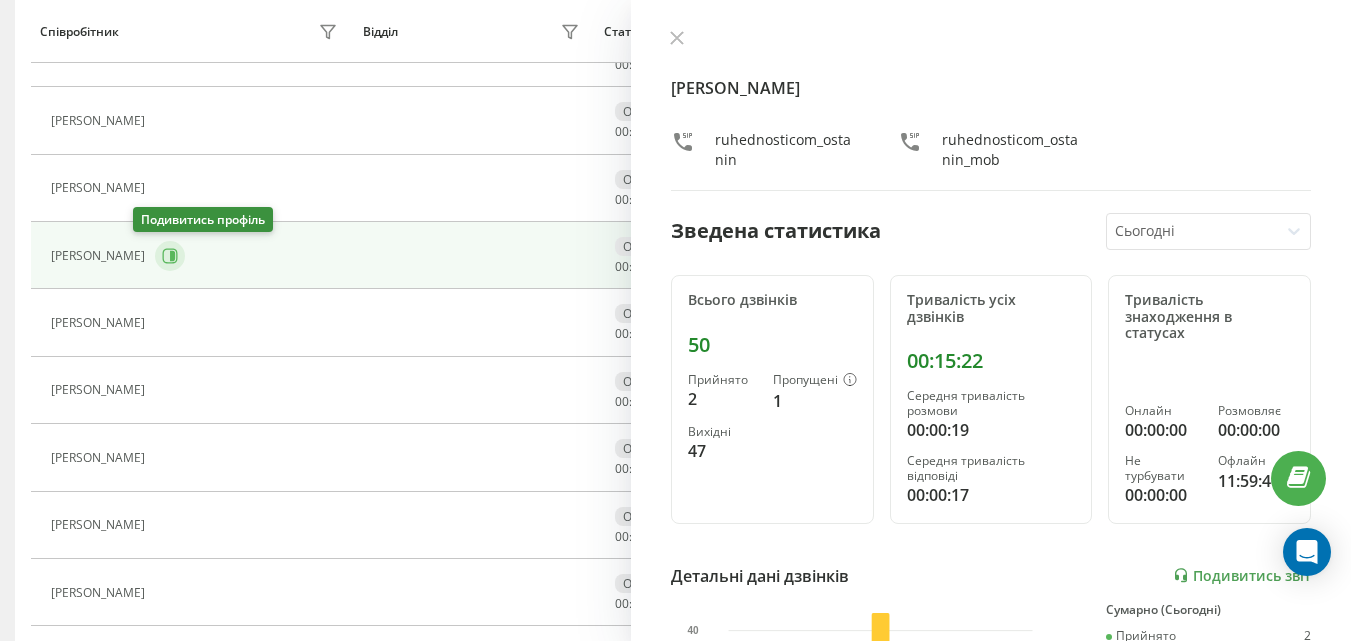 click 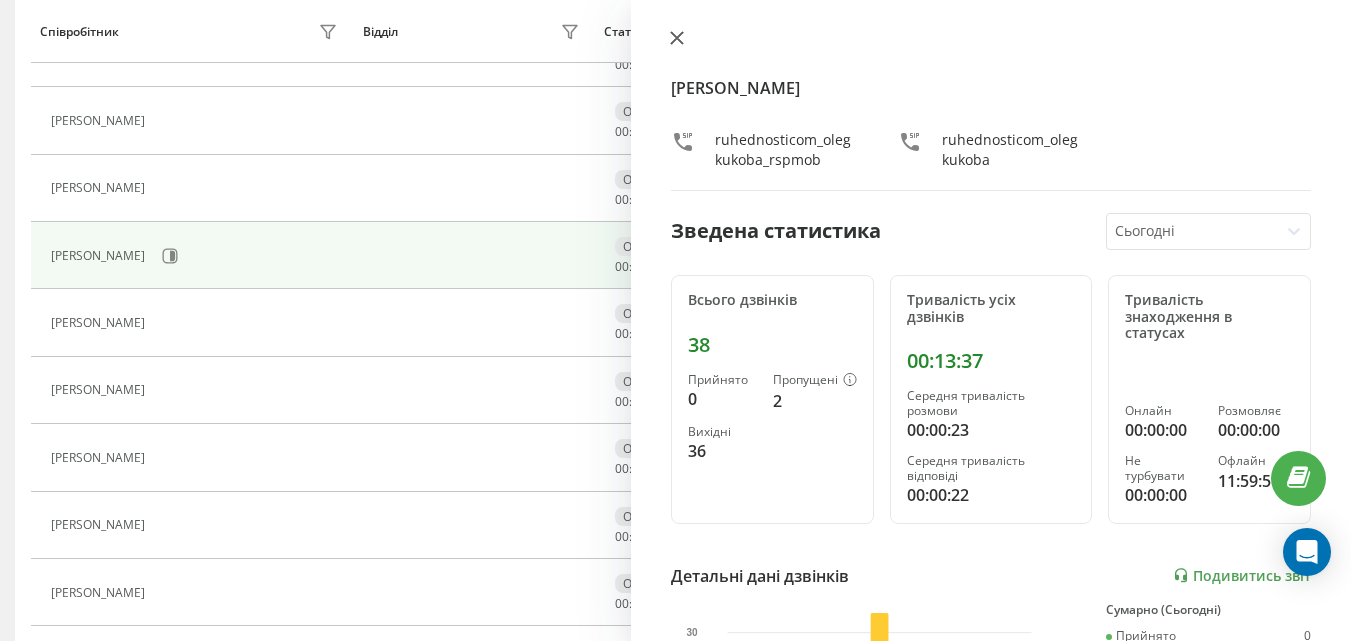 click 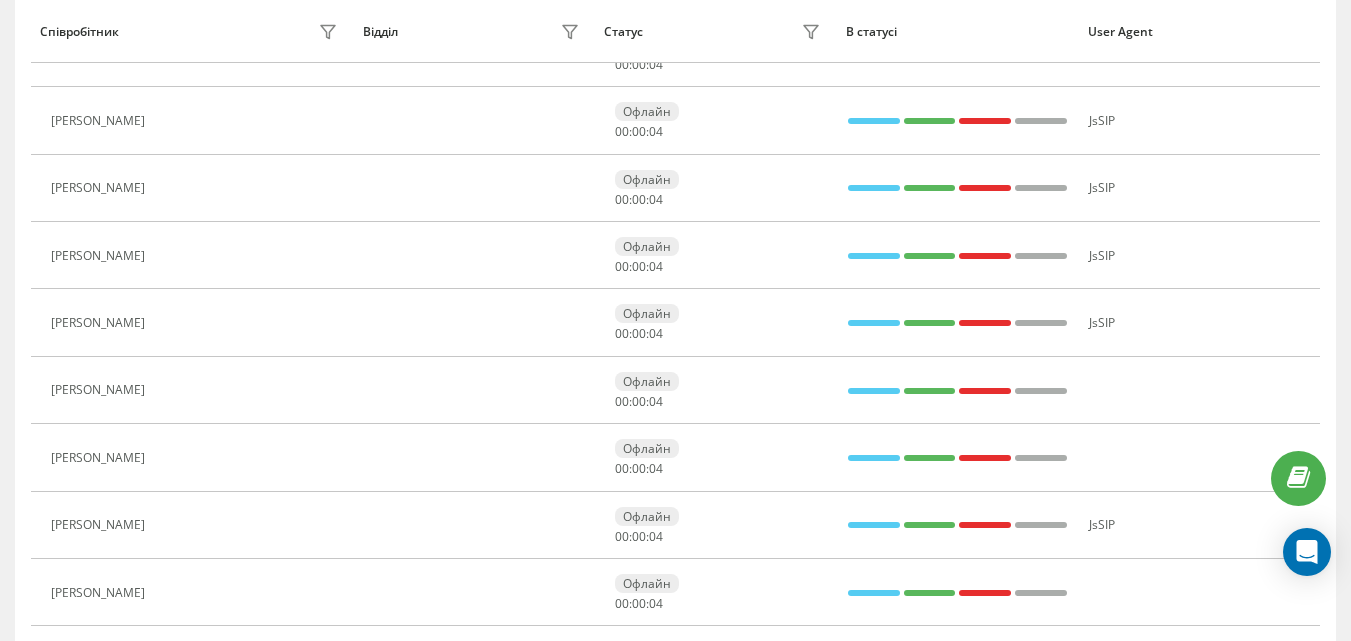 scroll, scrollTop: 433, scrollLeft: 0, axis: vertical 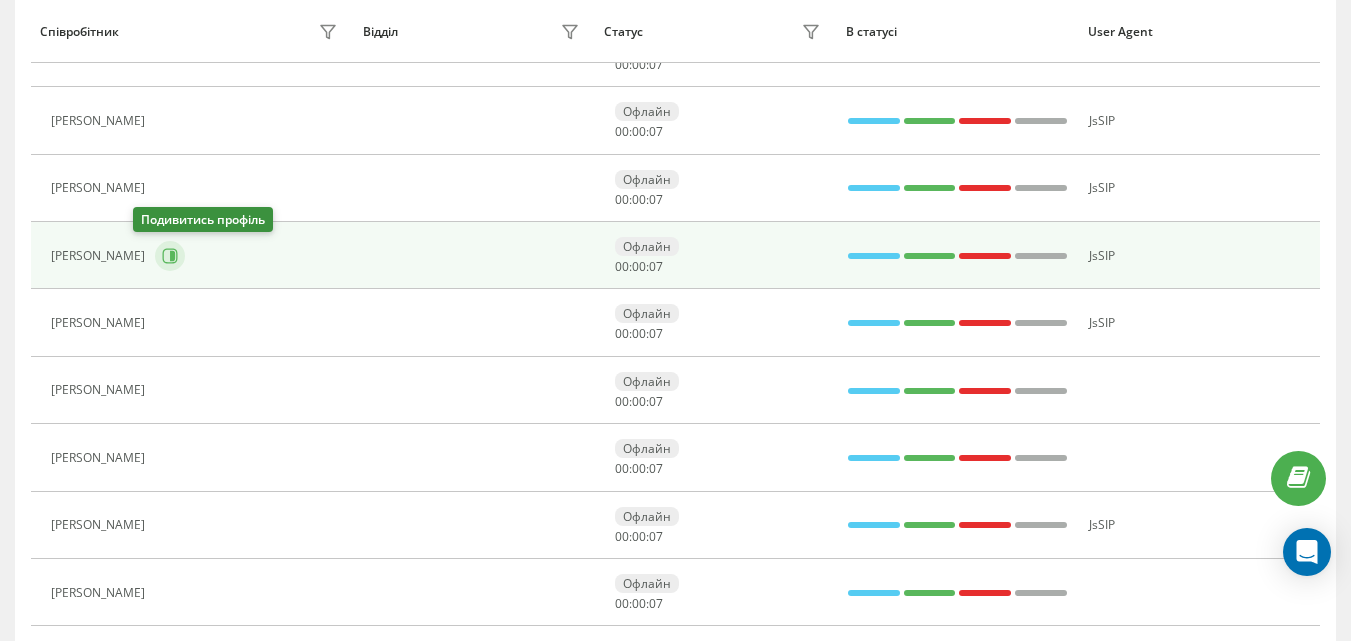 click at bounding box center [170, 256] 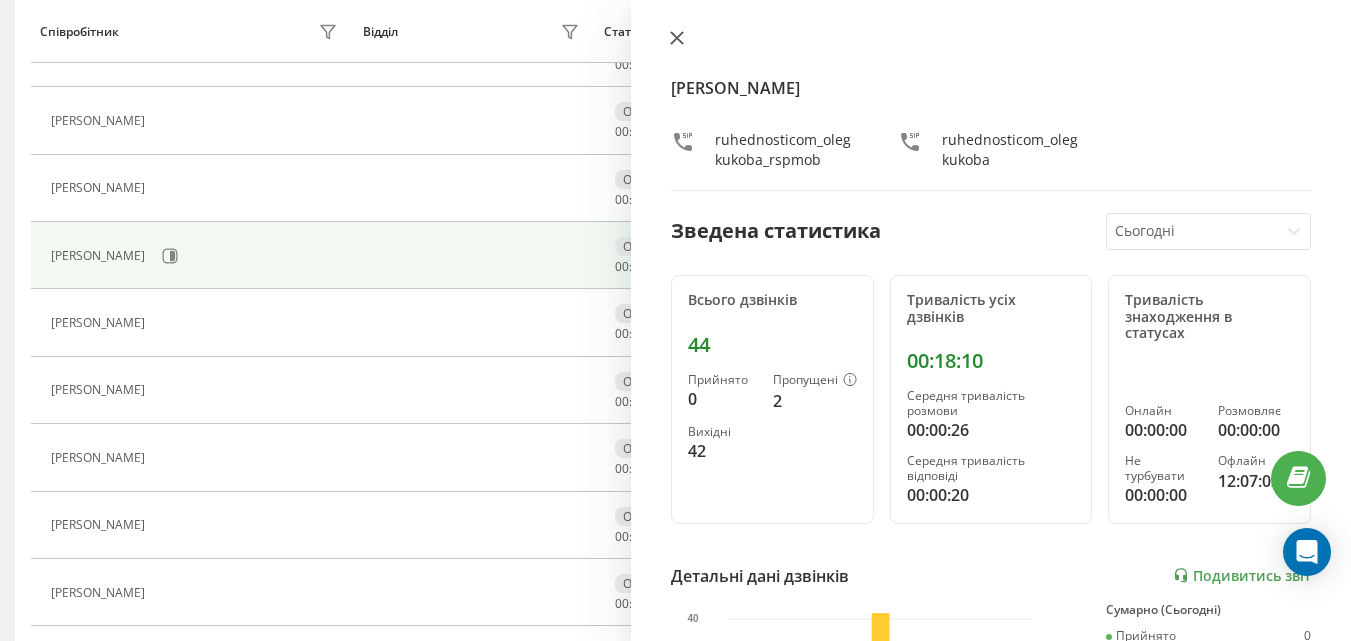 click at bounding box center (677, 39) 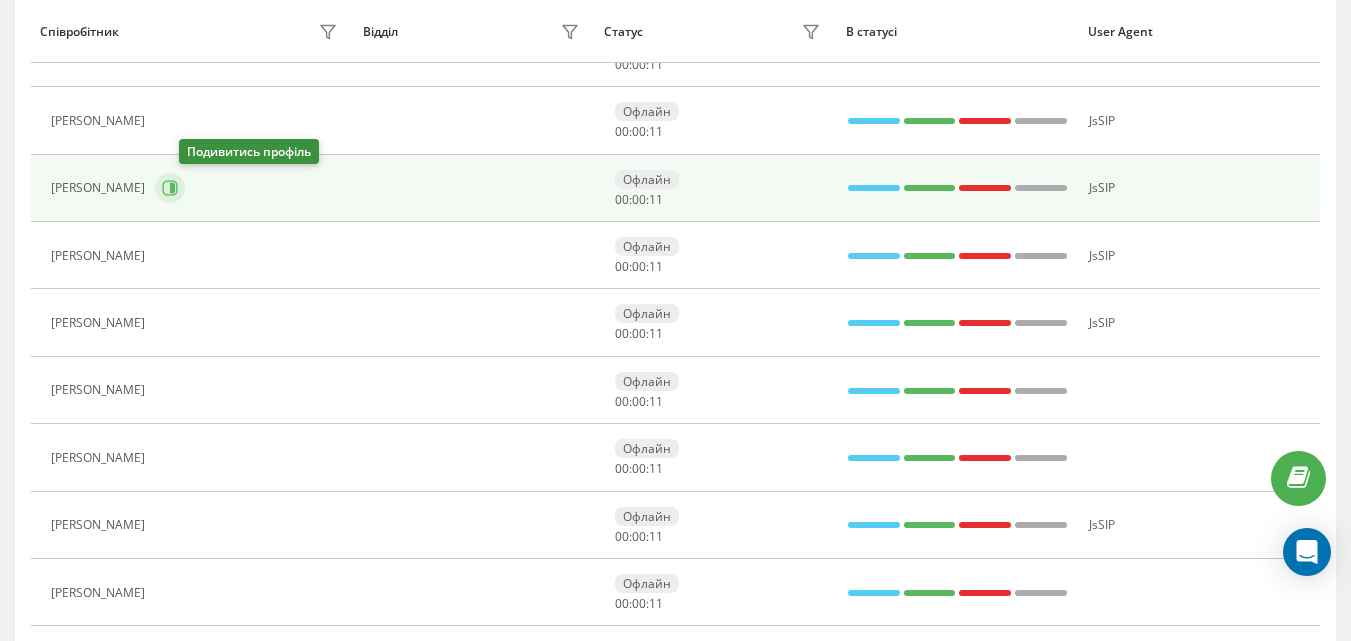 click 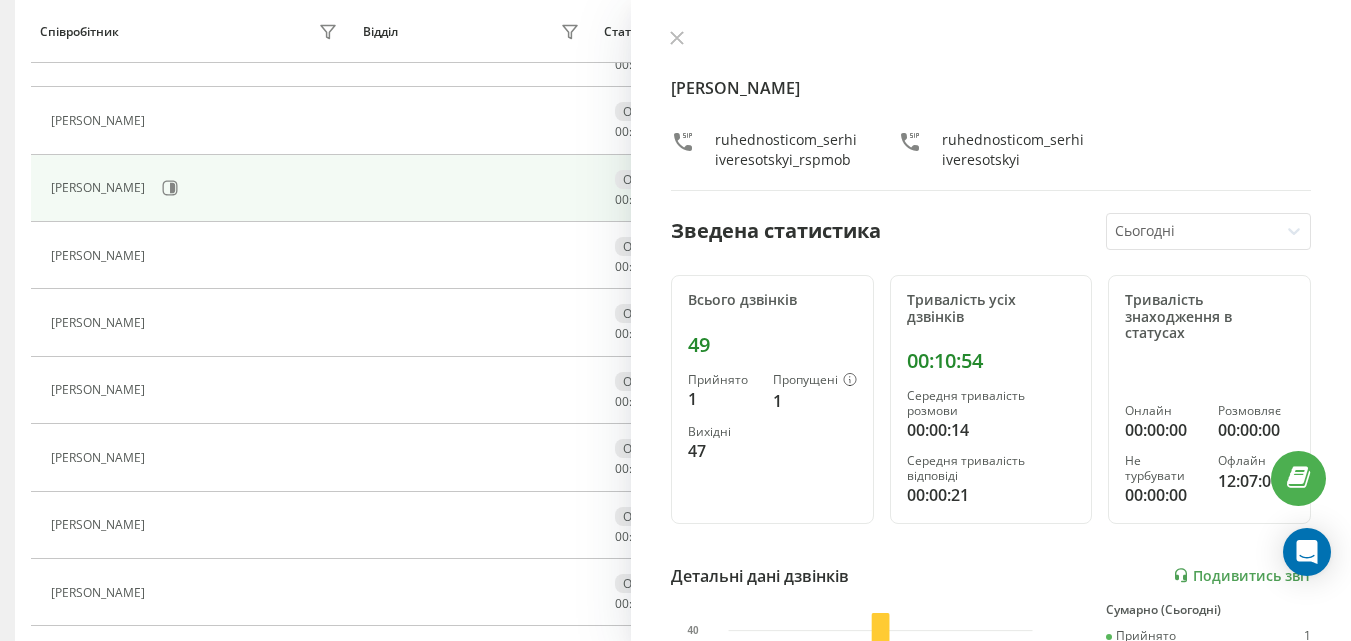click on "[PERSON_NAME] ruhednosticom_serhiiveresotskyi_rspmob ruhednosticom_serhiiveresotskyi Зведена статистика Сьогодні Всього дзвінків 49 Прийнято 1 Пропущені 1 Вихідні 47 Тривалість усіх дзвінків 00:10:54 Середня тривалість розмови 00:00:14 Середня тривалість відповіді 00:00:21 Тривалість знаходження в статусах Онлайн 00:00:00 Розмовляє 00:00:00 Не турбувати 00:00:00 Офлайн 12:07:06 Детальні дані дзвінків Подивитись звіт [DATE] 0 10 20 30 40 Сумарно (Сьогодні) Прийнято 1 Пропущені 1 Вихідні 47   Подивитись деталі Детальні дані статусів [DATE] Сумарно (Сьогодні) Онлайн 00:00:00 Розмовляє 00:00:00 Не турбувати 00:00:00 Офлайн 12:07:06" at bounding box center [991, 320] 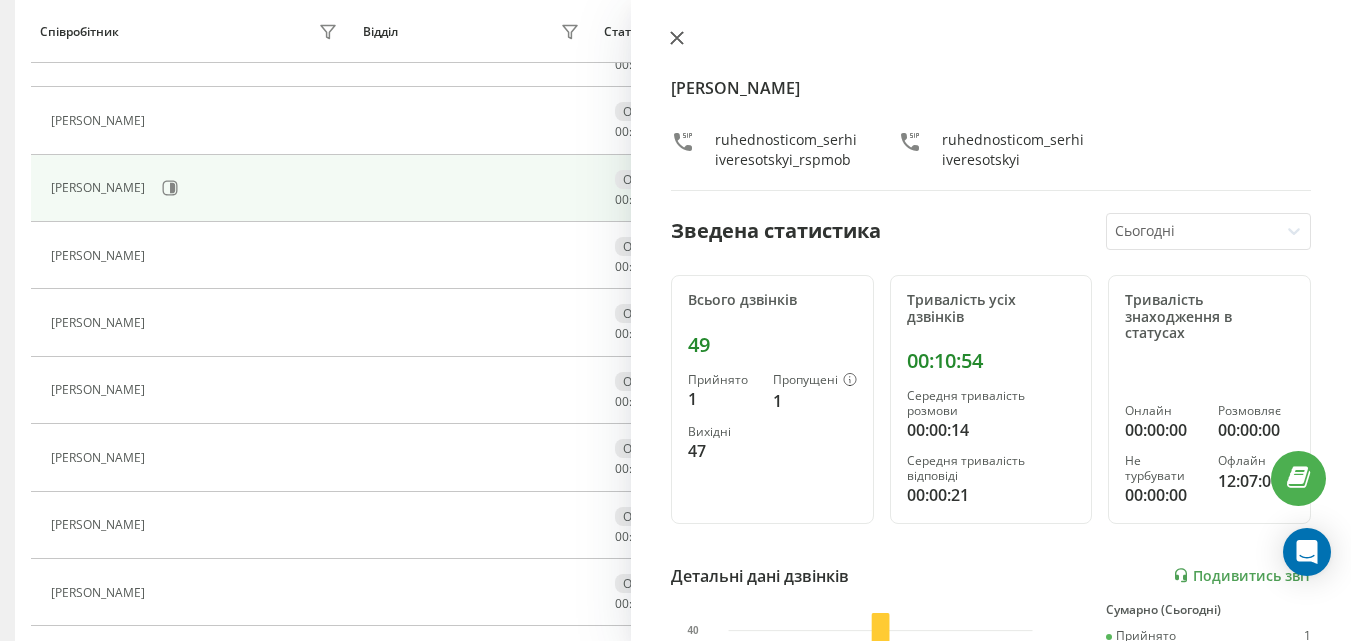 click 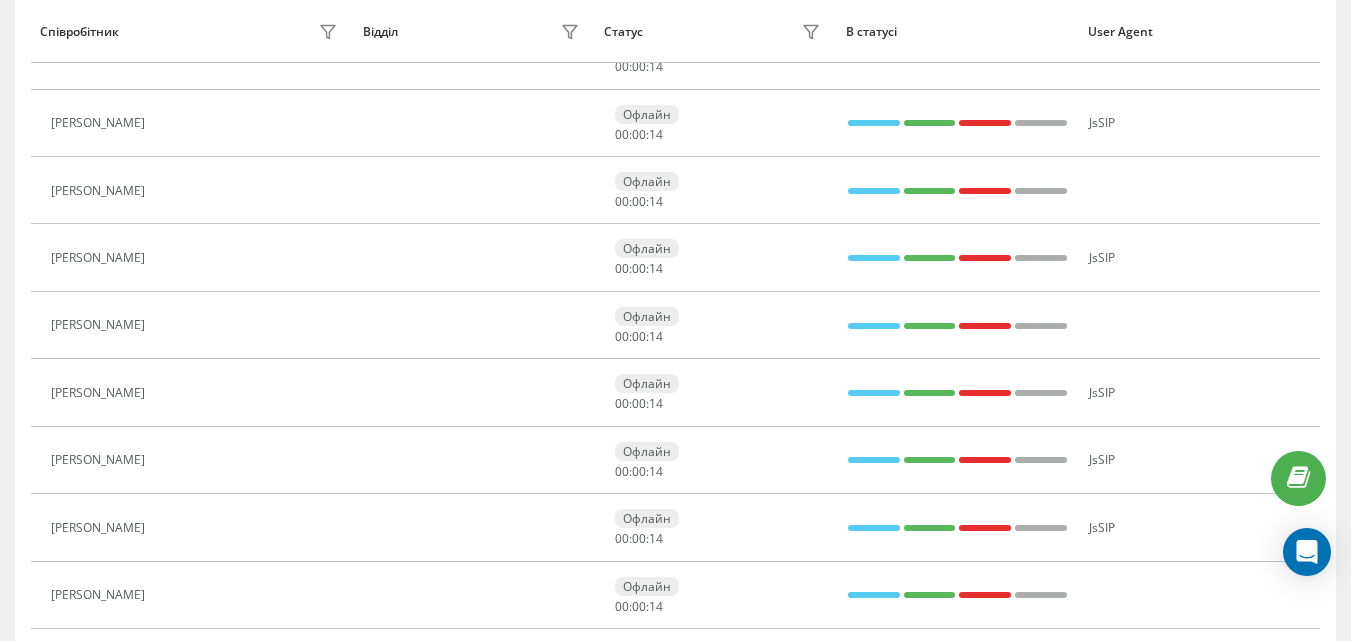 scroll, scrollTop: 1033, scrollLeft: 0, axis: vertical 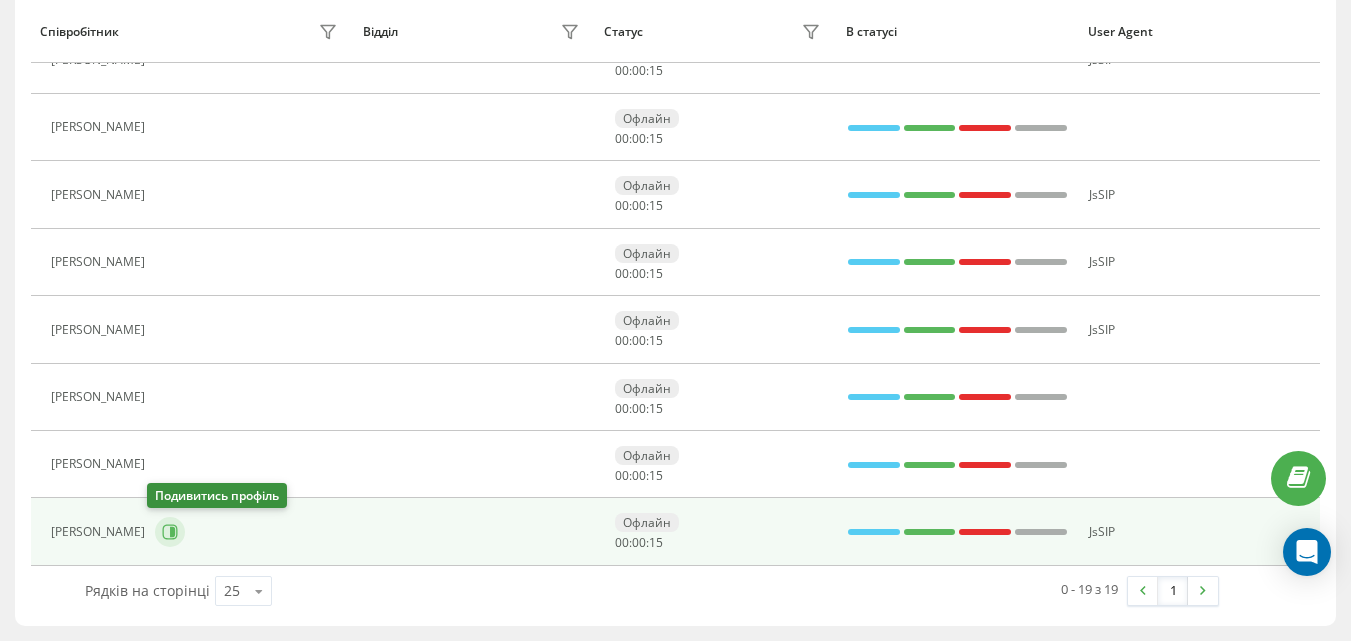click 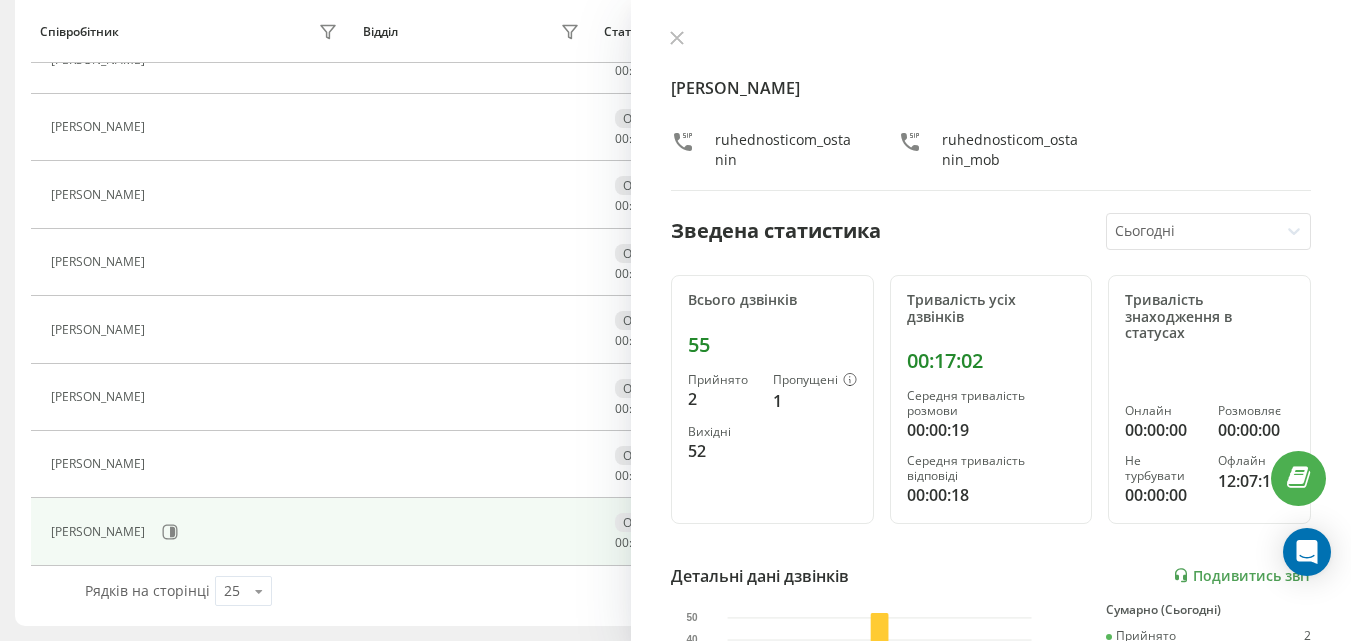 drag, startPoint x: 671, startPoint y: 37, endPoint x: 914, endPoint y: 14, distance: 244.08604 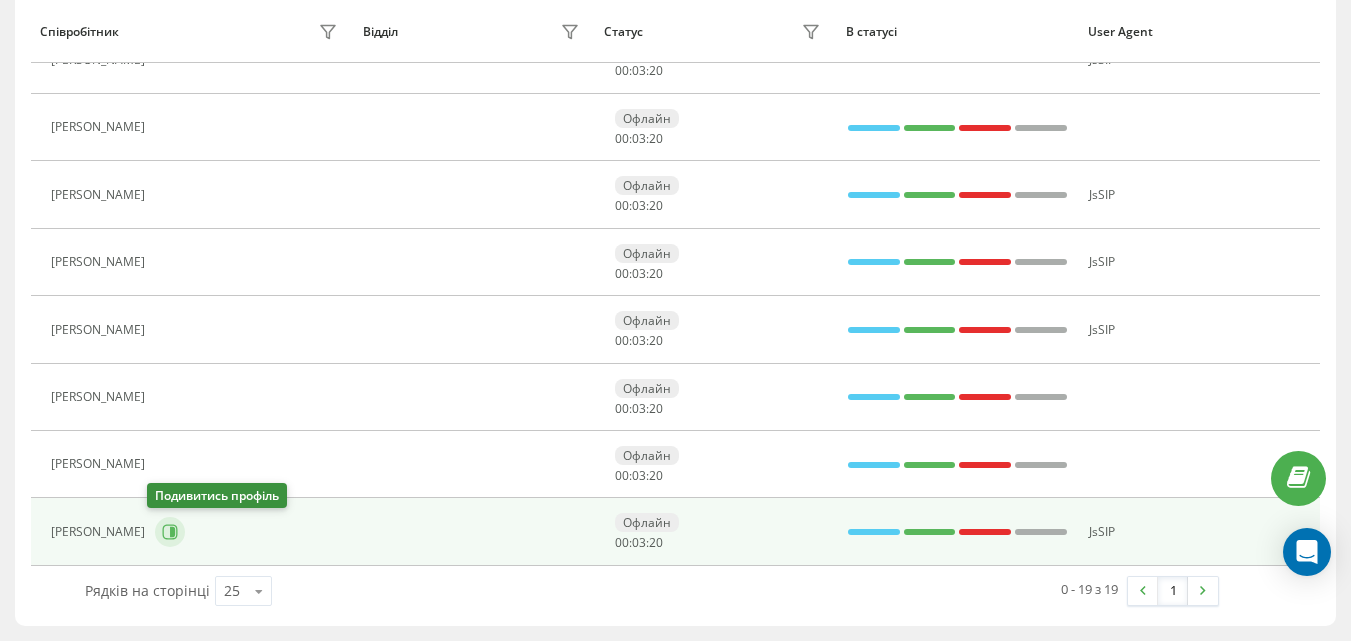 click 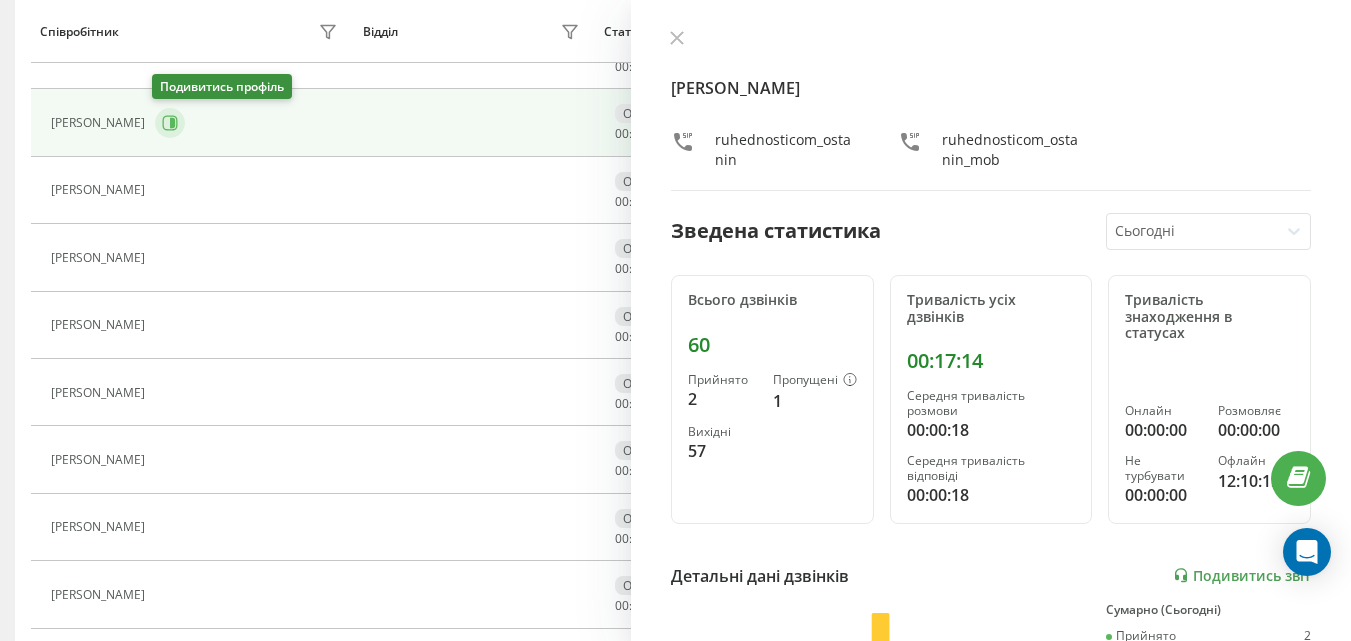 scroll, scrollTop: 533, scrollLeft: 0, axis: vertical 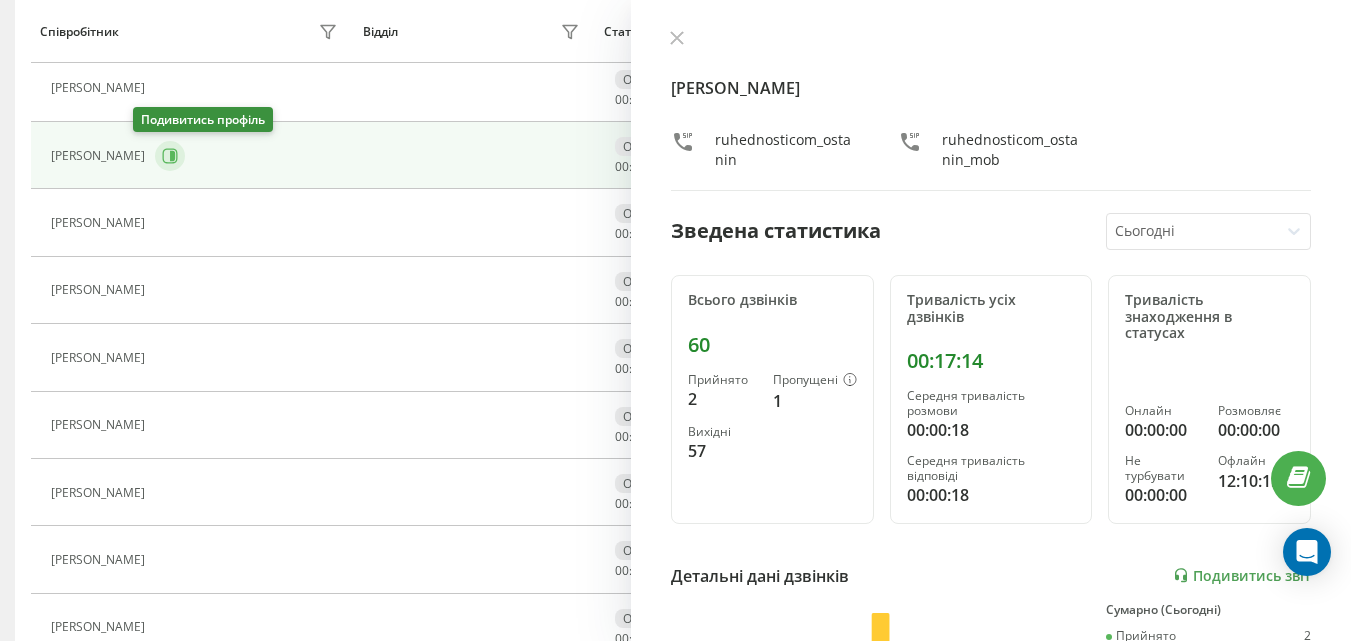 click 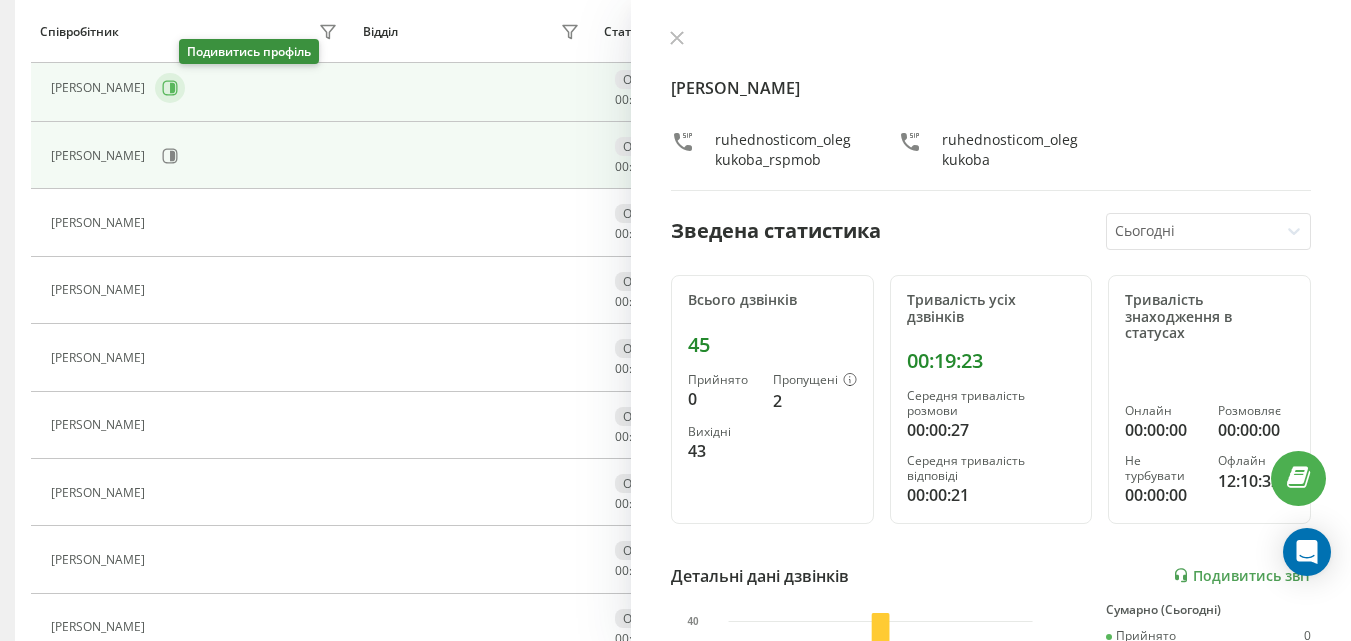click 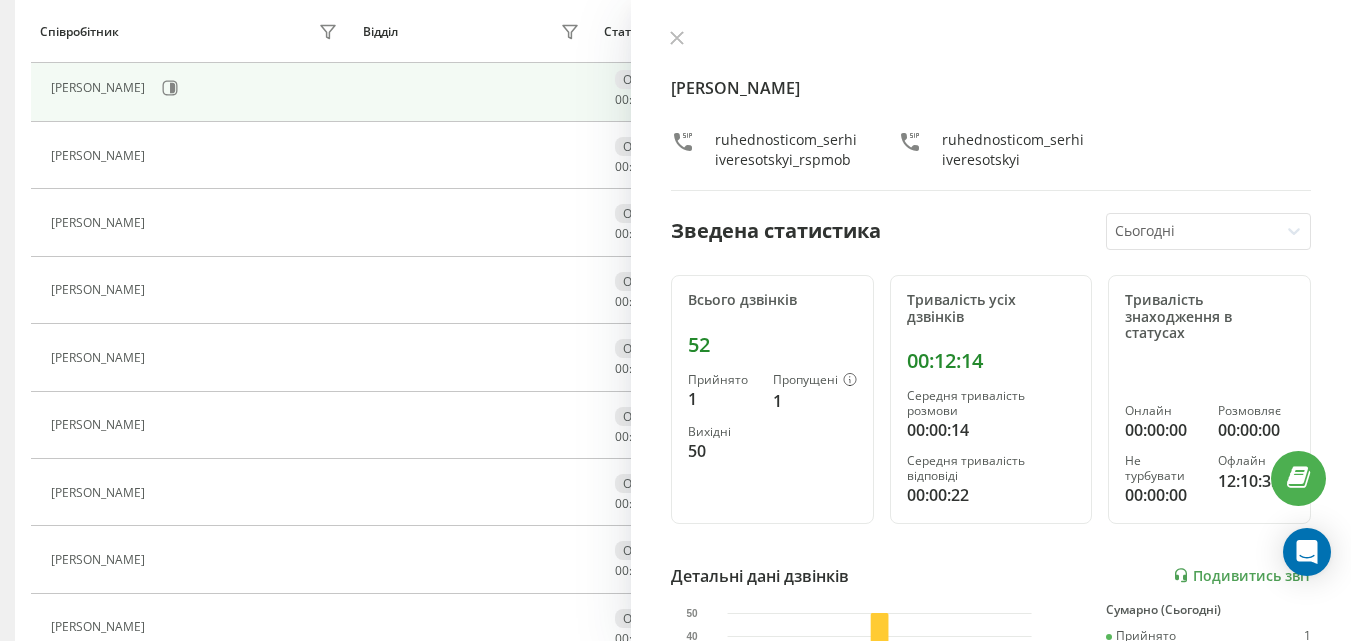drag, startPoint x: 668, startPoint y: 47, endPoint x: 683, endPoint y: 34, distance: 19.849434 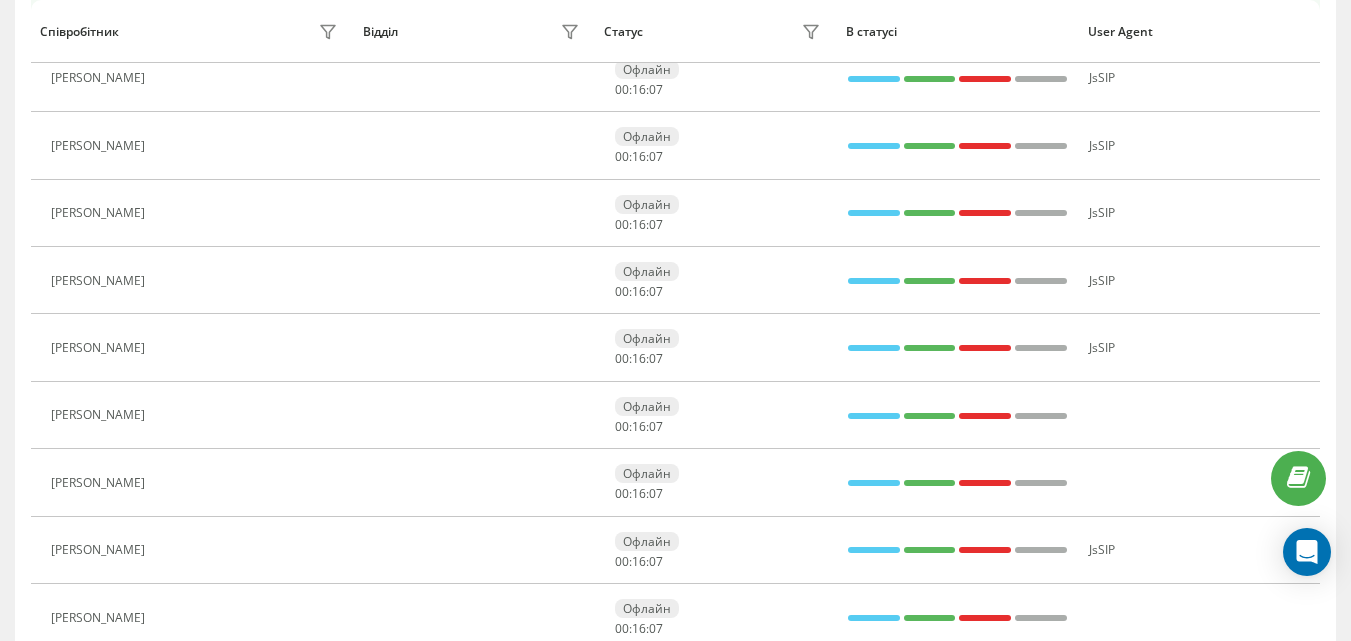 scroll, scrollTop: 233, scrollLeft: 0, axis: vertical 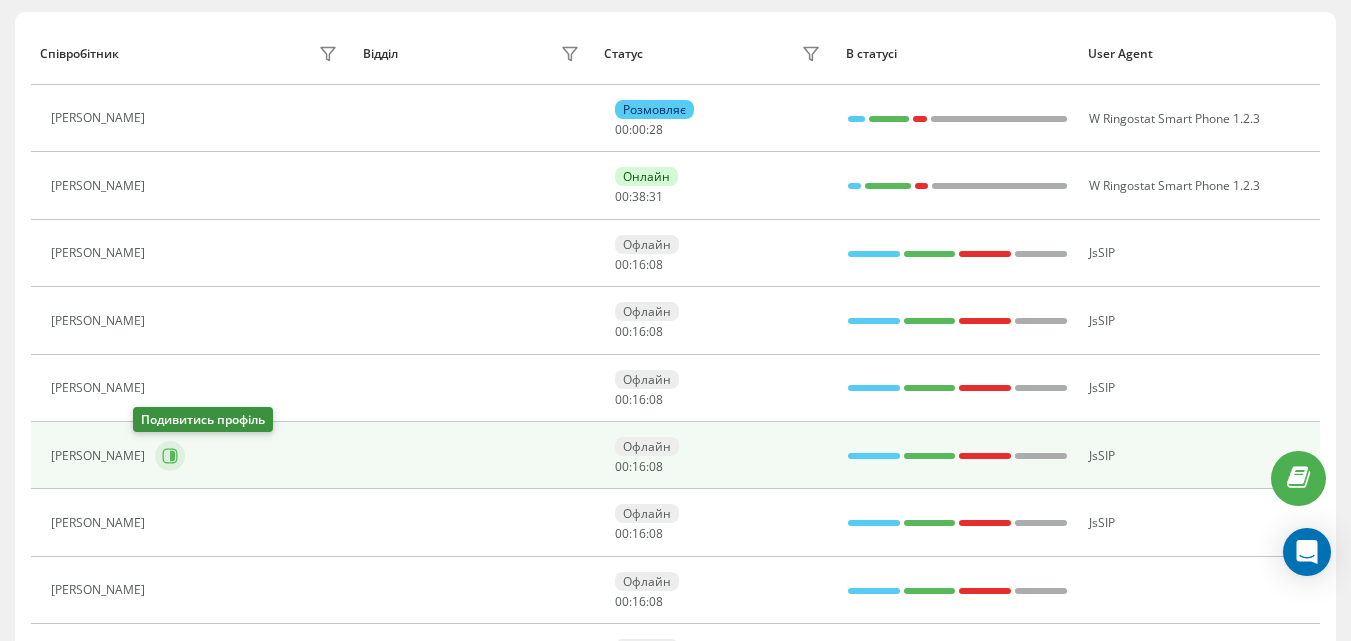 click 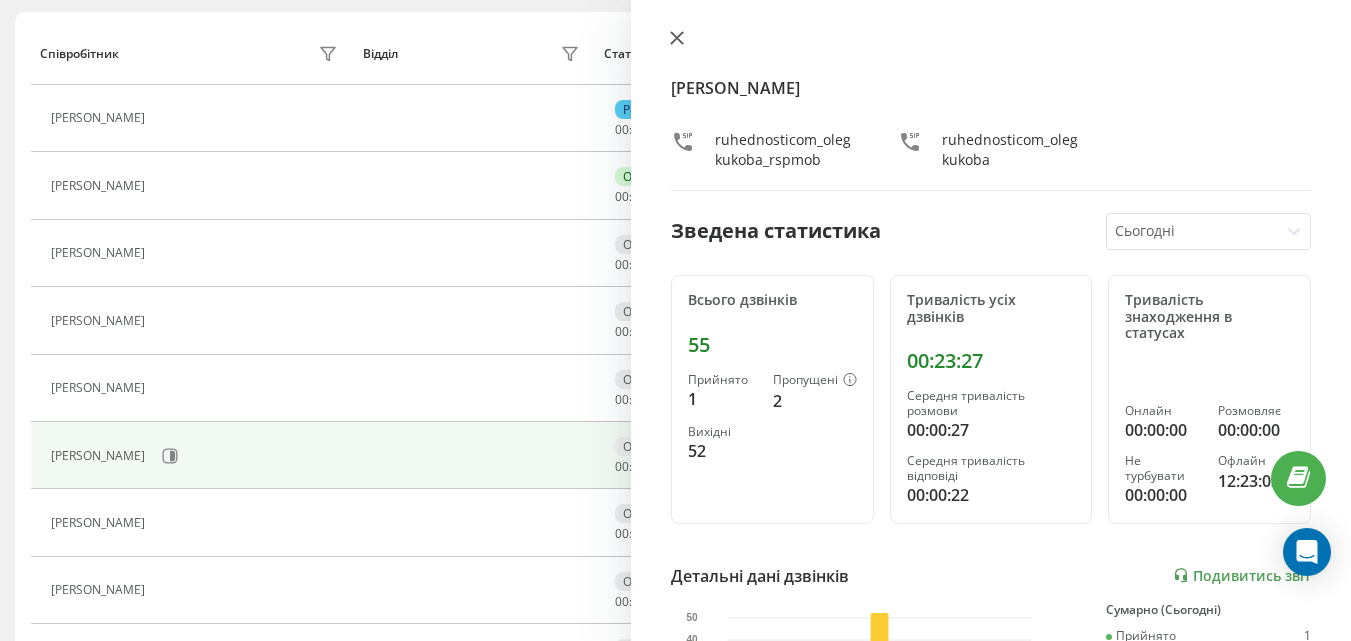click 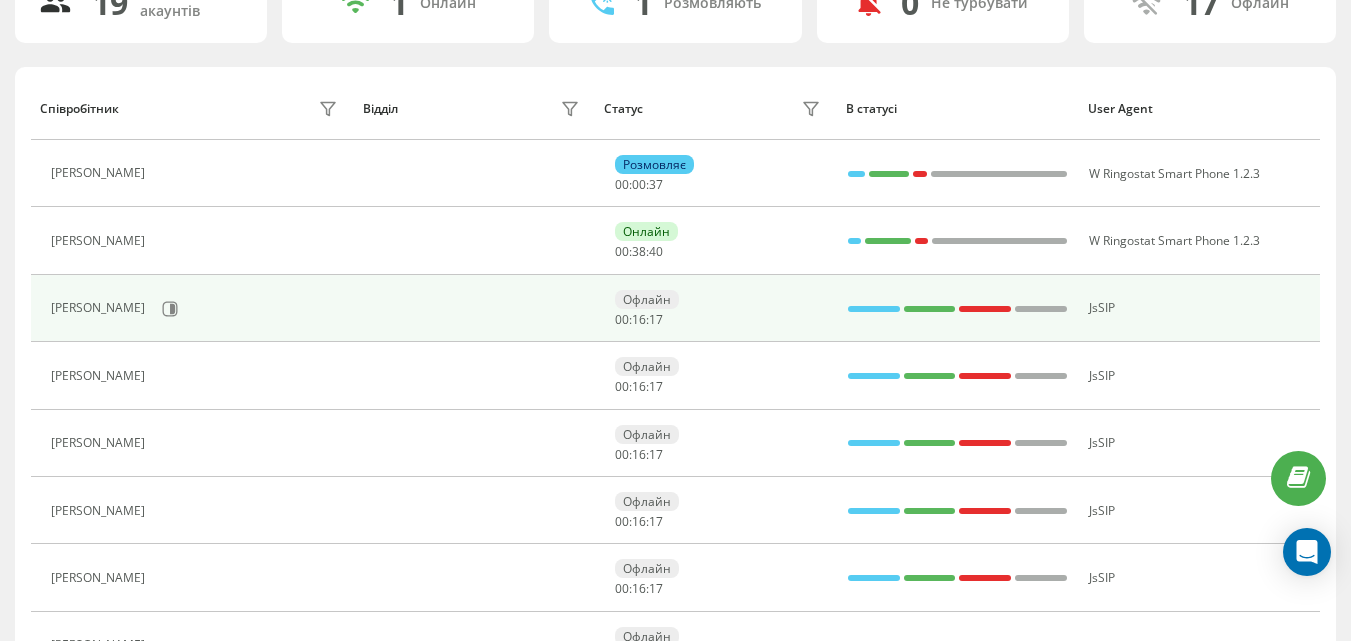 scroll, scrollTop: 133, scrollLeft: 0, axis: vertical 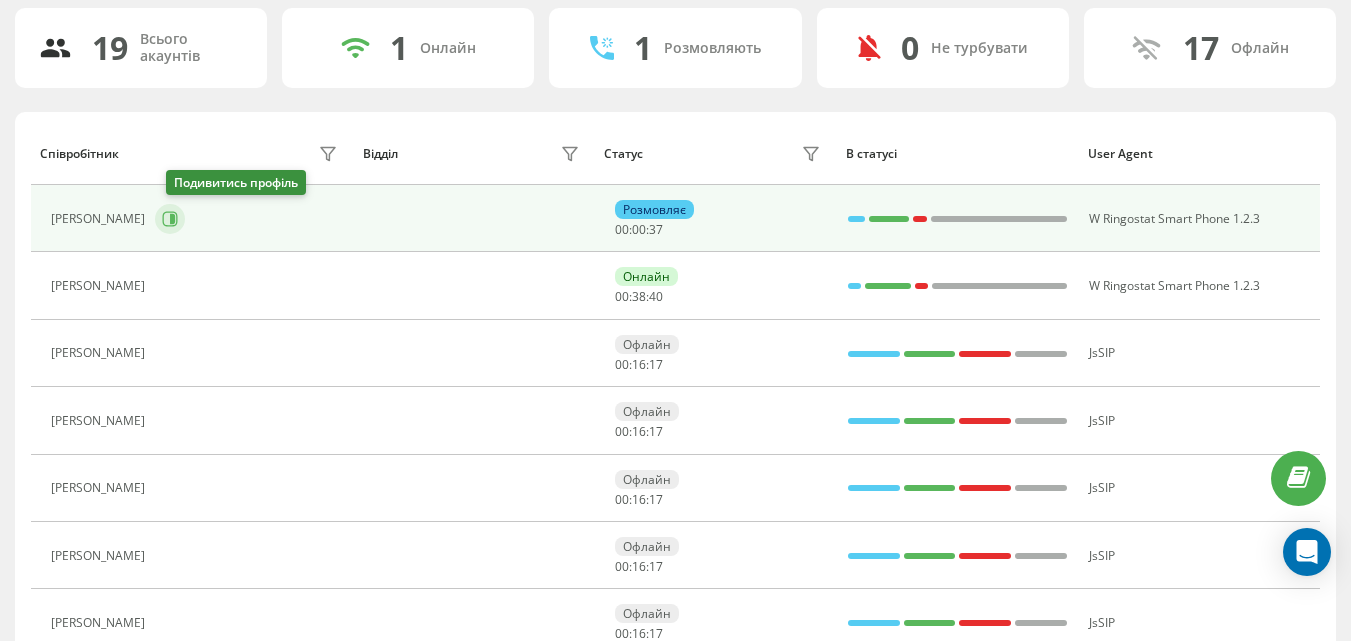 click at bounding box center [170, 219] 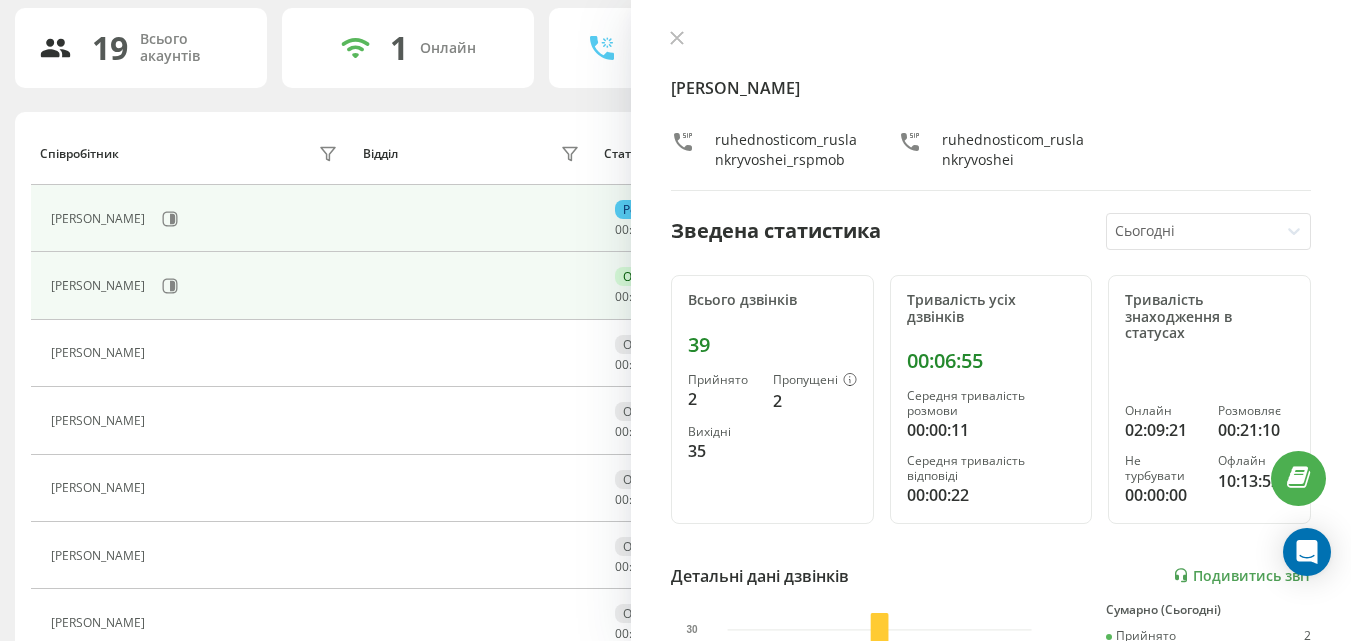 scroll, scrollTop: 233, scrollLeft: 0, axis: vertical 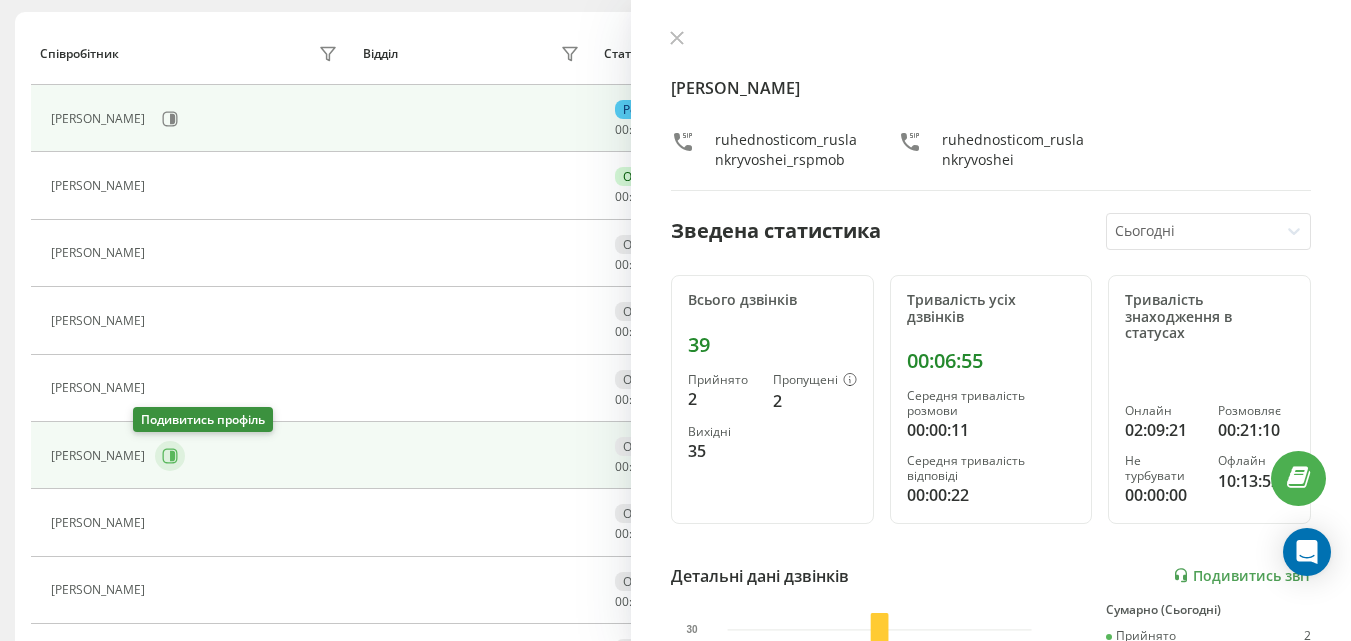 click 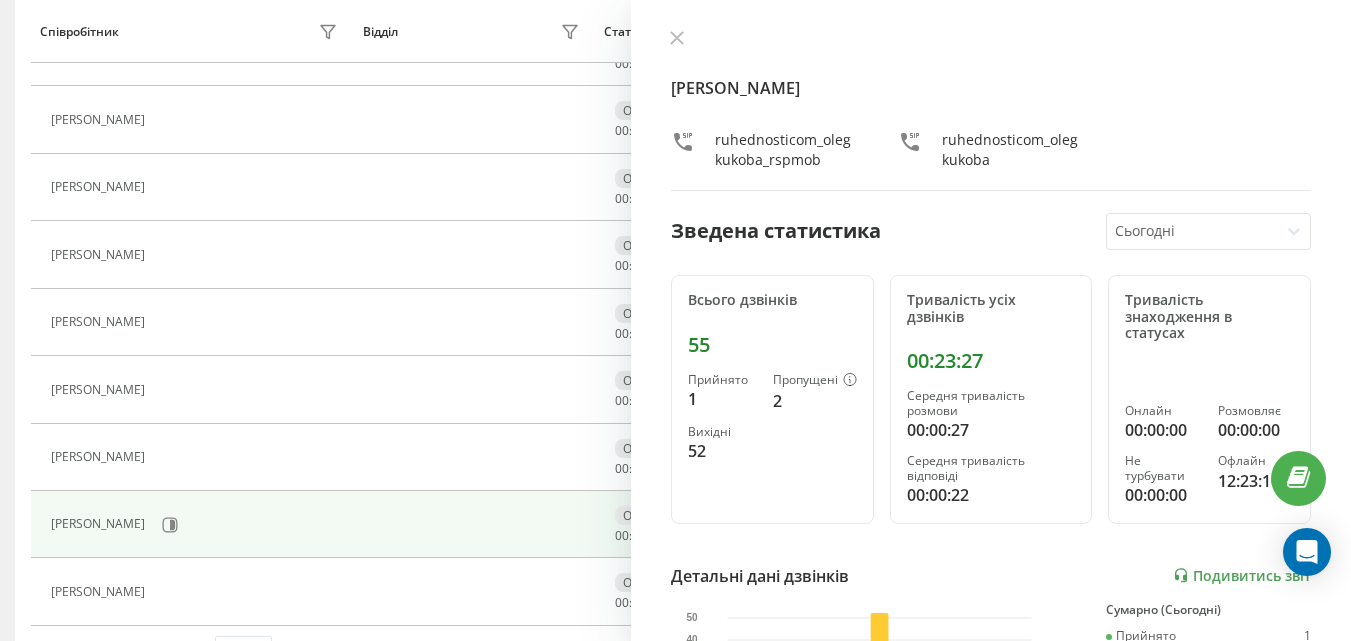 scroll, scrollTop: 1033, scrollLeft: 0, axis: vertical 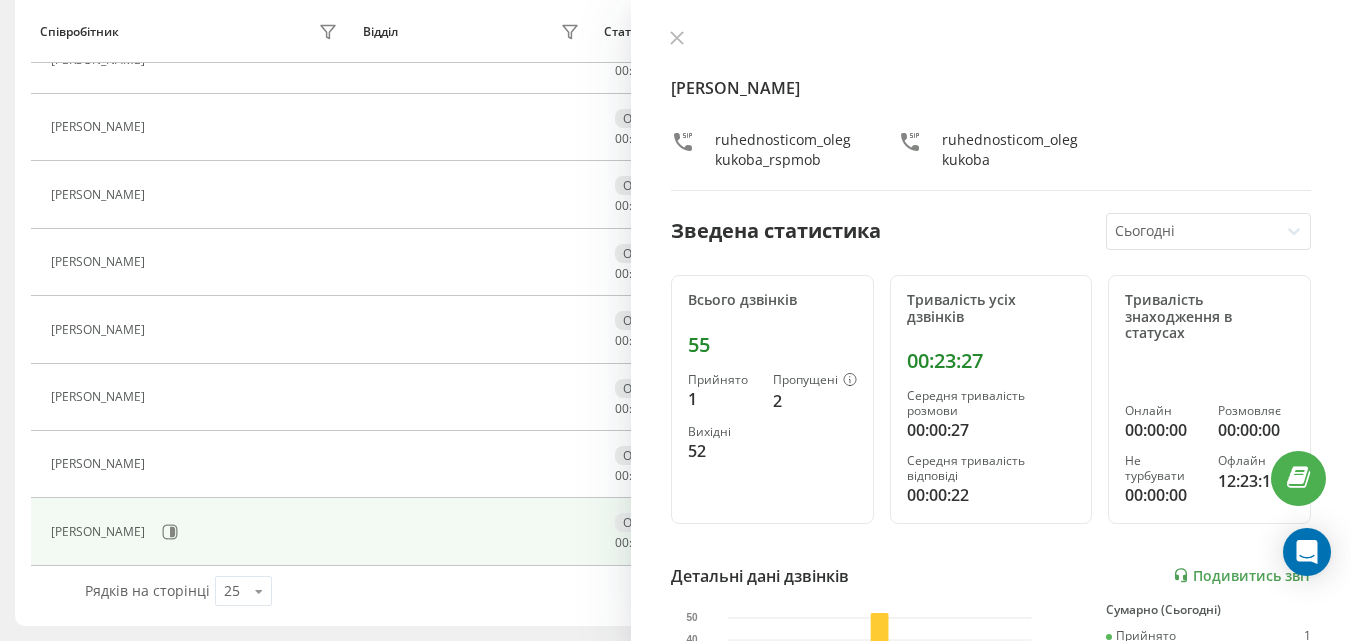 click on "[PERSON_NAME]" at bounding box center [196, 532] 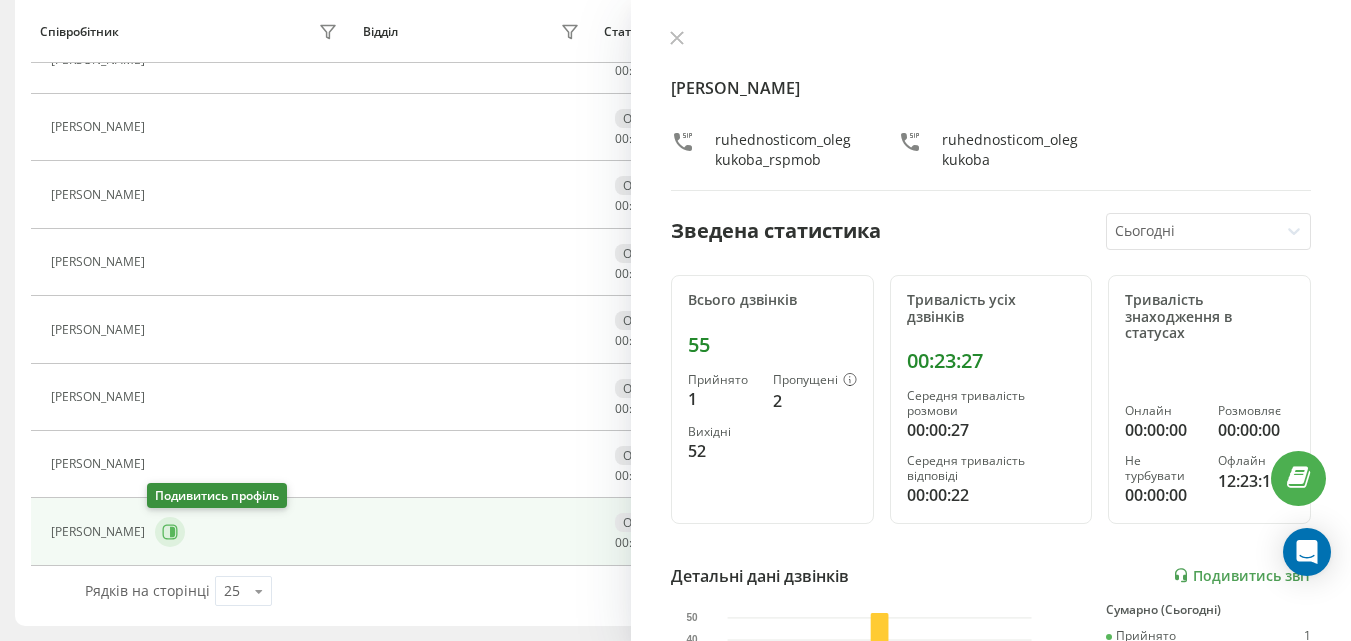 click 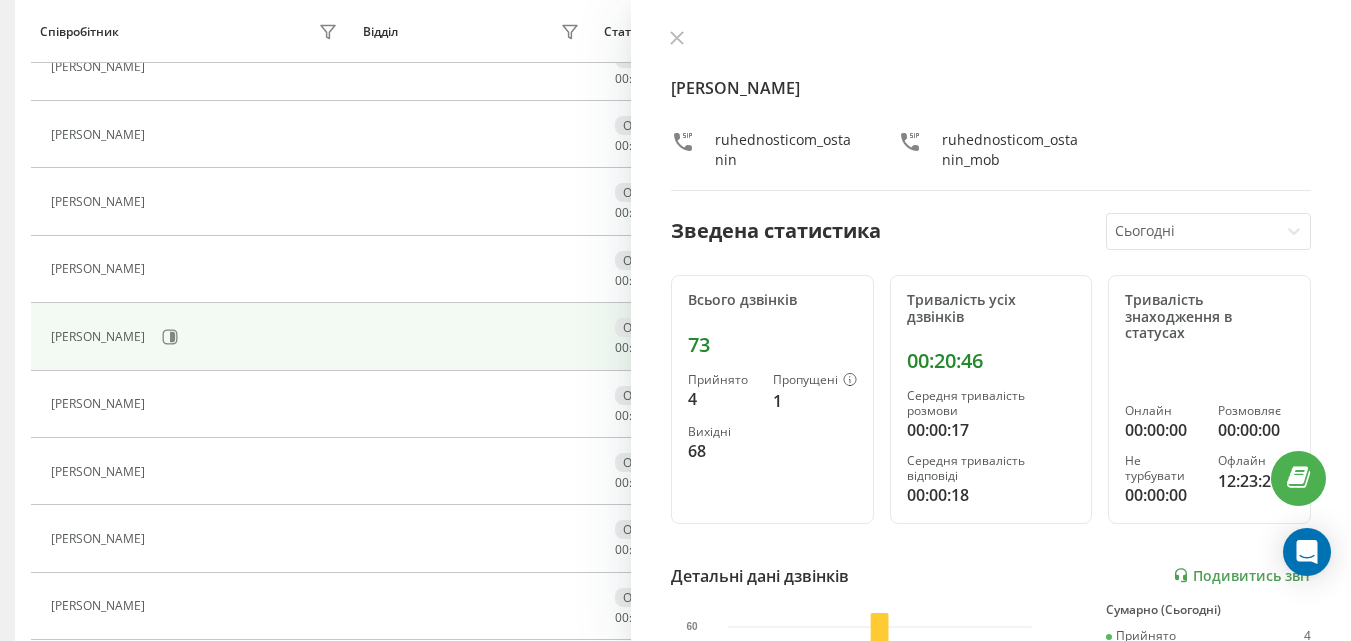 scroll, scrollTop: 533, scrollLeft: 0, axis: vertical 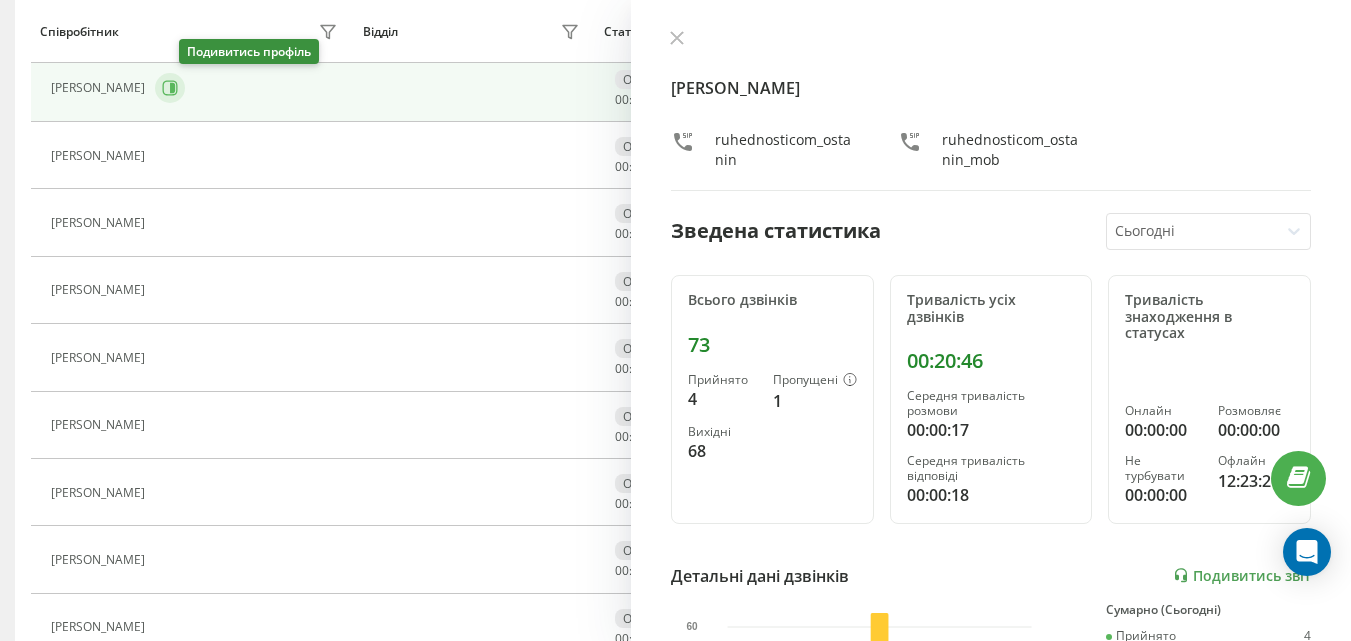 click at bounding box center (170, 88) 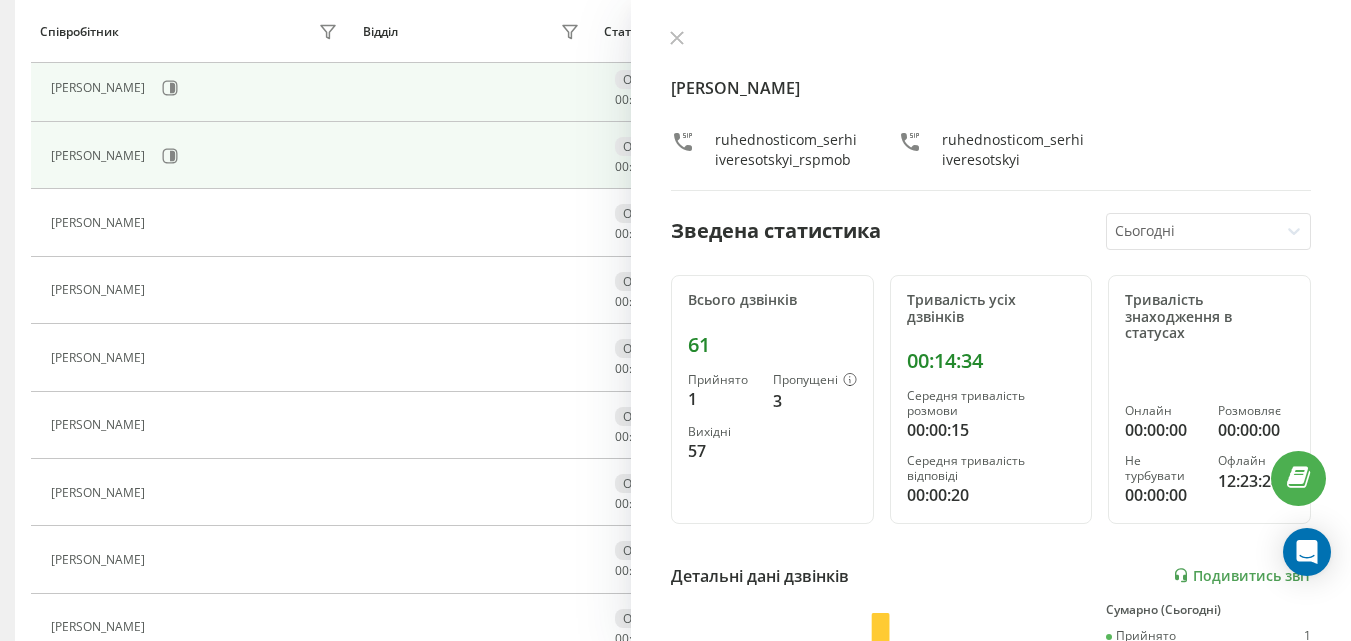 click on "[PERSON_NAME]" at bounding box center [196, 156] 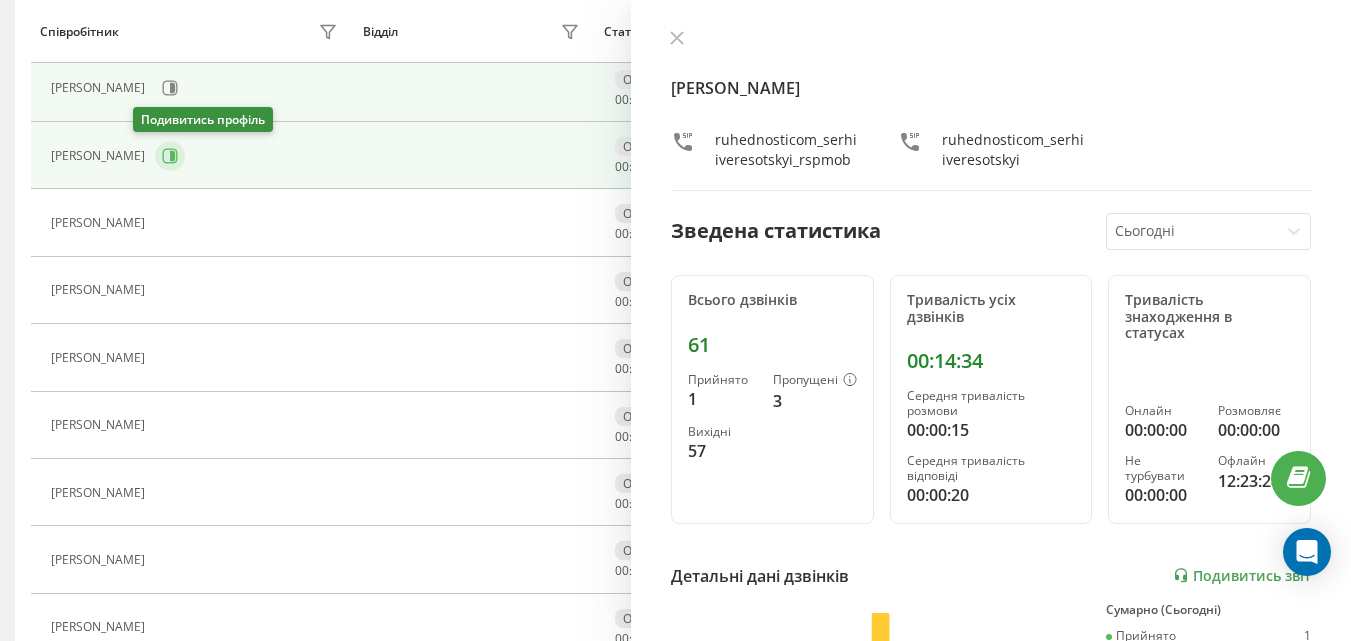click at bounding box center [170, 156] 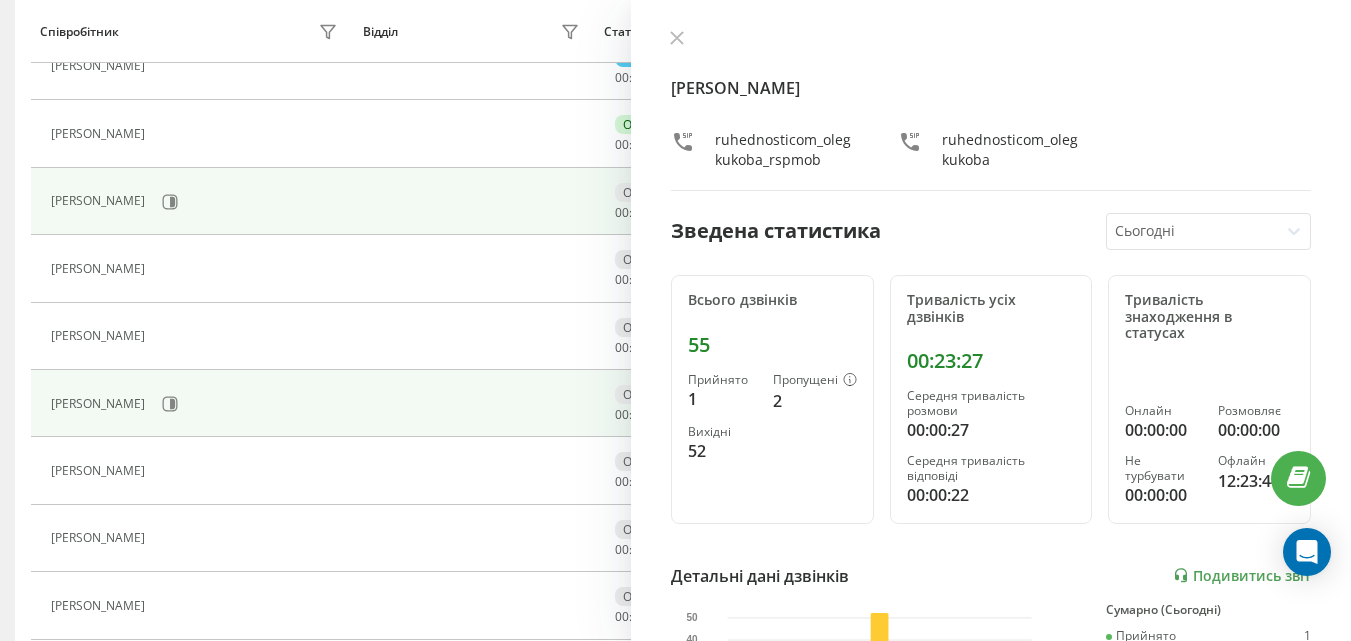 scroll, scrollTop: 333, scrollLeft: 0, axis: vertical 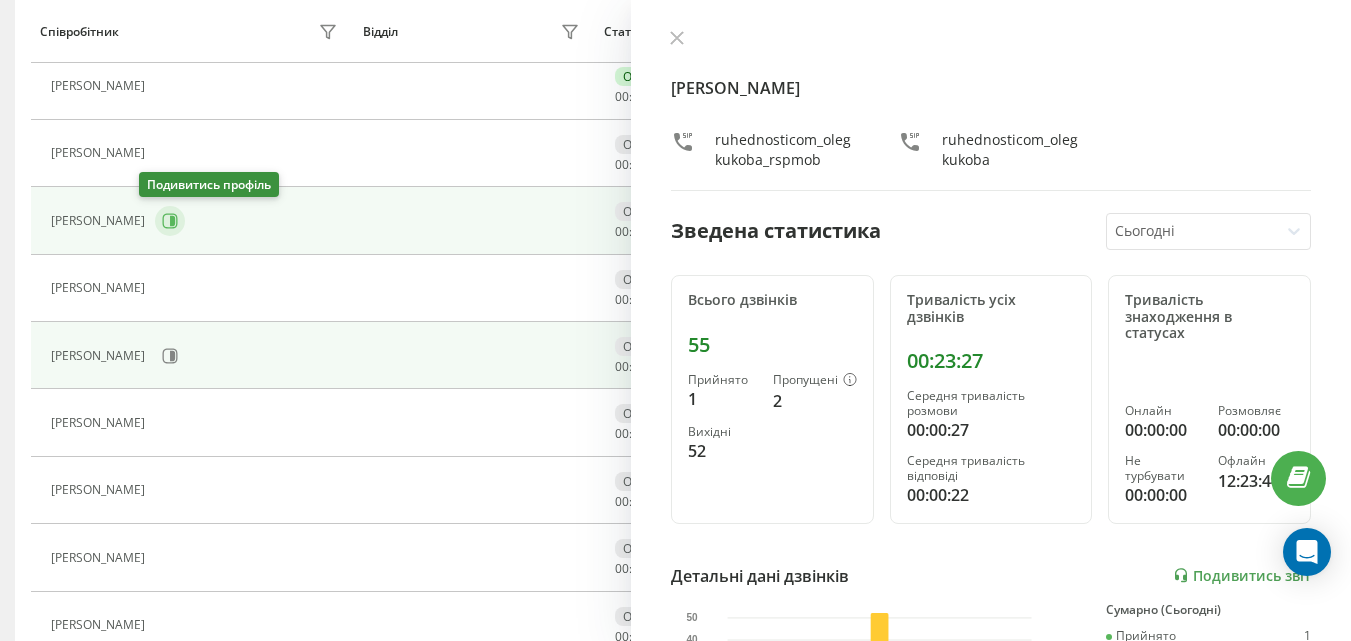 click 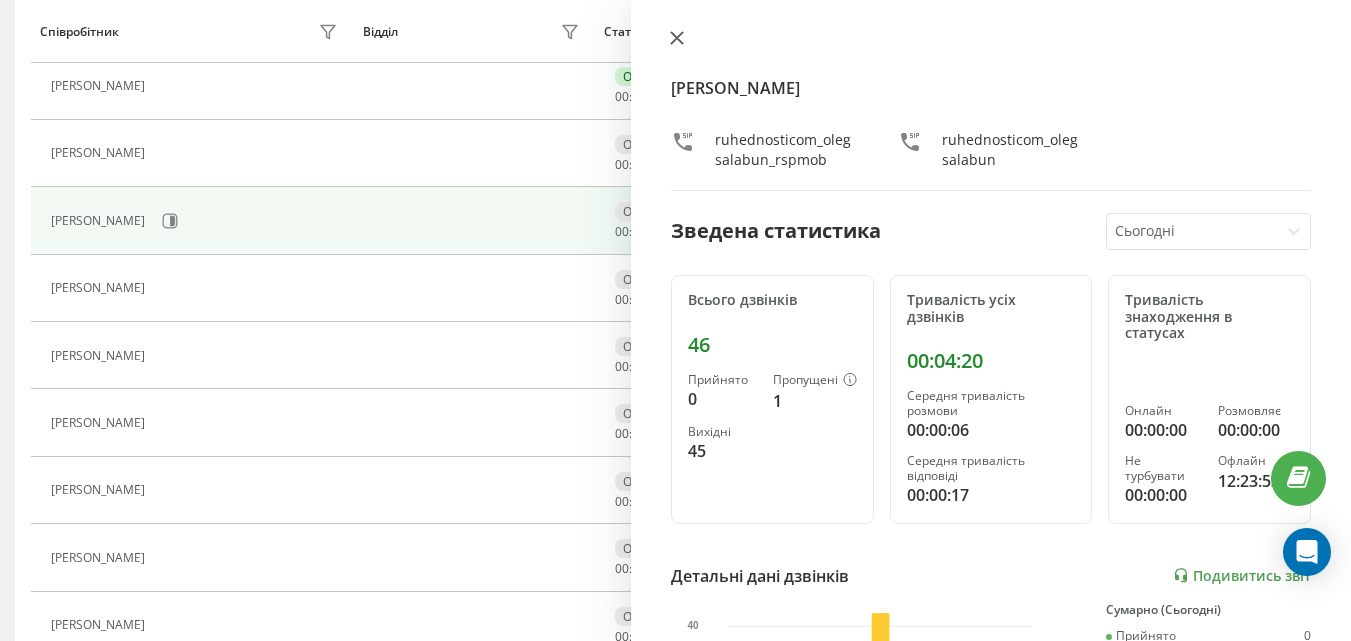 click at bounding box center (677, 39) 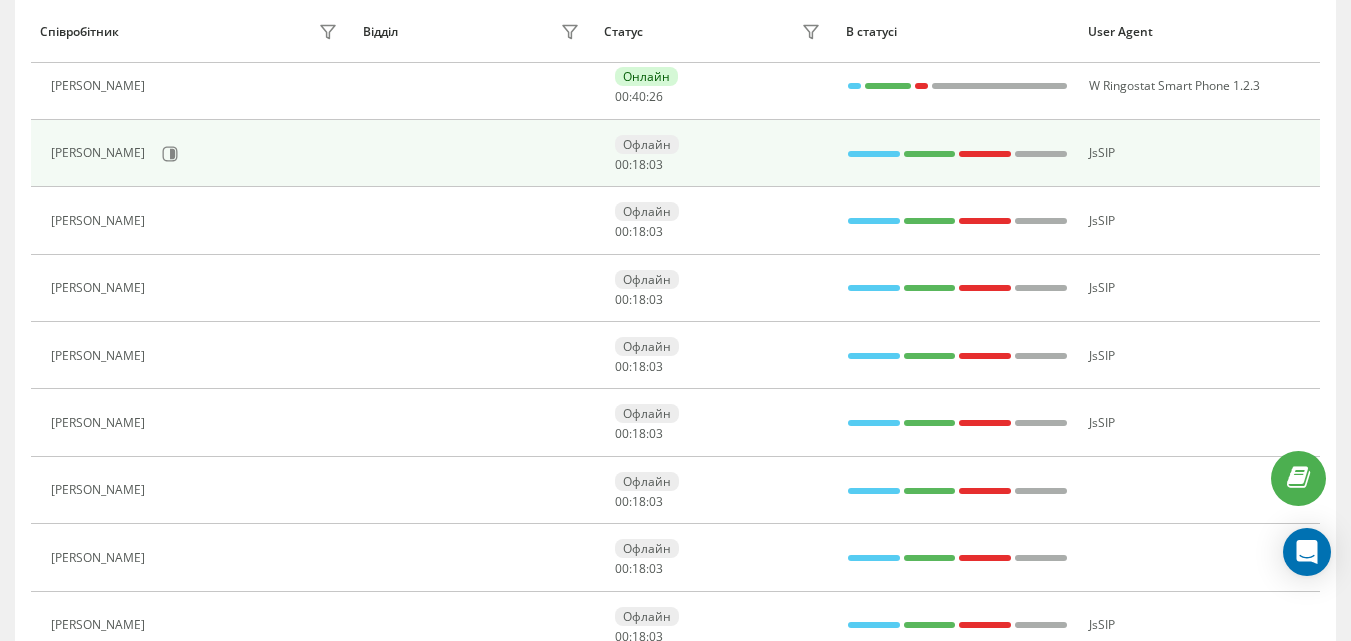 scroll, scrollTop: 233, scrollLeft: 0, axis: vertical 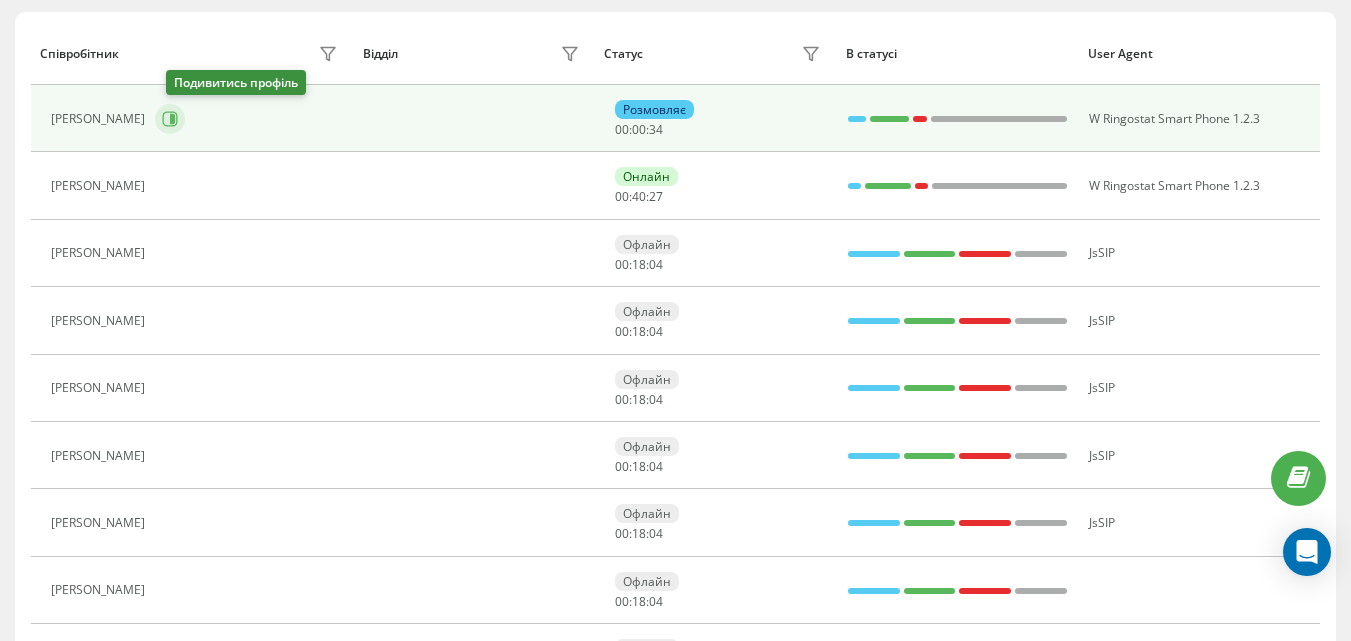 click 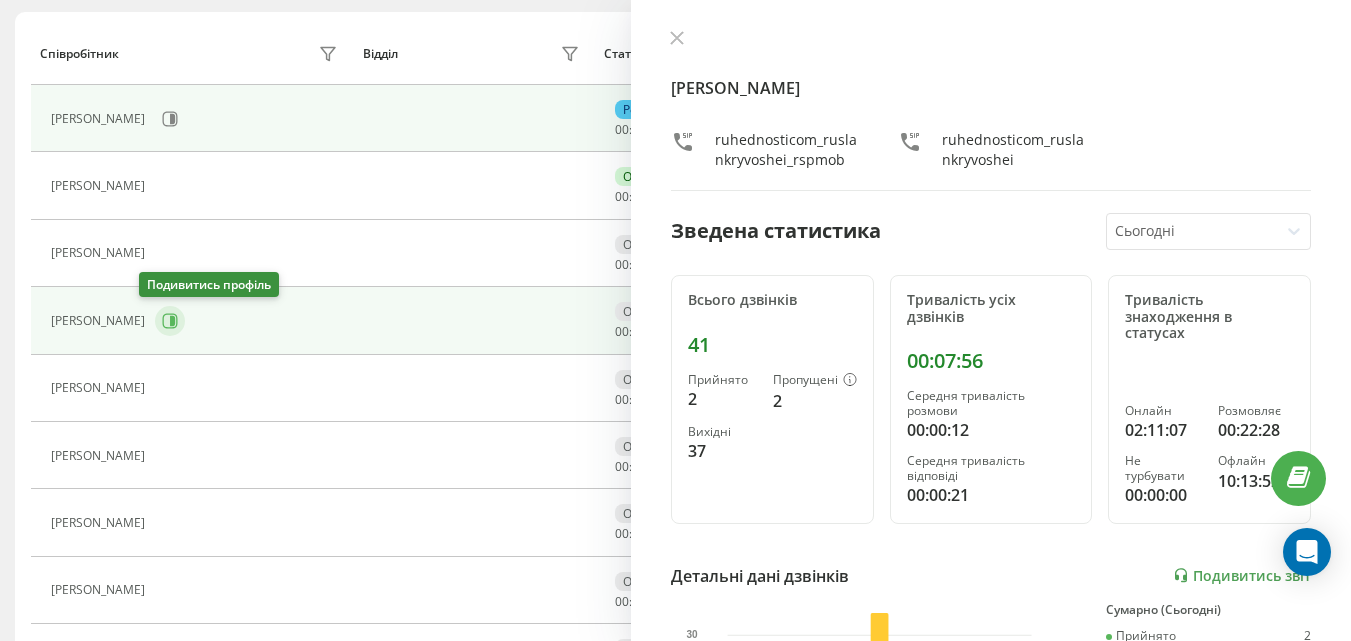 click 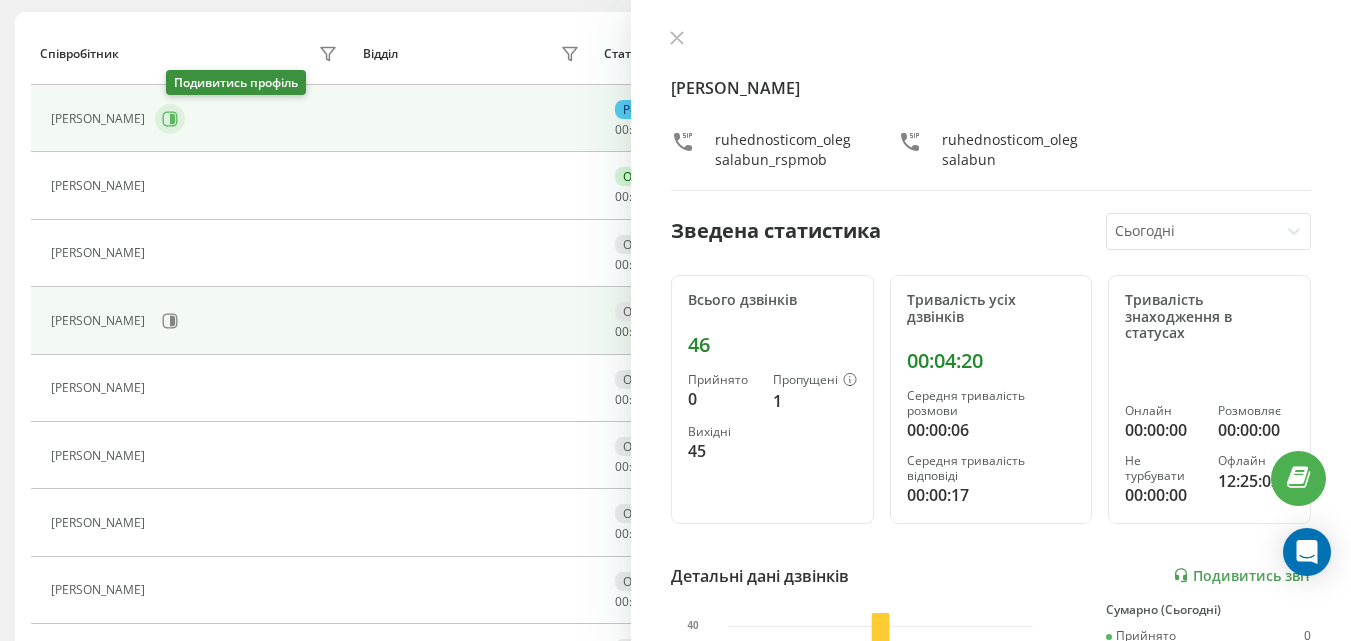 click 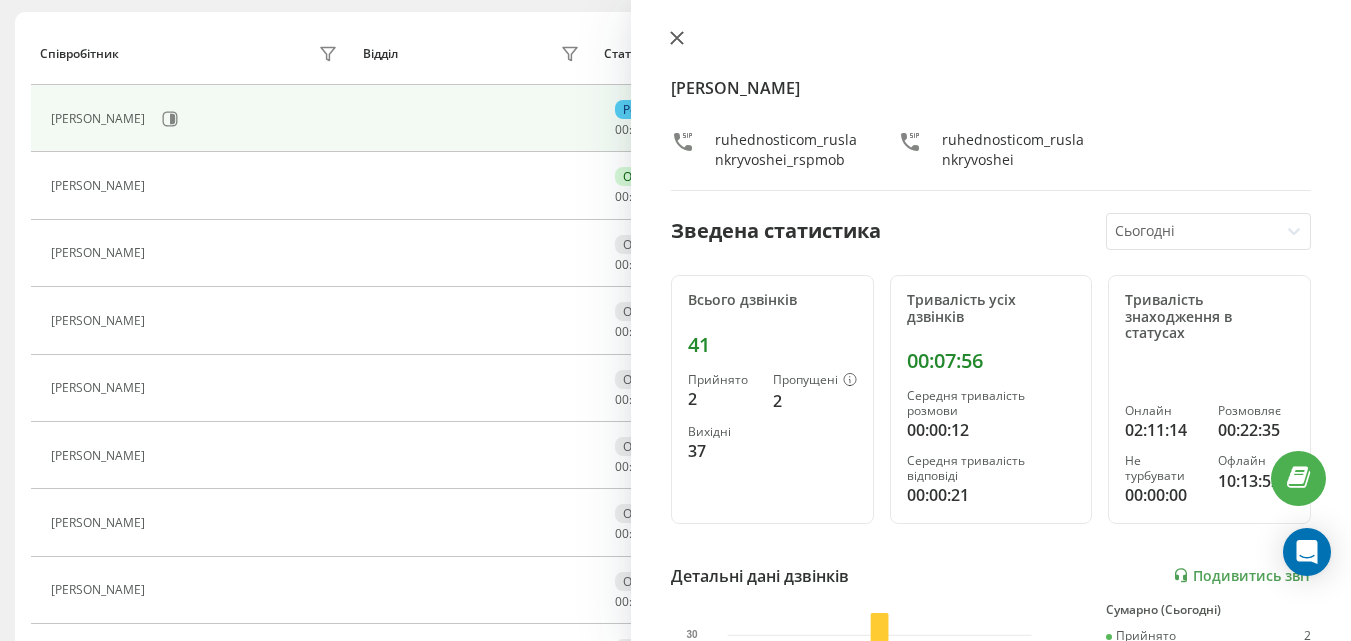 click at bounding box center (677, 39) 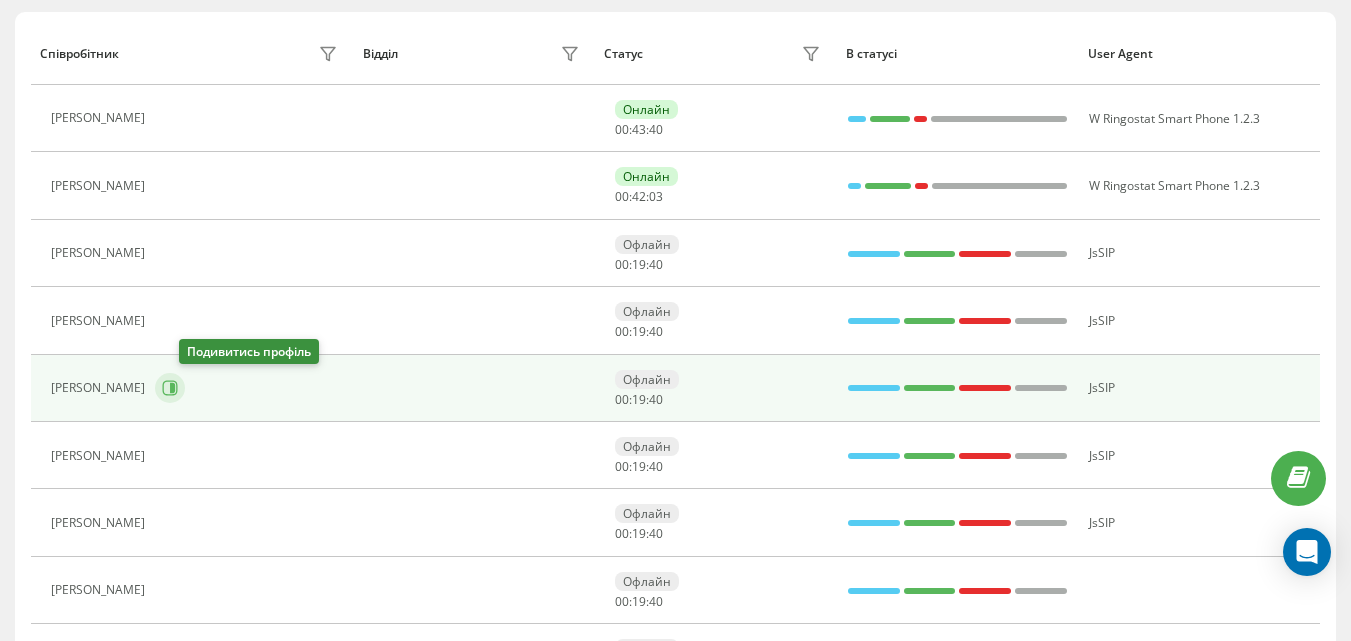 click 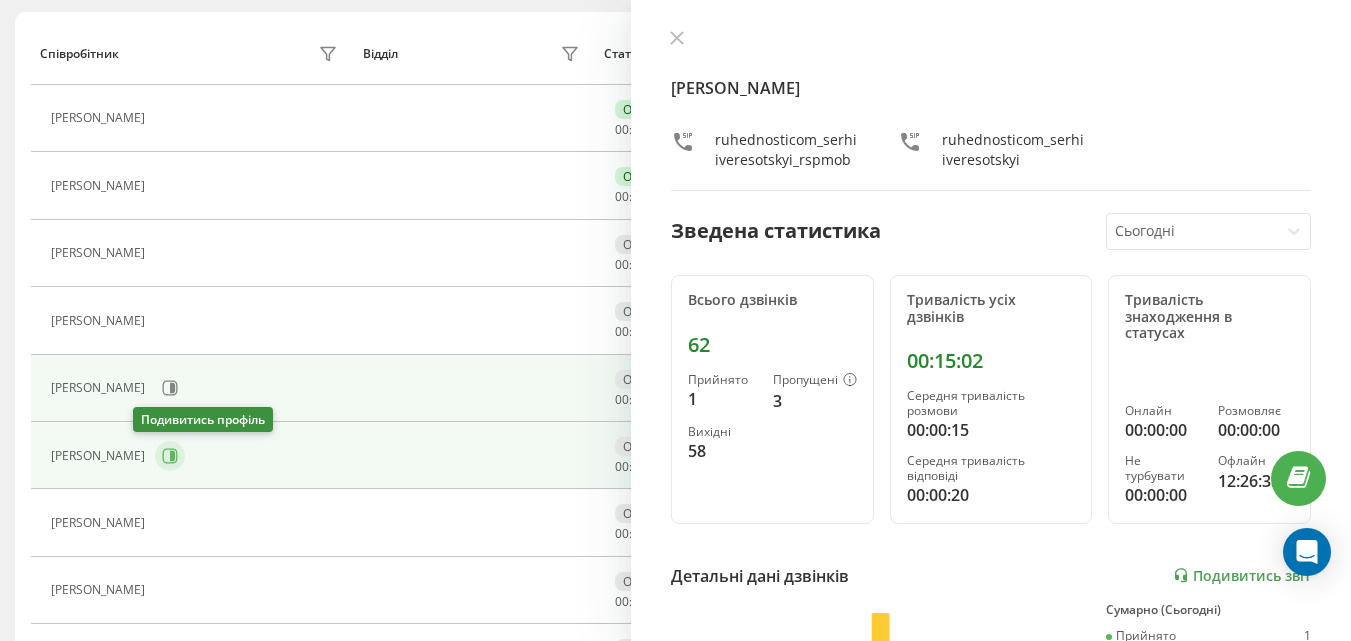 click at bounding box center (170, 456) 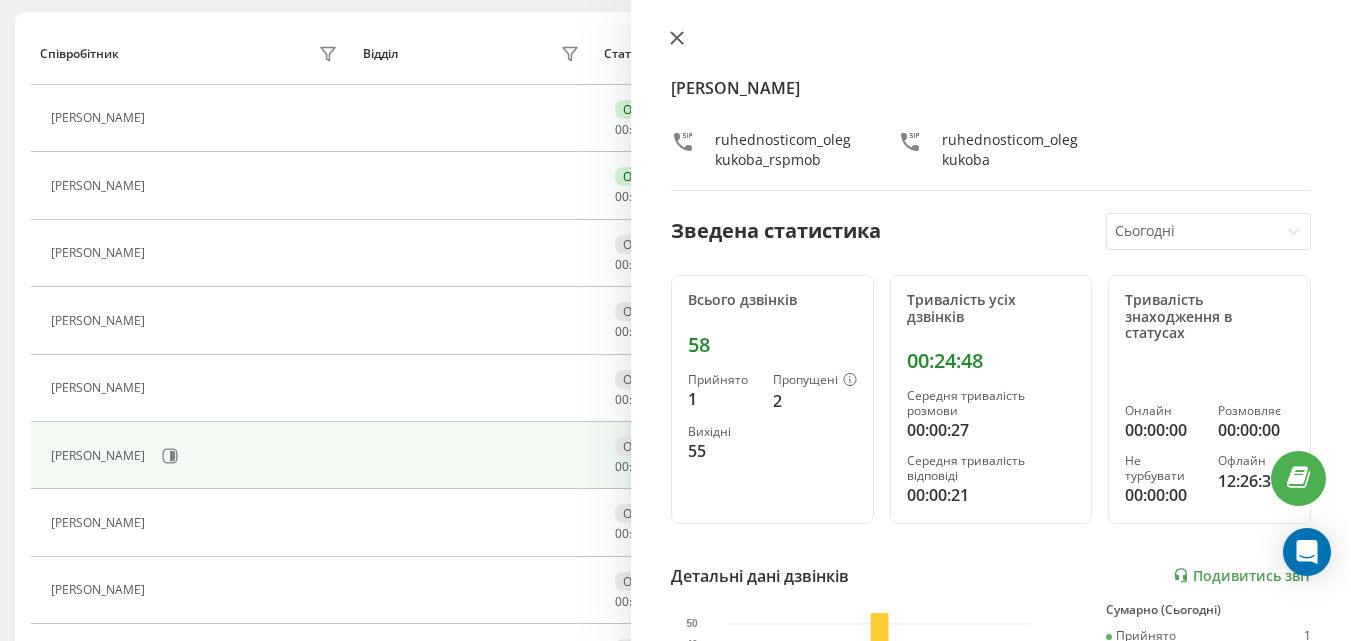click 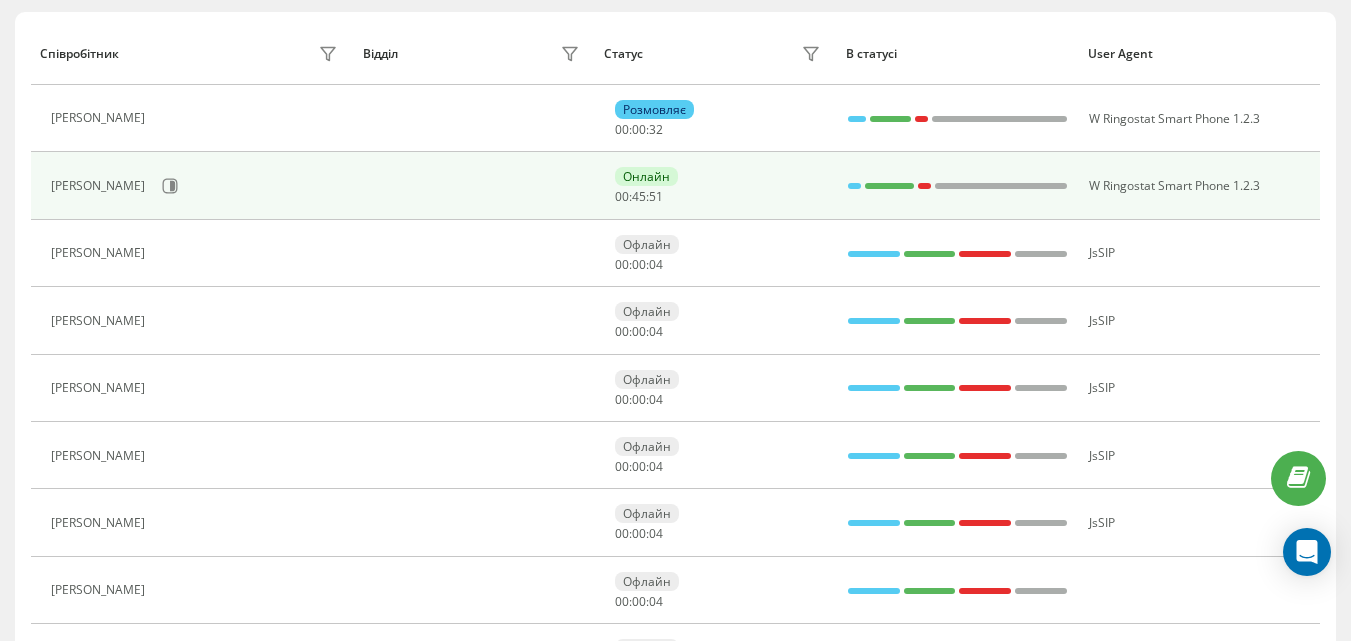 scroll, scrollTop: 0, scrollLeft: 0, axis: both 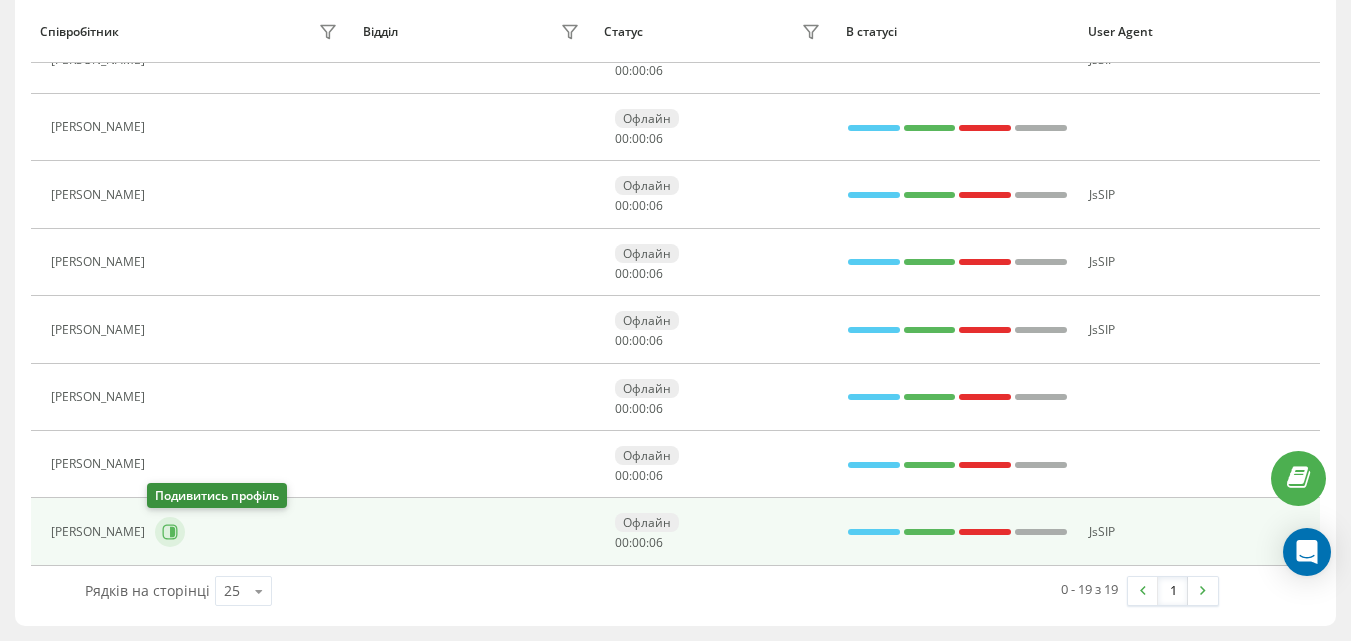 click 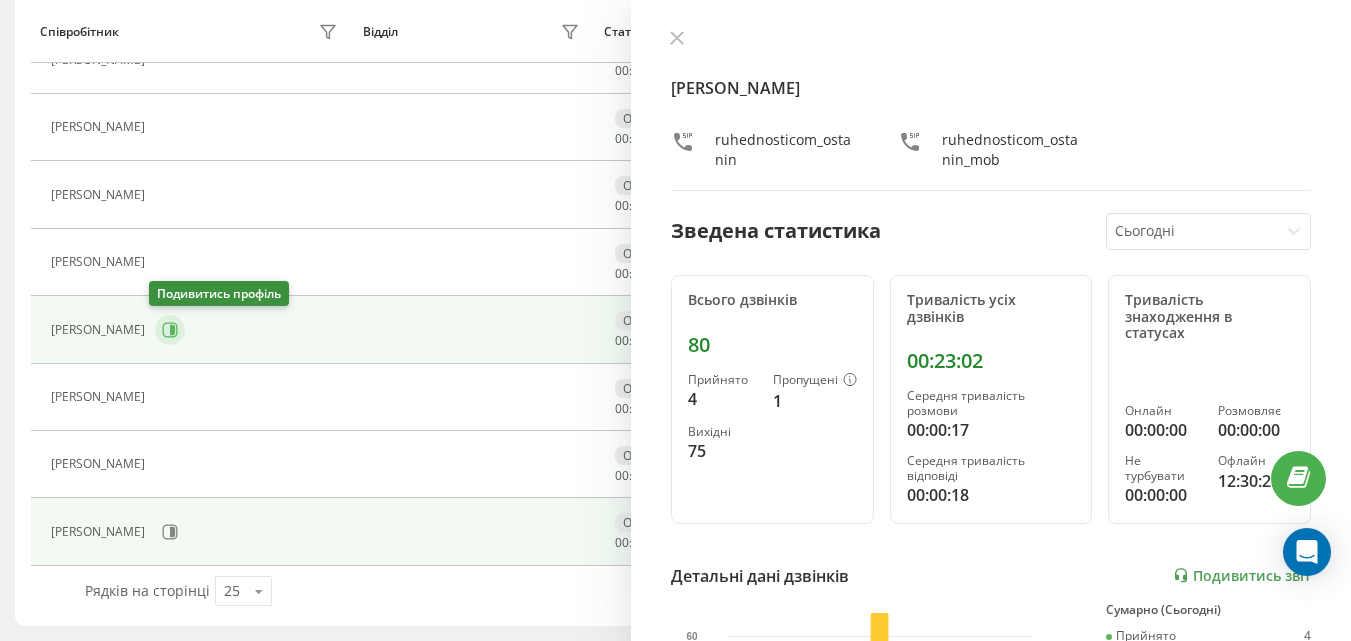 click 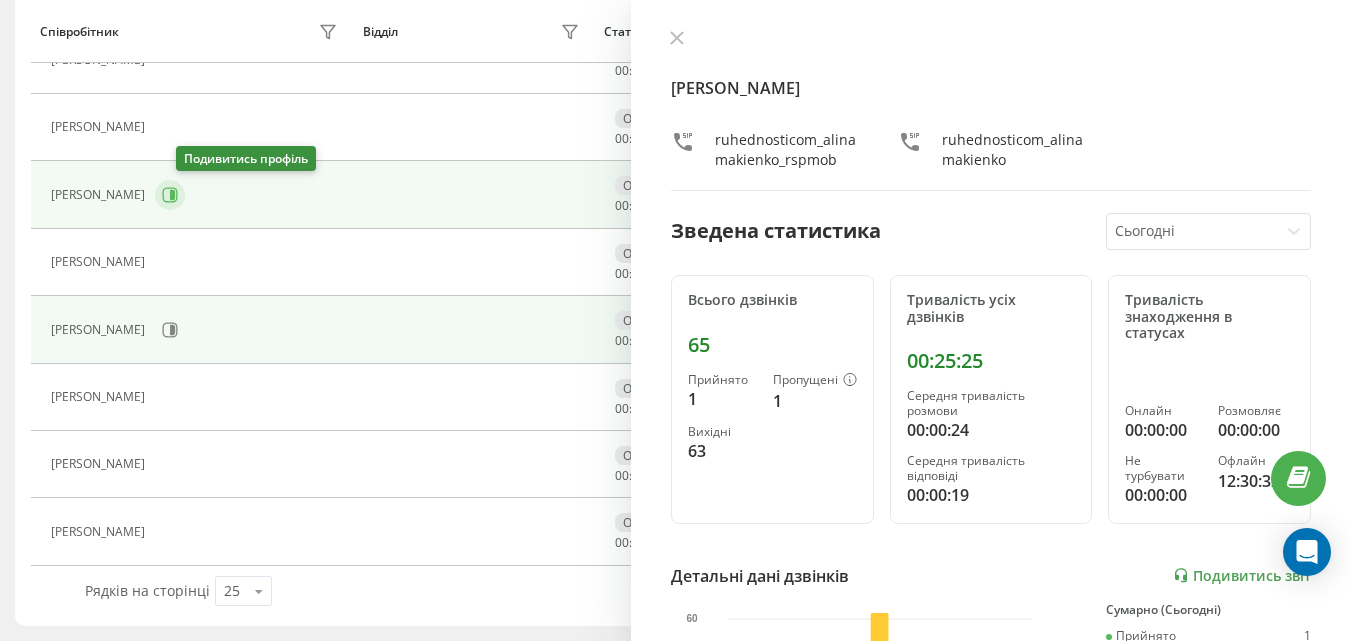 click 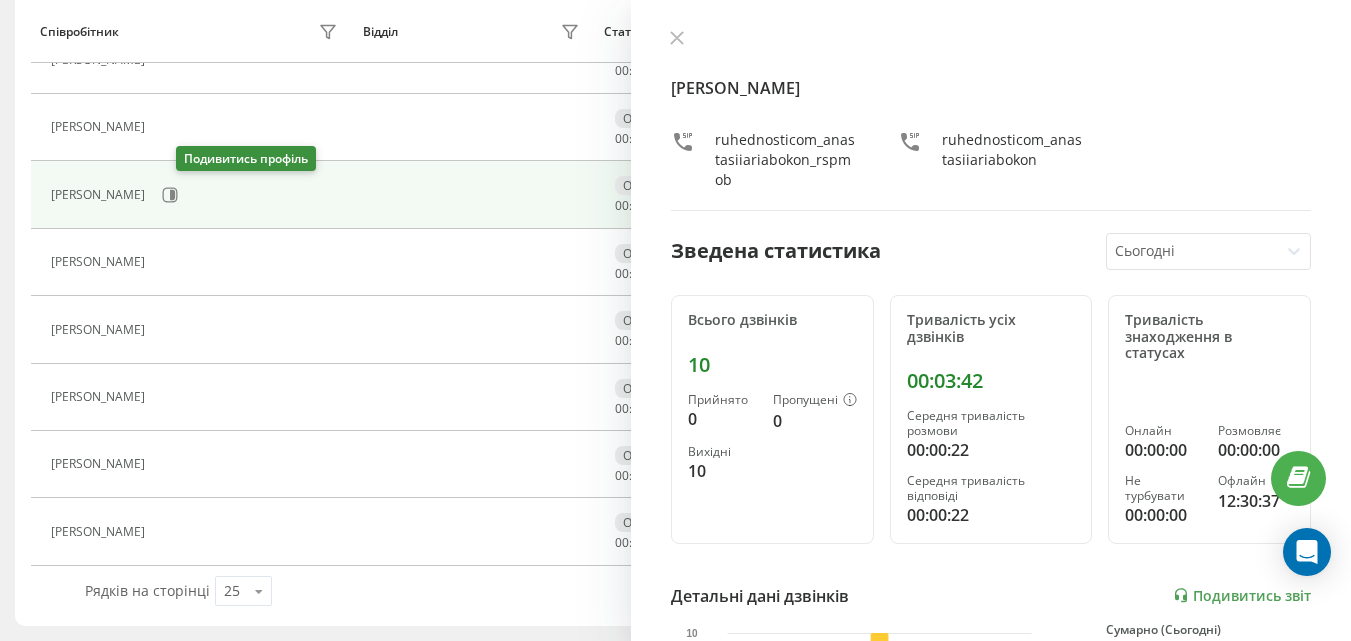 scroll, scrollTop: 933, scrollLeft: 0, axis: vertical 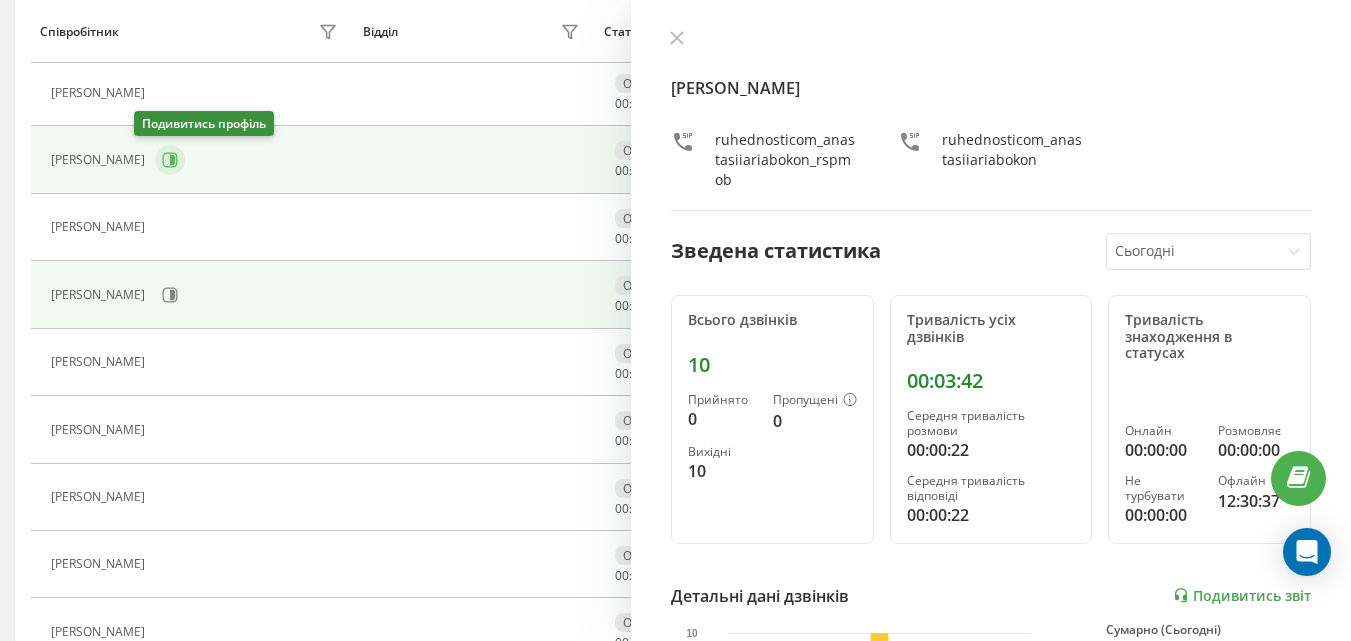 click 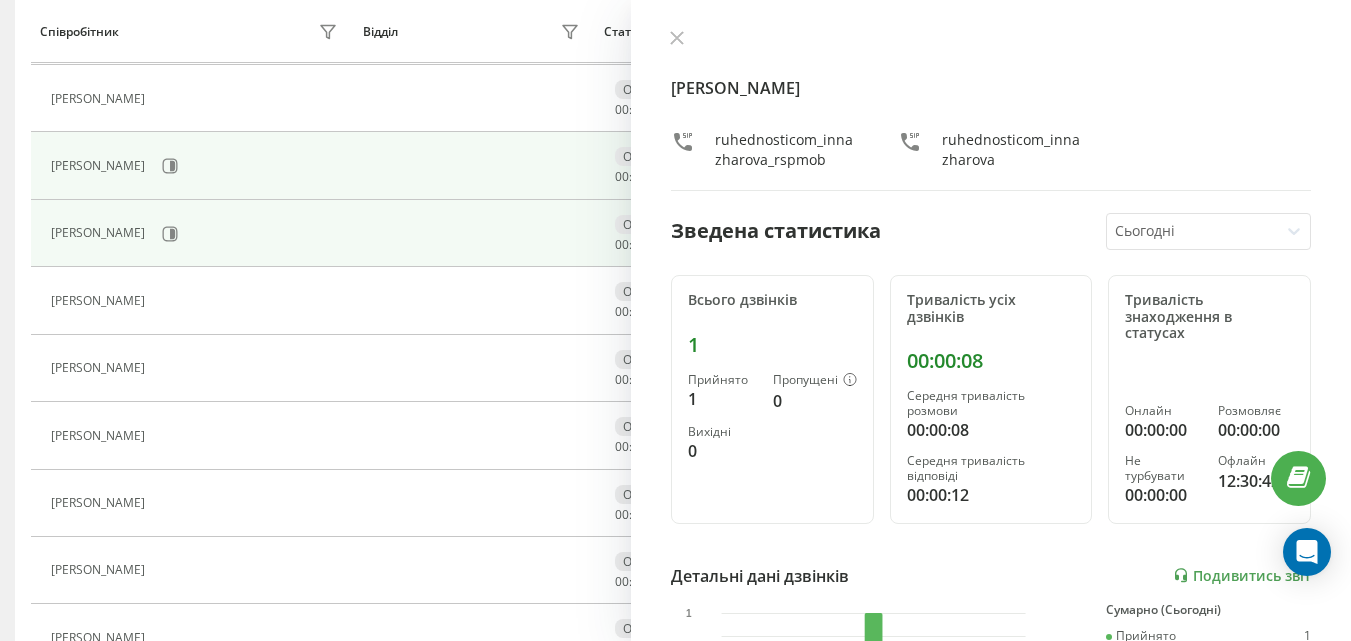 scroll, scrollTop: 833, scrollLeft: 0, axis: vertical 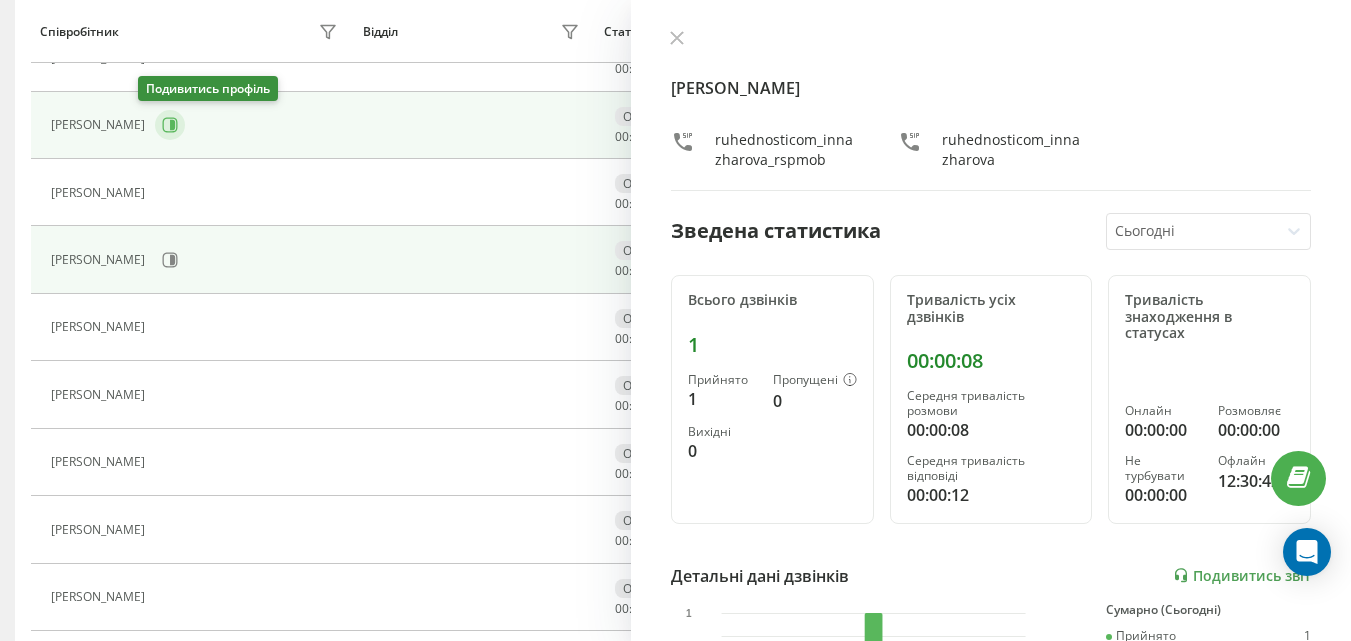 click at bounding box center (170, 125) 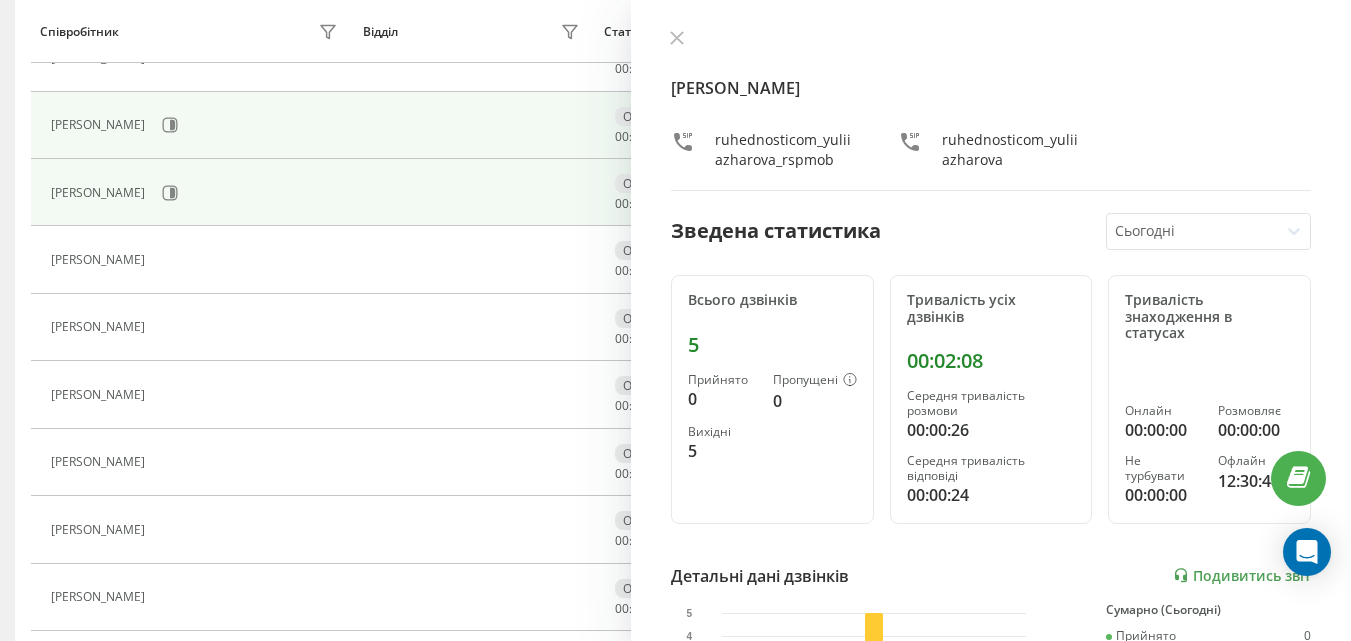 scroll, scrollTop: 733, scrollLeft: 0, axis: vertical 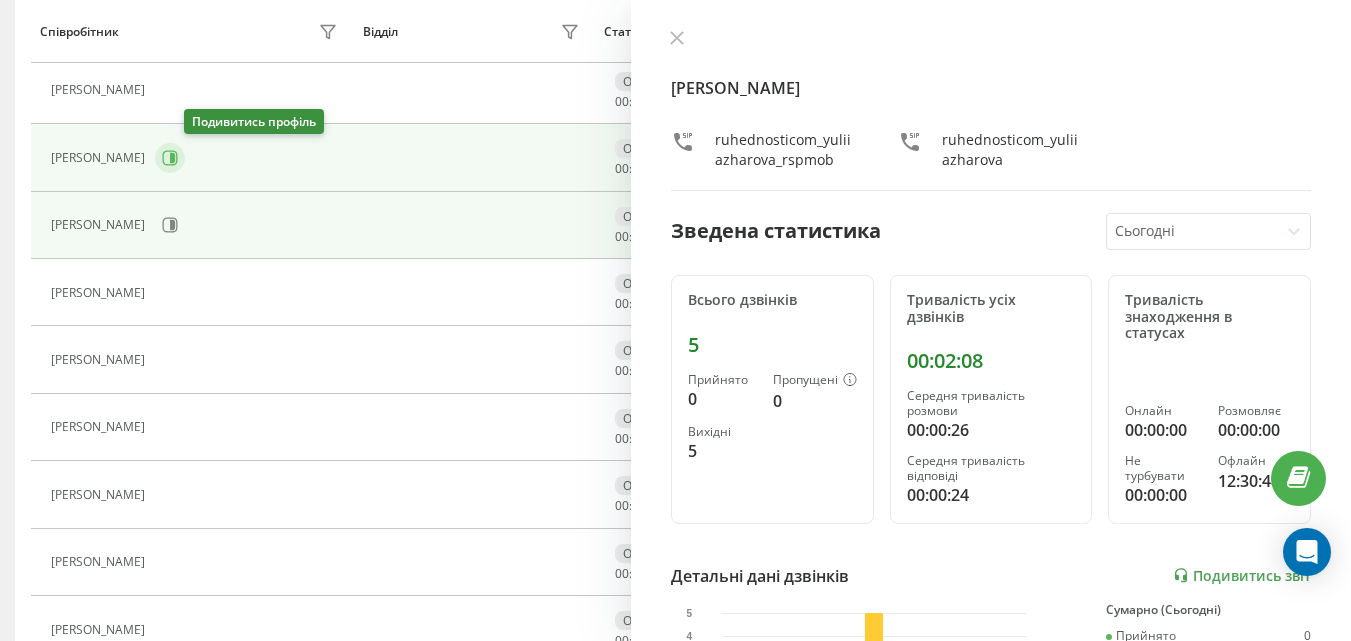 click 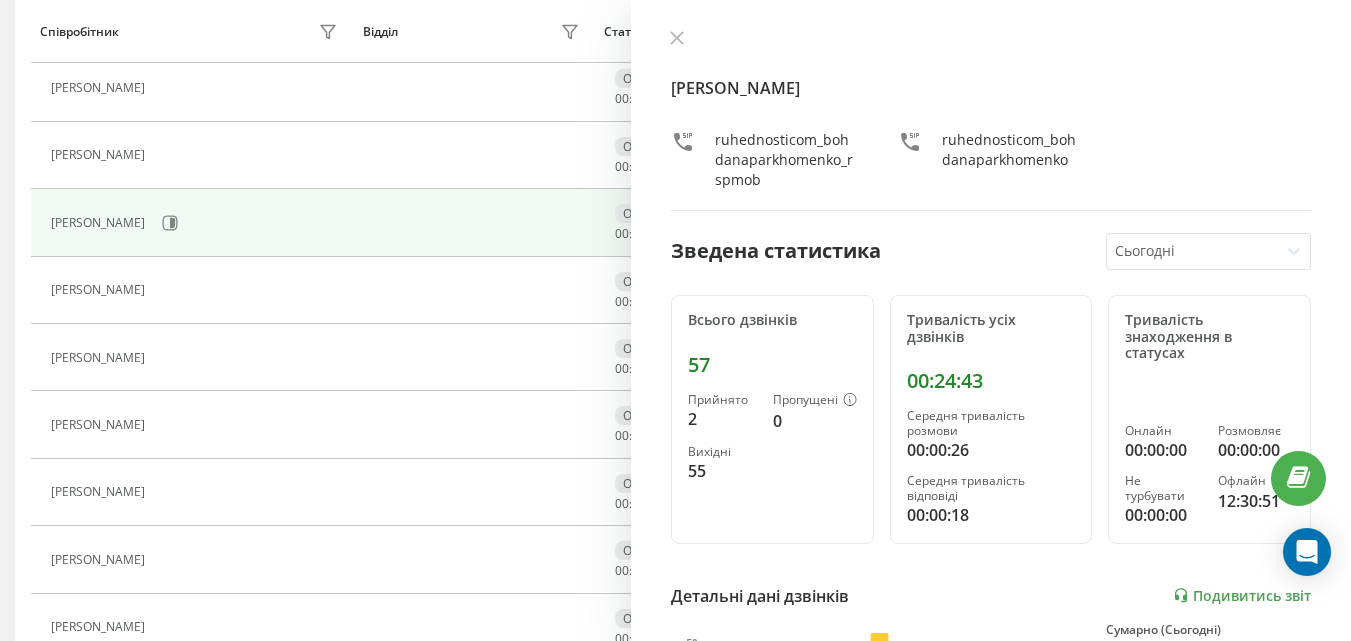 scroll, scrollTop: 633, scrollLeft: 0, axis: vertical 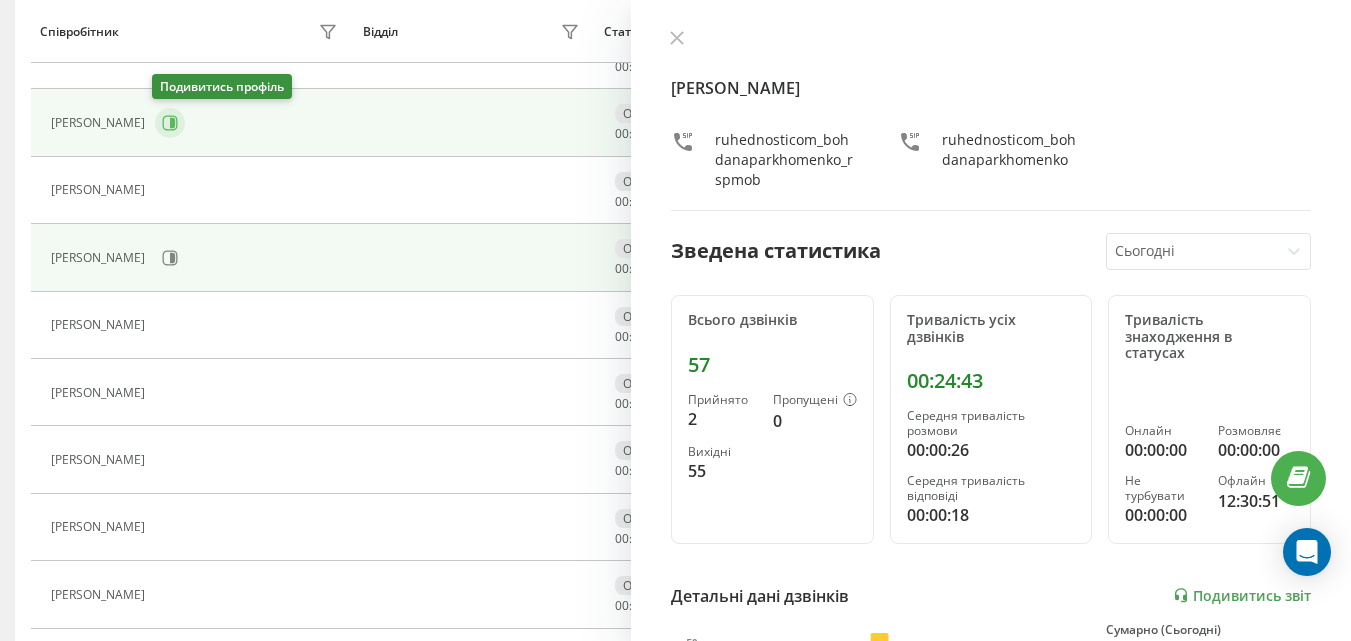 click 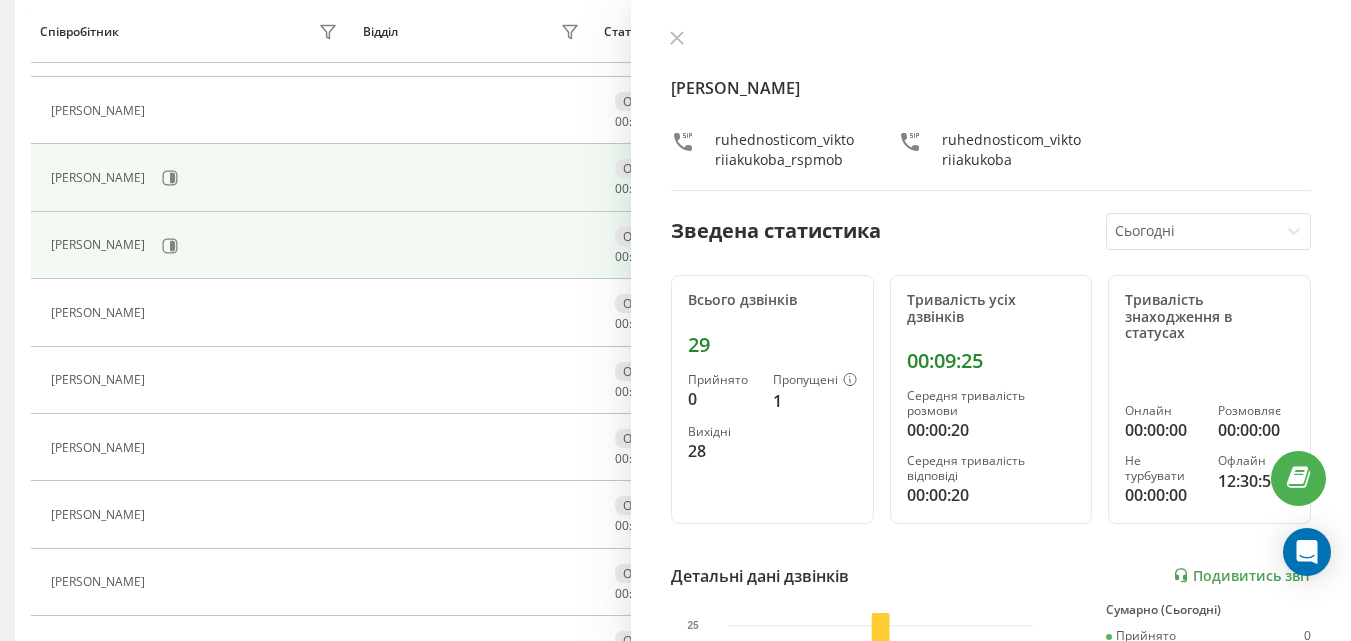 scroll, scrollTop: 533, scrollLeft: 0, axis: vertical 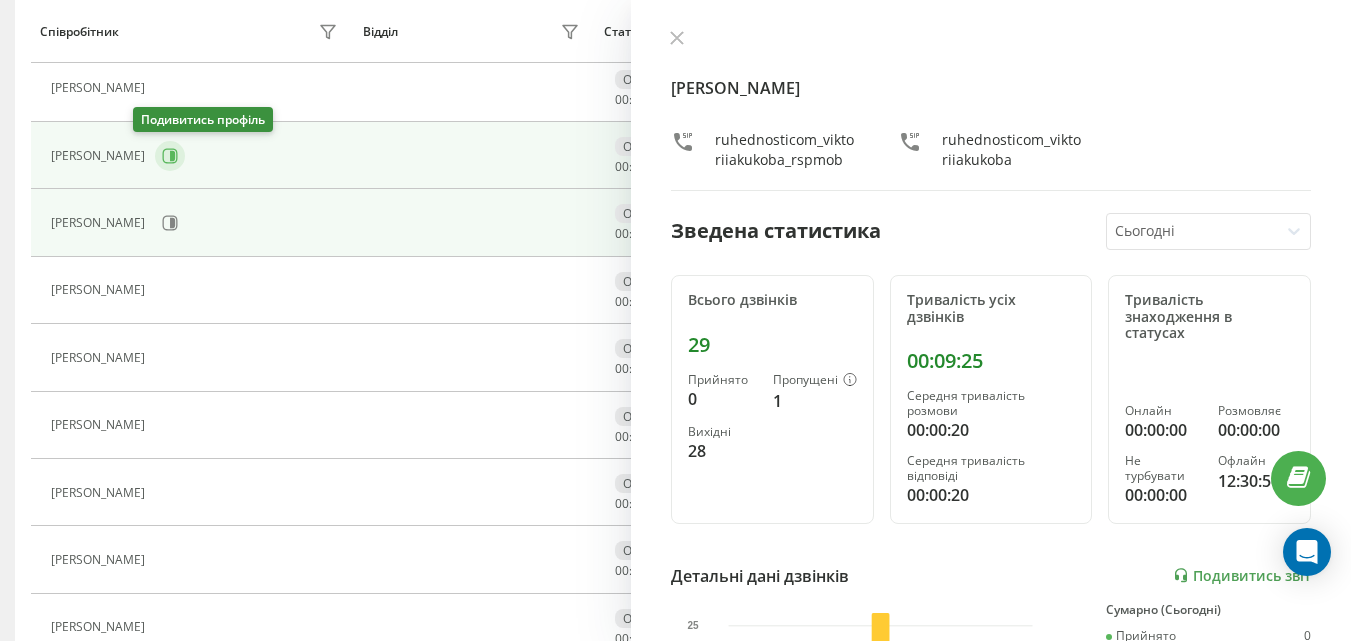 click 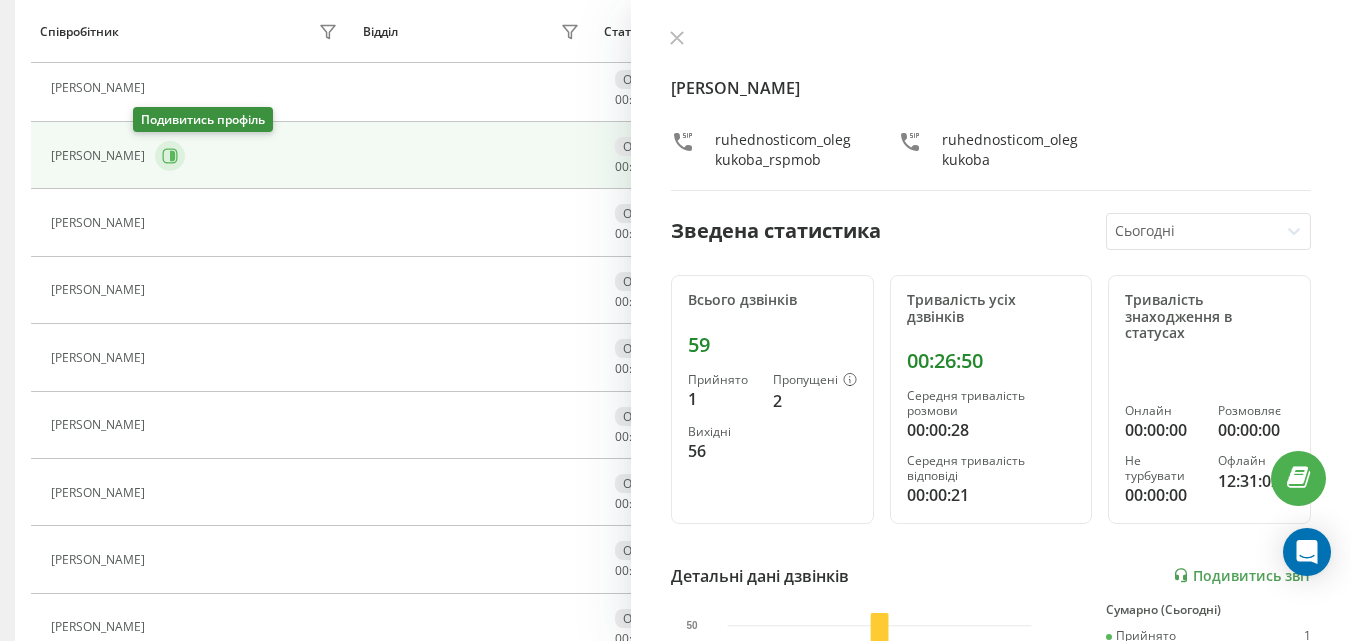 scroll, scrollTop: 433, scrollLeft: 0, axis: vertical 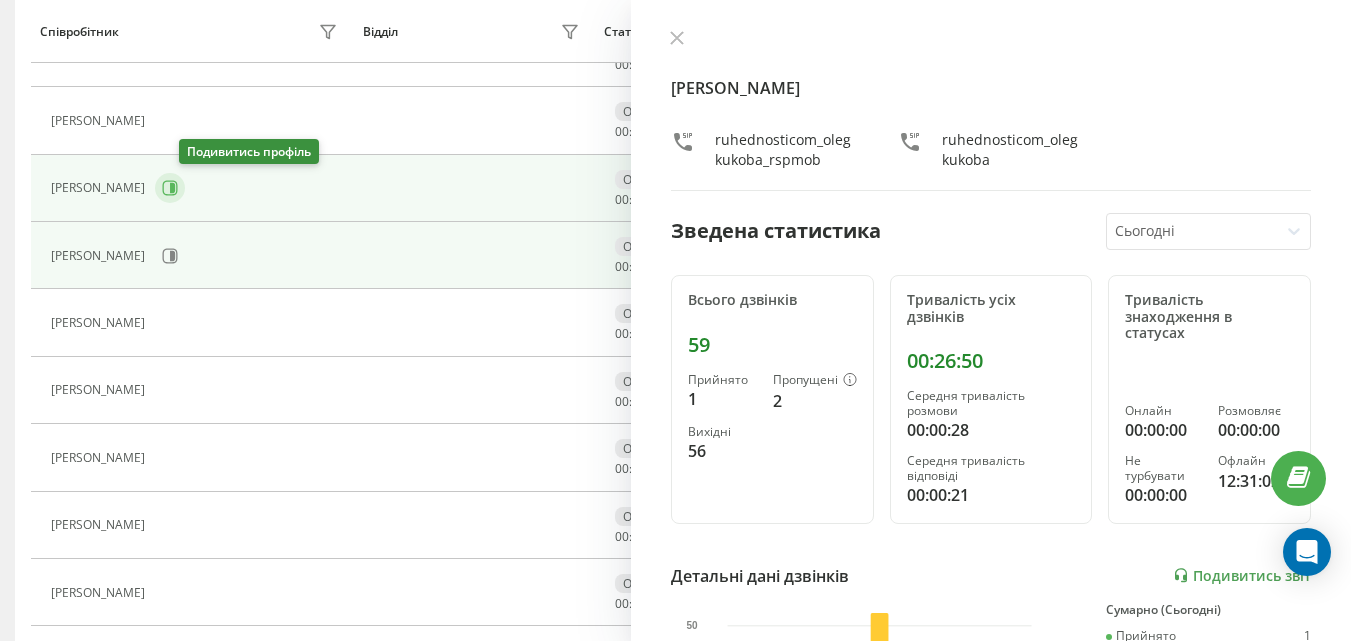 click 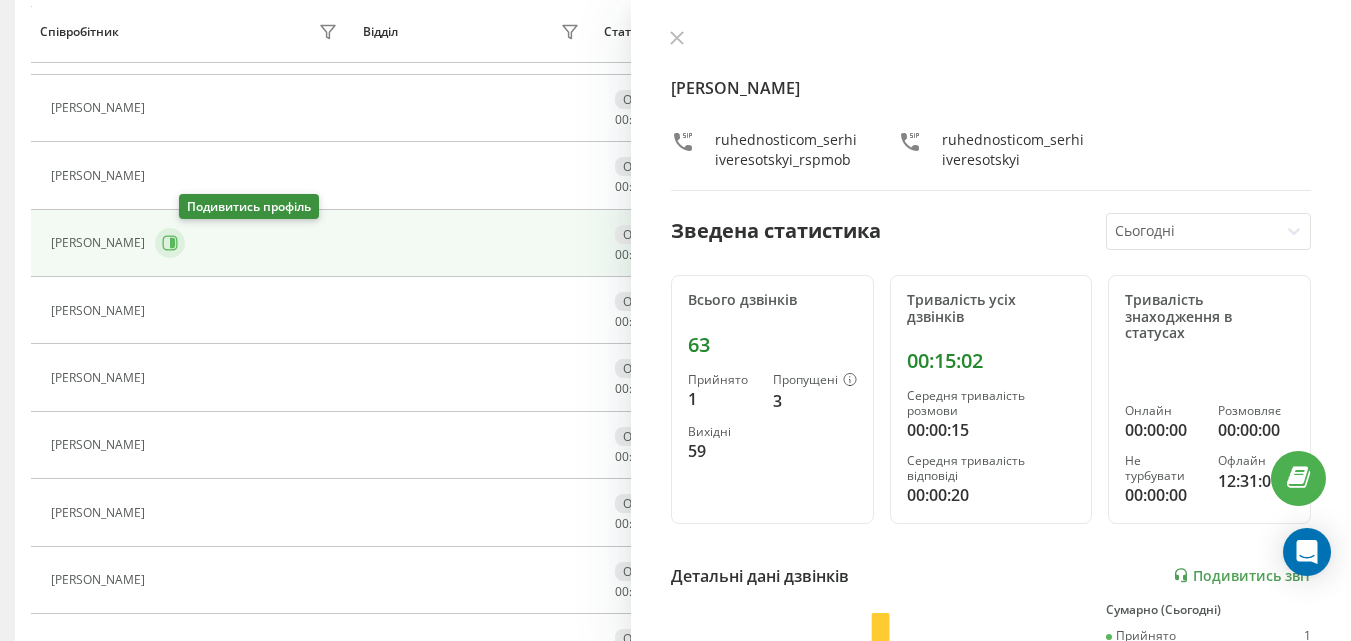 scroll, scrollTop: 333, scrollLeft: 0, axis: vertical 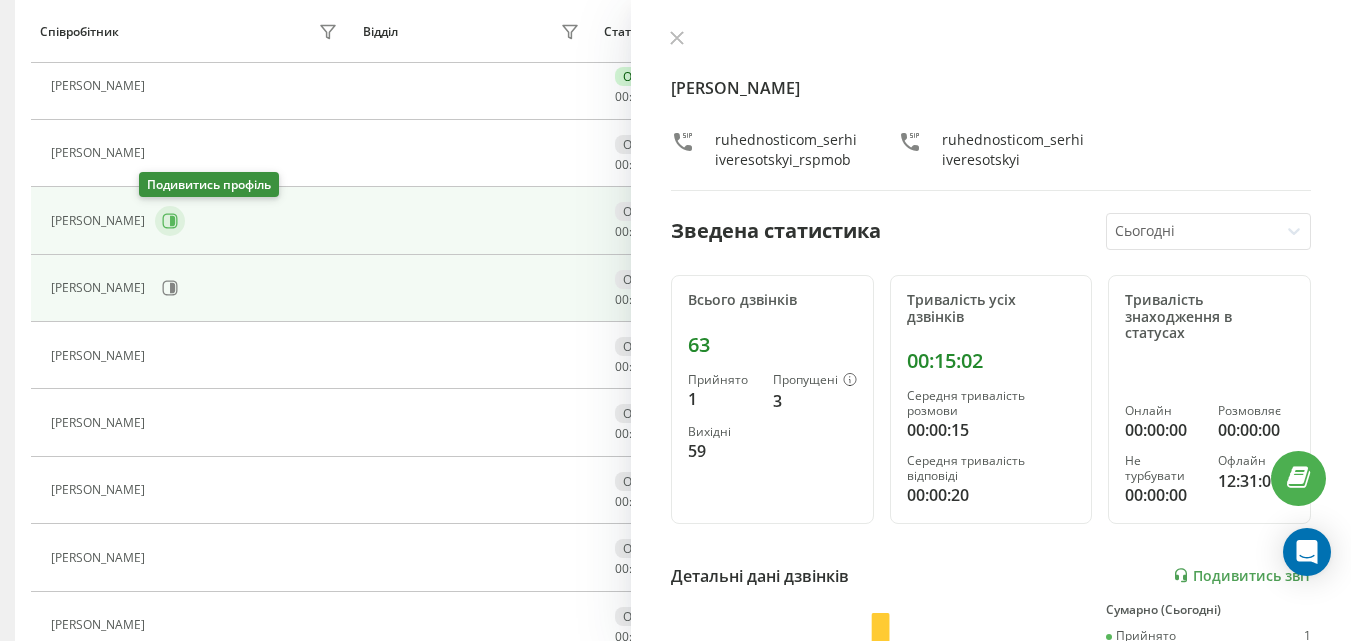 click at bounding box center [170, 221] 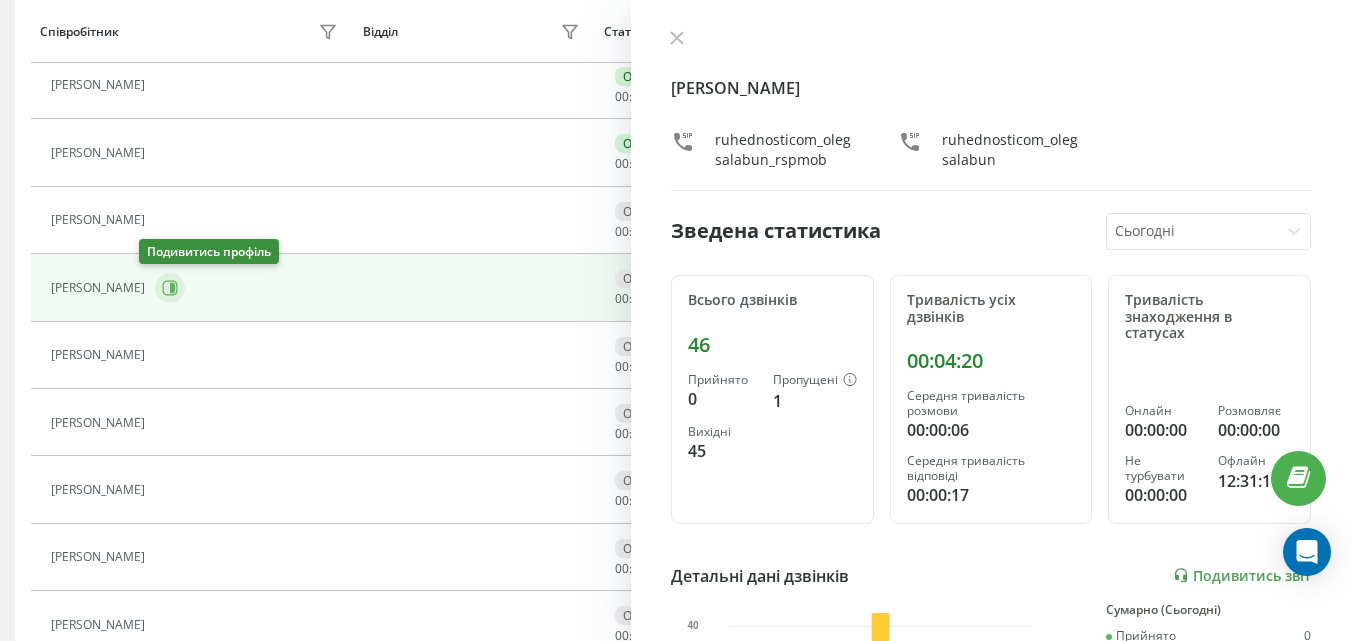 scroll, scrollTop: 233, scrollLeft: 0, axis: vertical 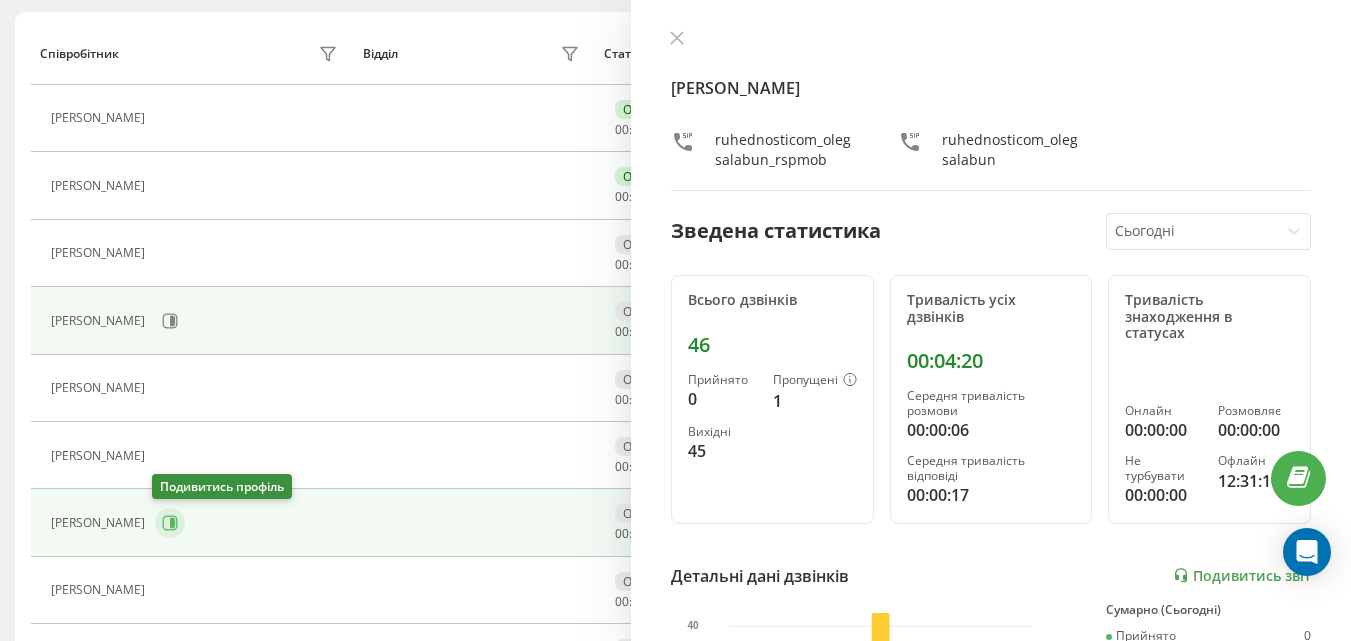 click 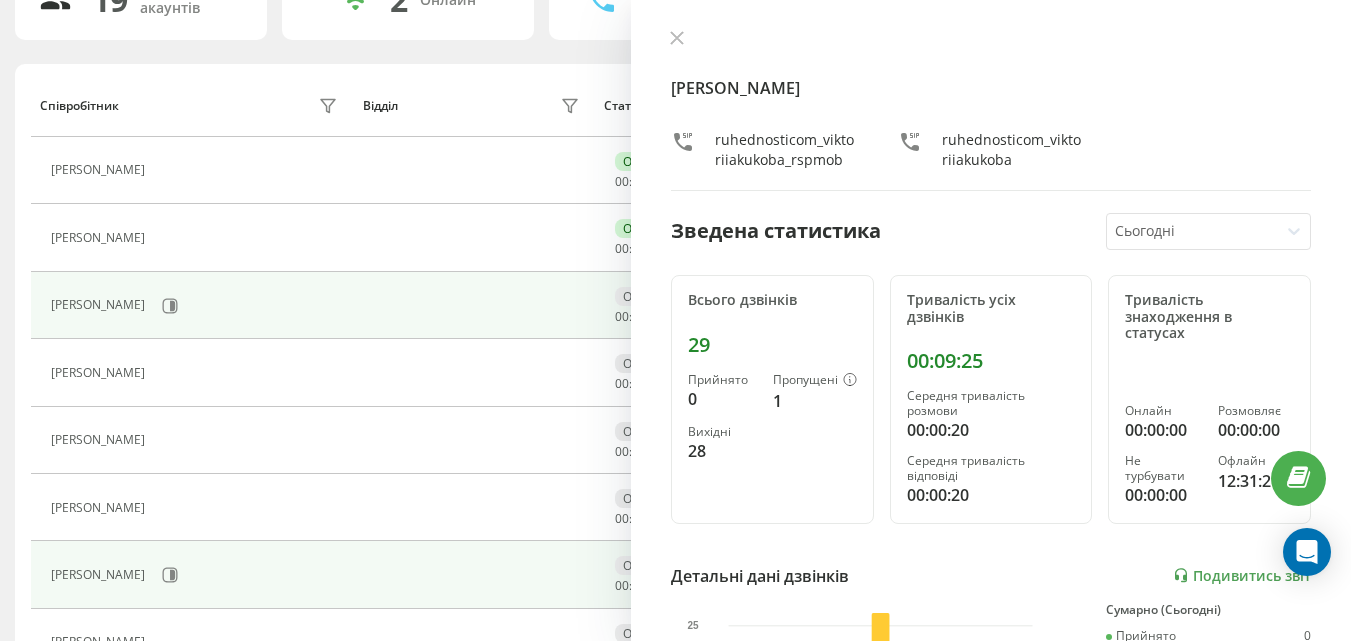 scroll, scrollTop: 133, scrollLeft: 0, axis: vertical 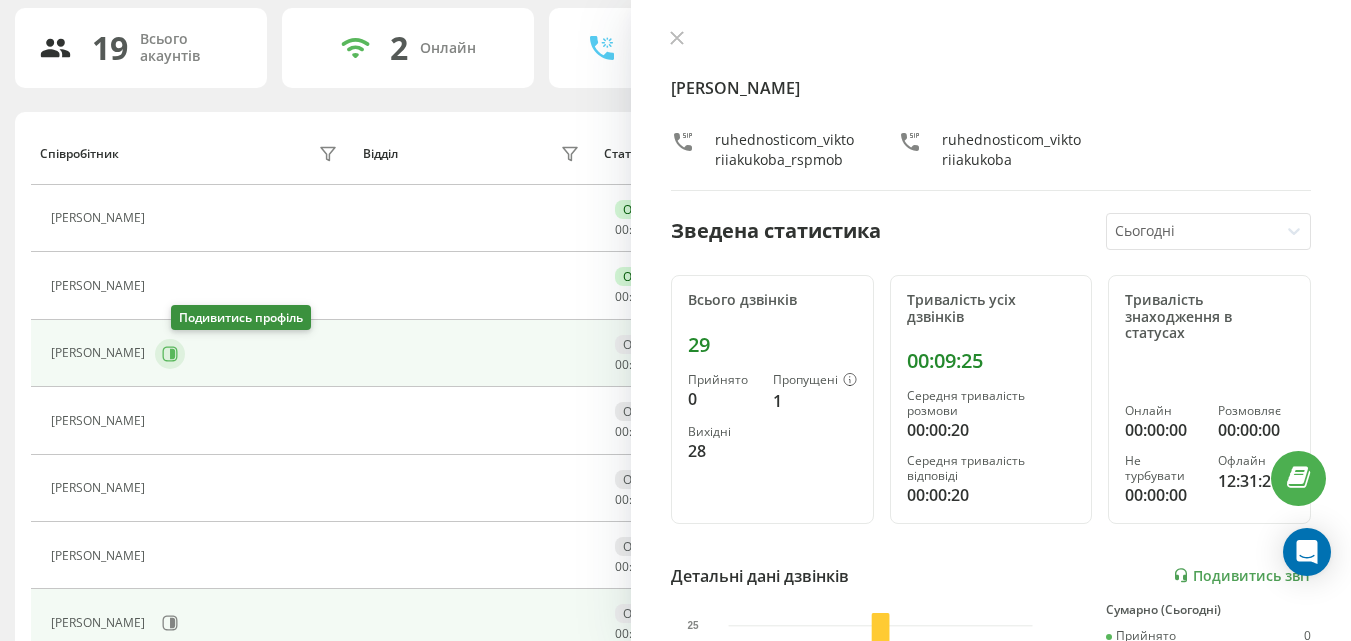 click 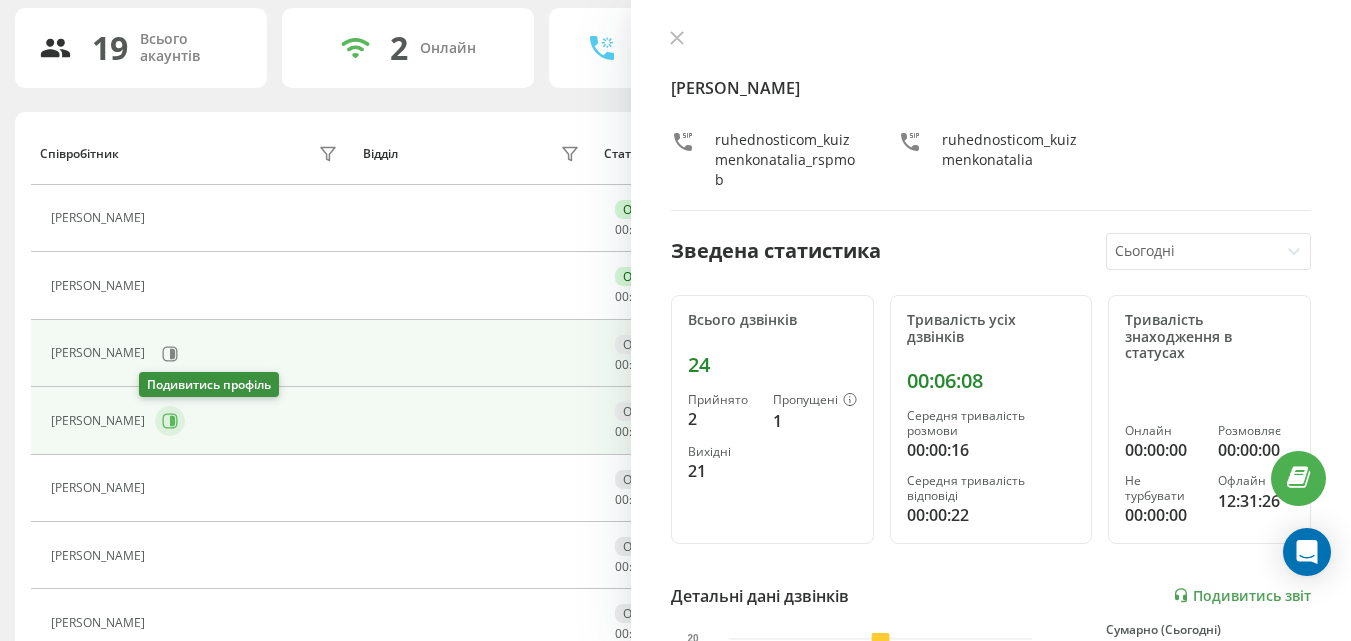 click 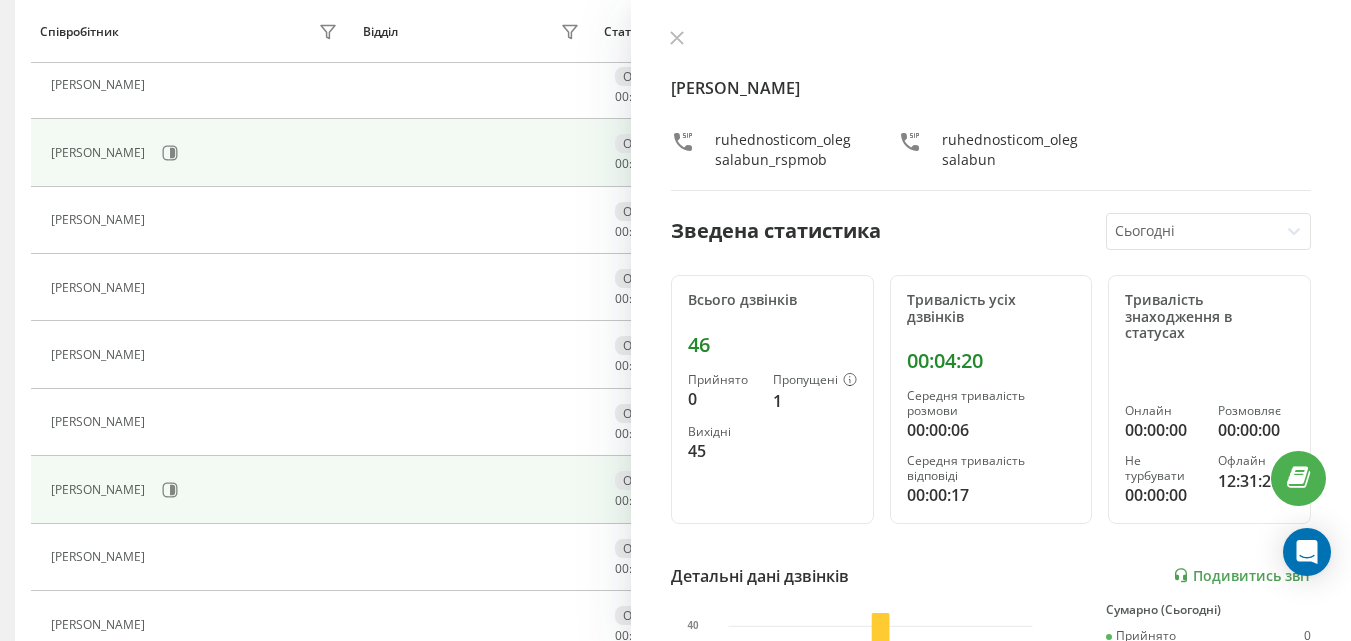 scroll, scrollTop: 433, scrollLeft: 0, axis: vertical 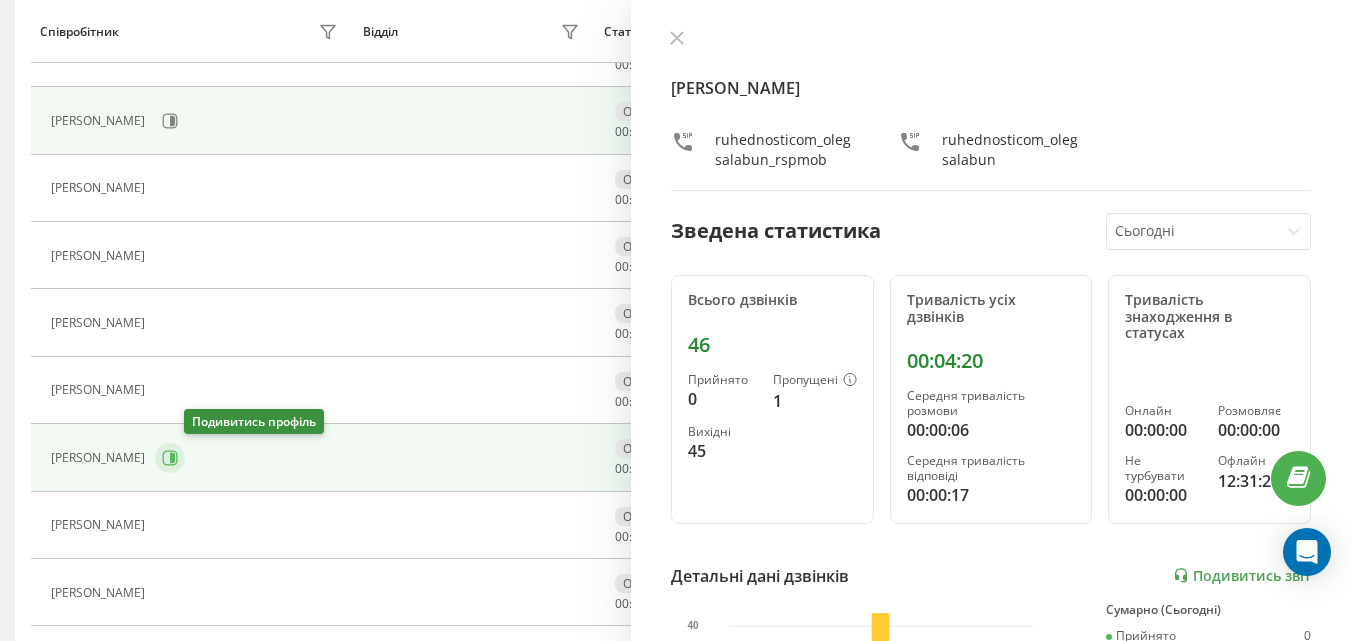 click at bounding box center (170, 458) 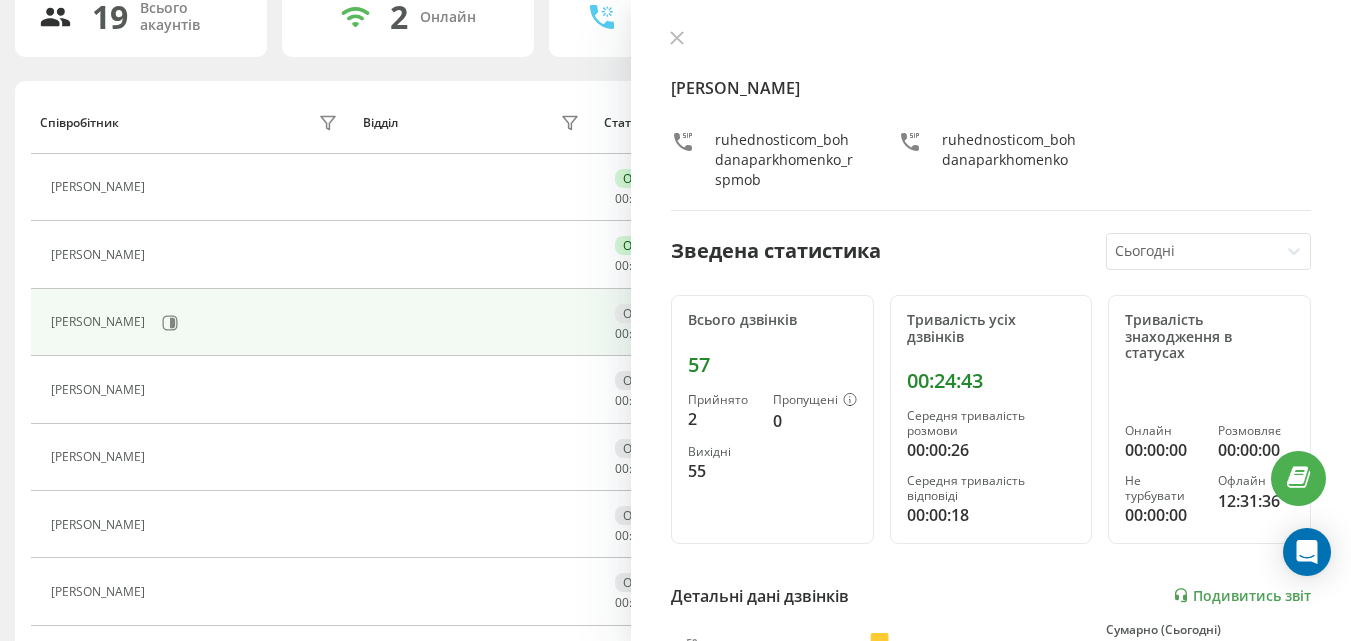 scroll, scrollTop: 233, scrollLeft: 0, axis: vertical 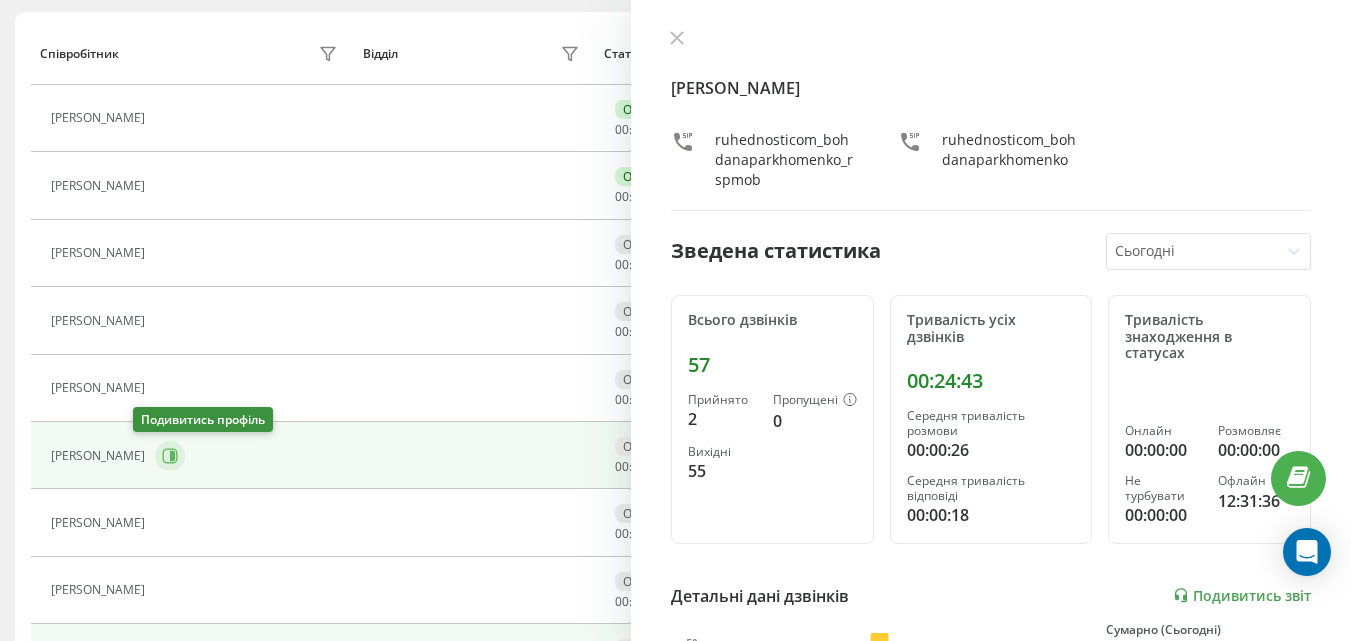 click 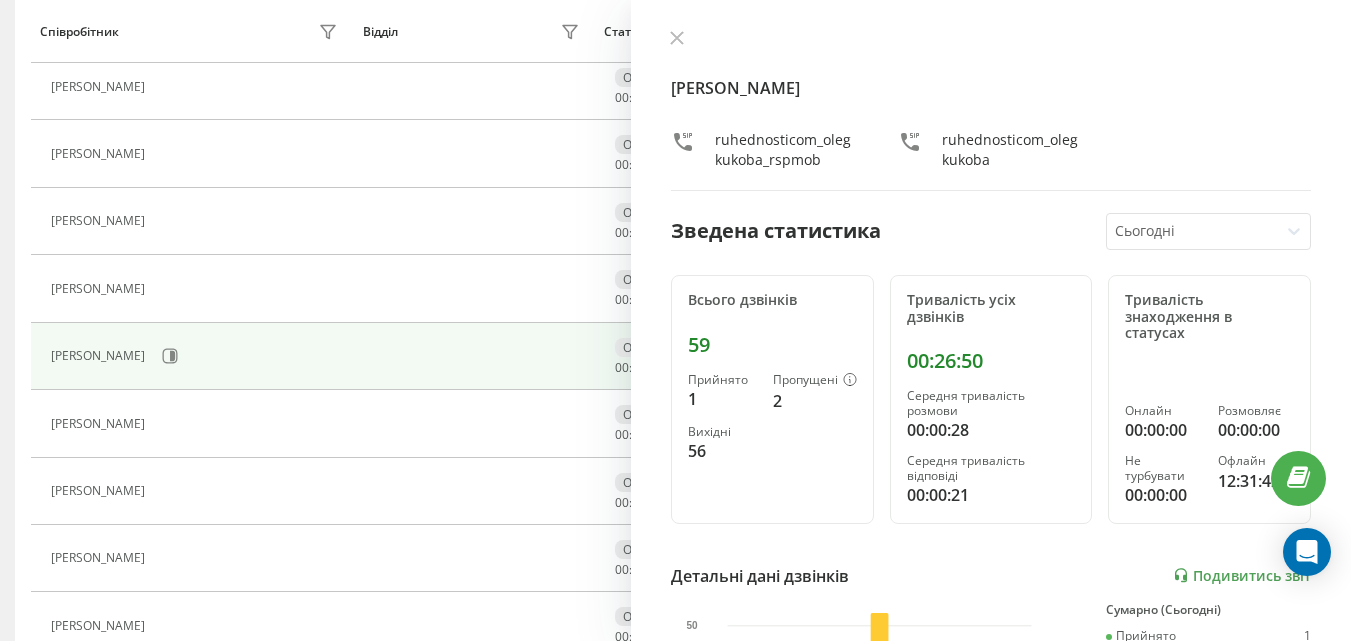 scroll, scrollTop: 1033, scrollLeft: 0, axis: vertical 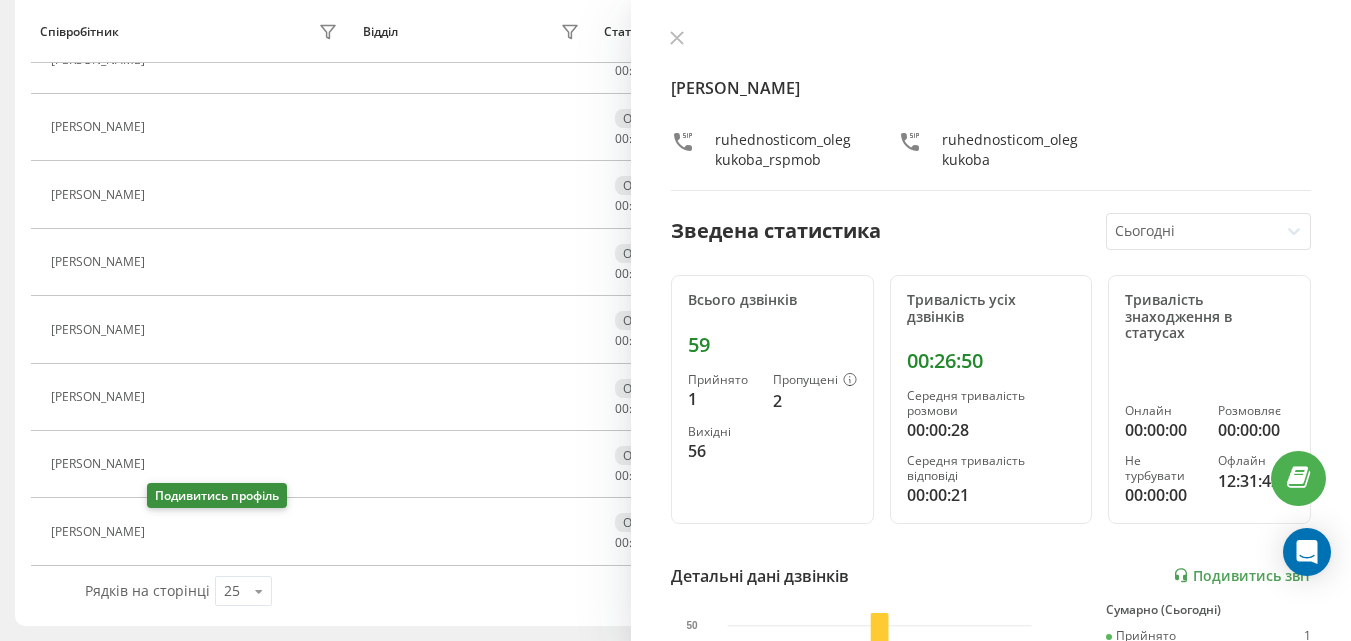 click 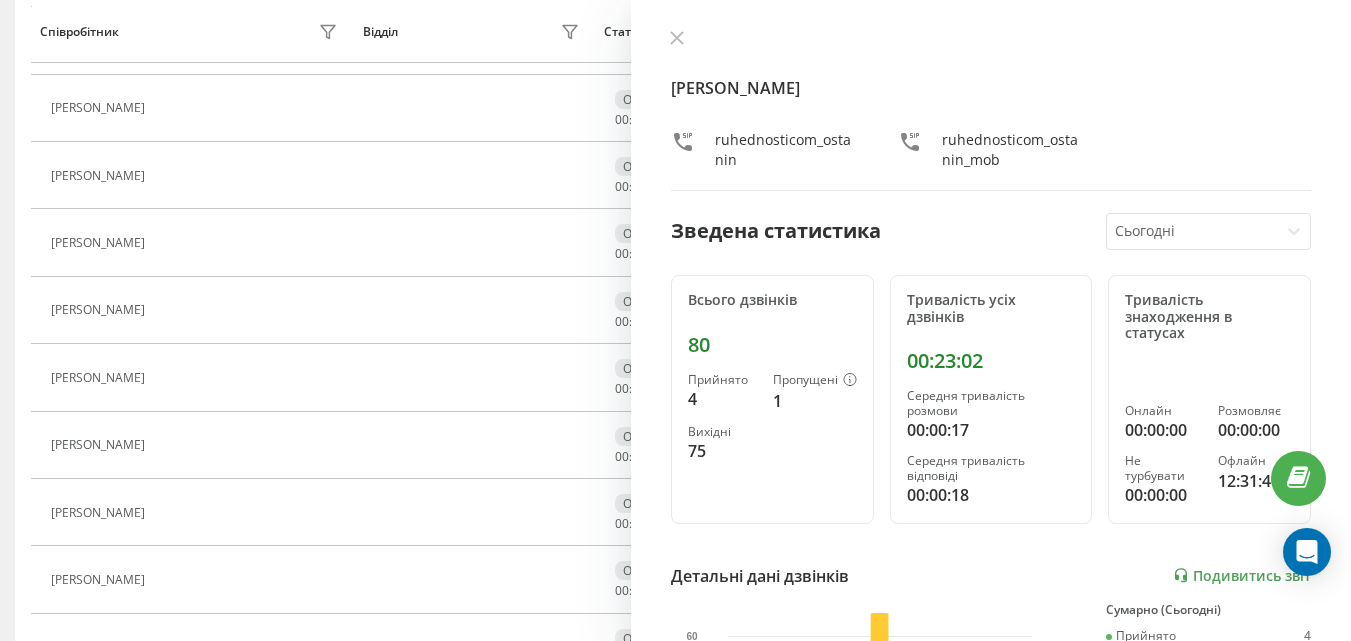 scroll, scrollTop: 333, scrollLeft: 0, axis: vertical 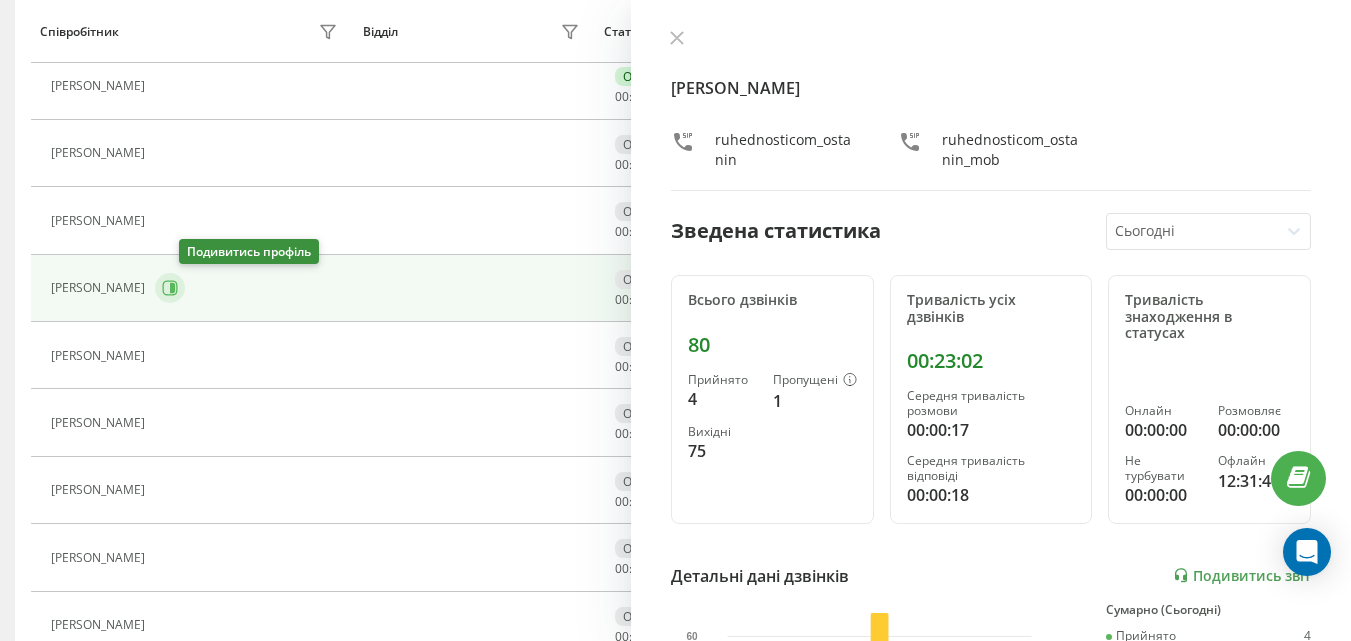 click at bounding box center [170, 288] 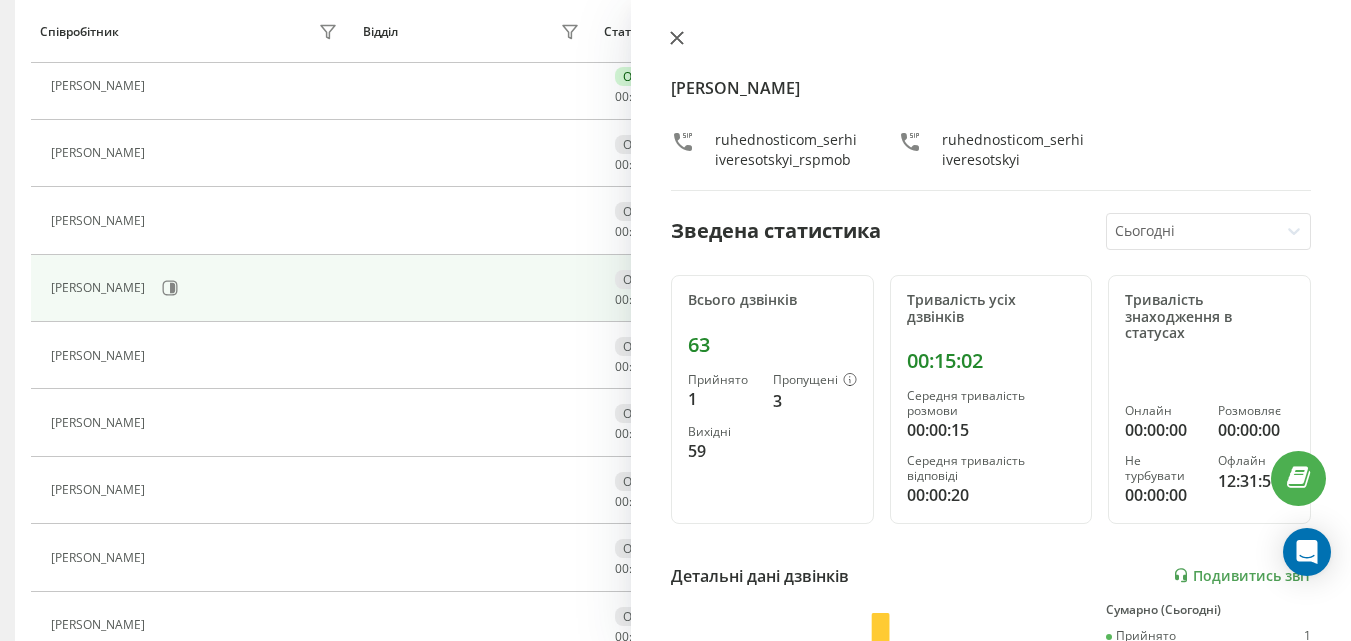click 